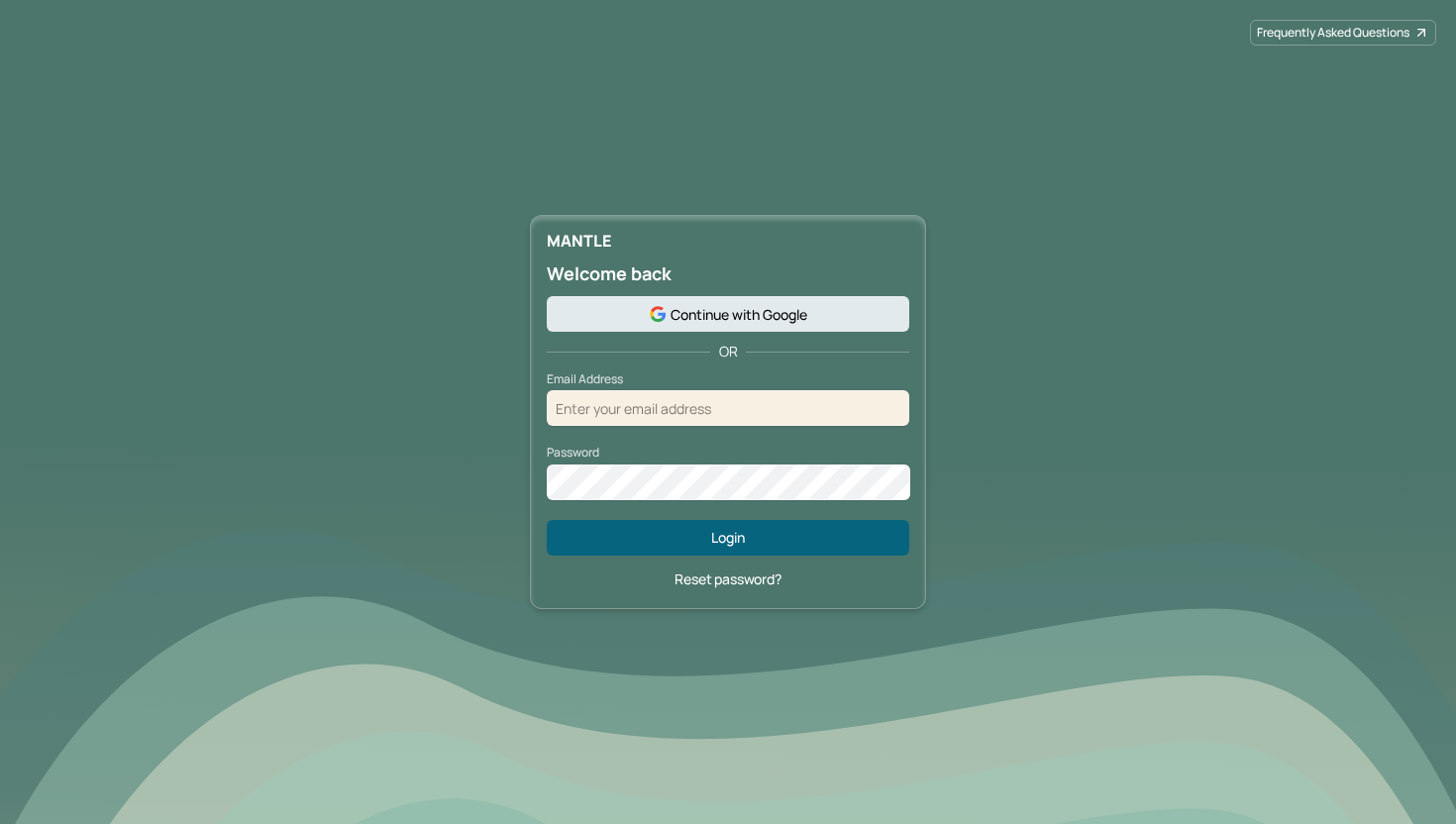 scroll, scrollTop: 0, scrollLeft: 0, axis: both 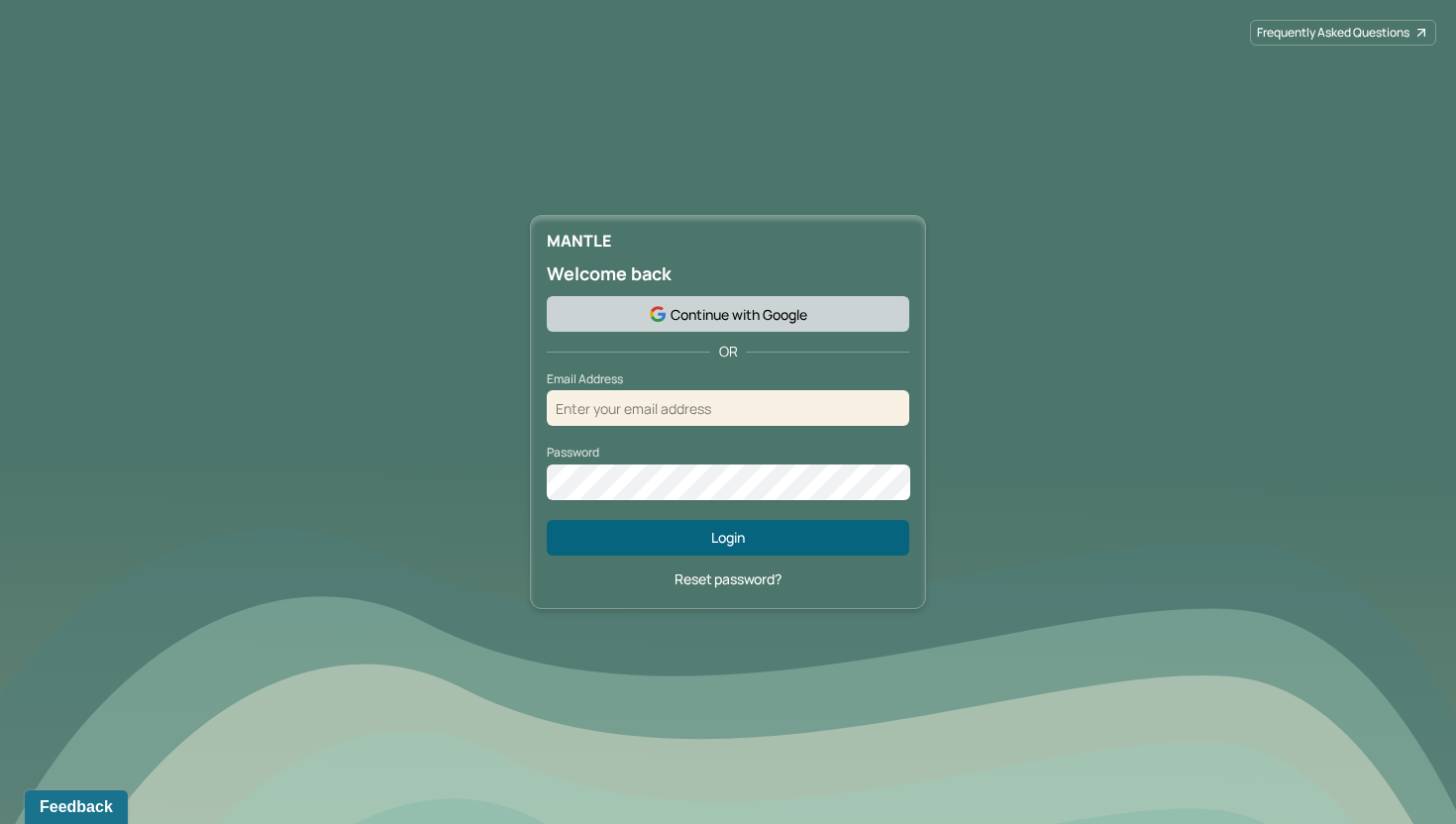 click 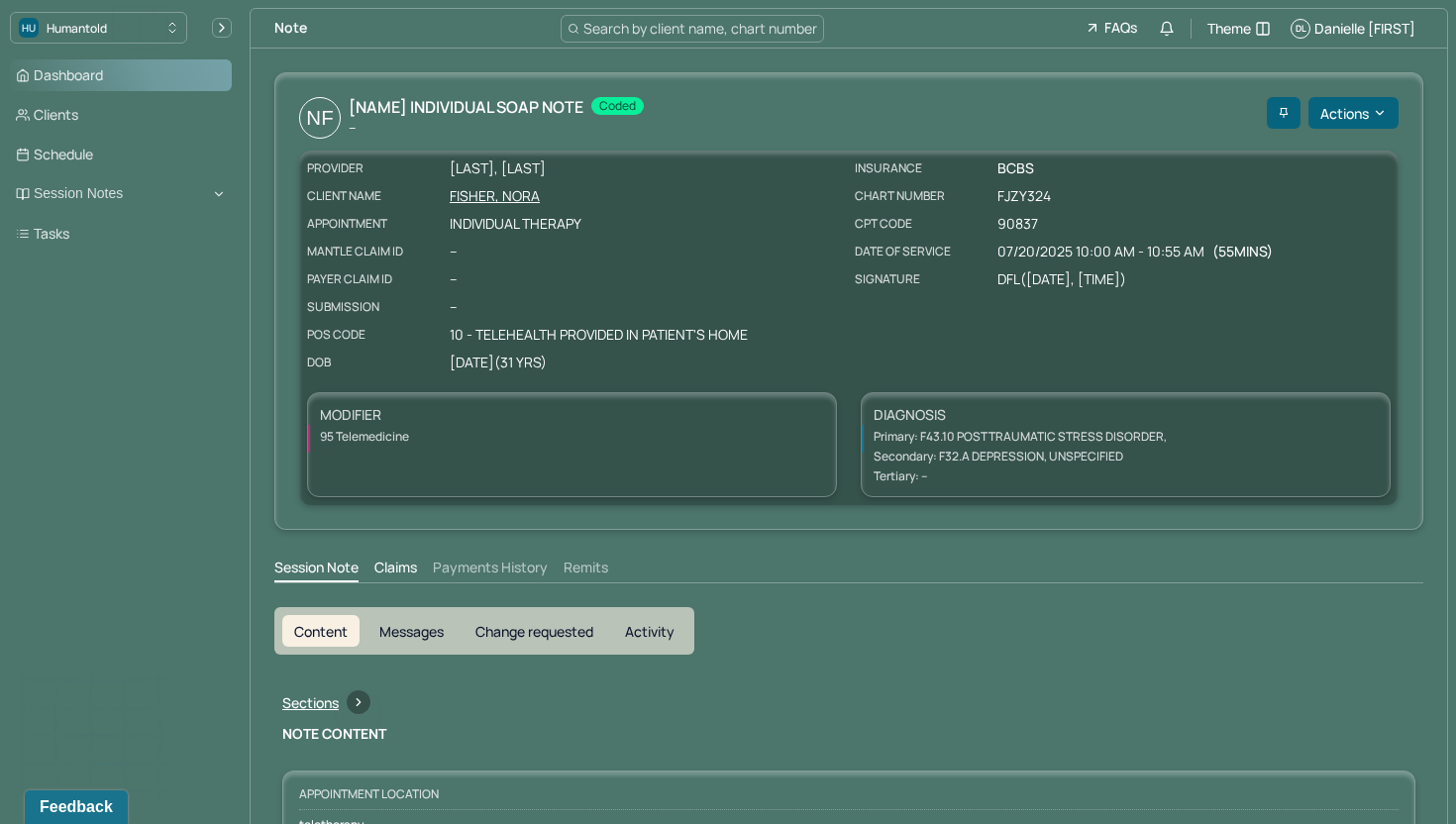 click on "Dashboard" at bounding box center [121, 75] 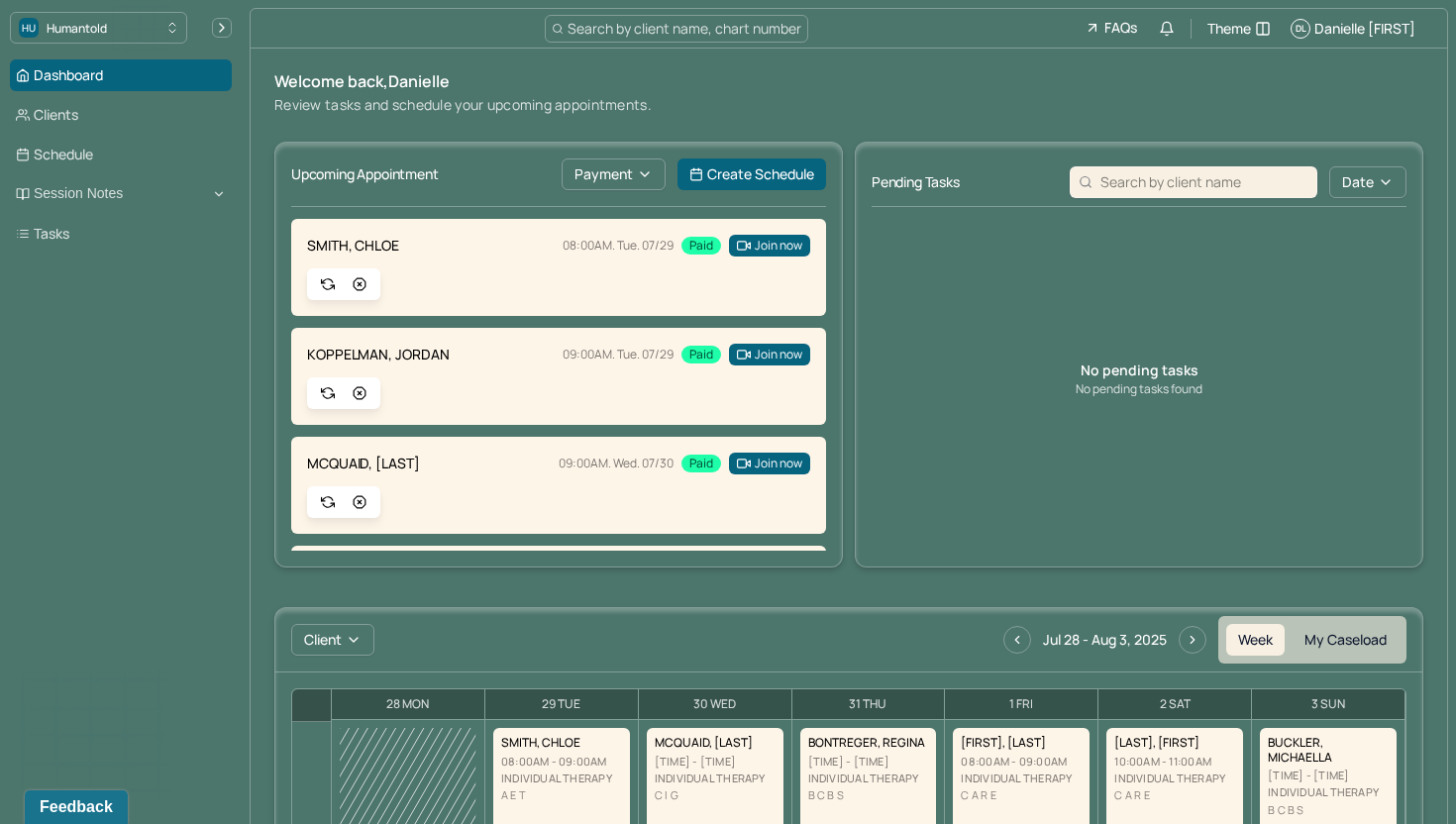scroll, scrollTop: 254, scrollLeft: 0, axis: vertical 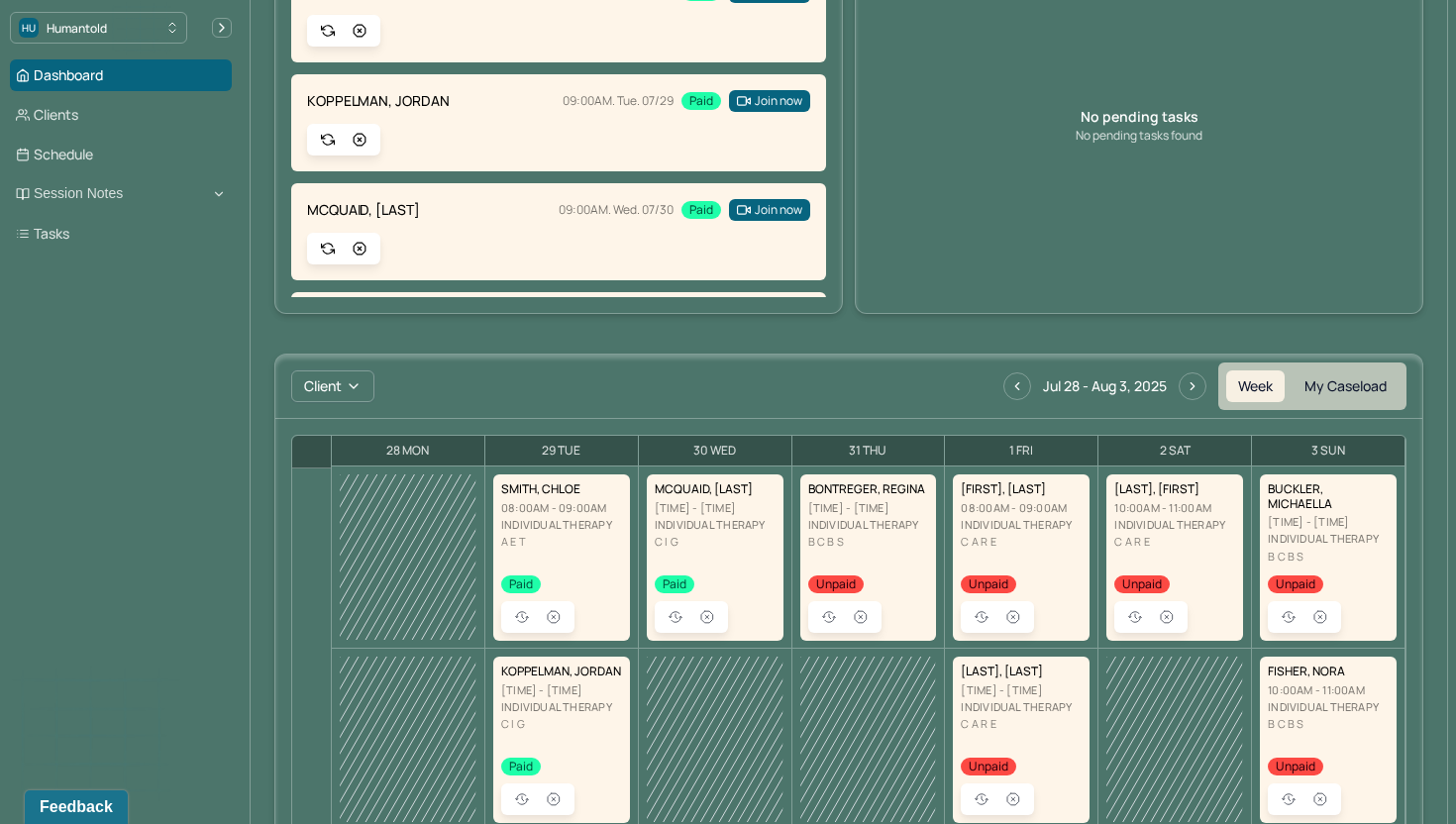 click on "Individual therapy" at bounding box center [1328, 538] 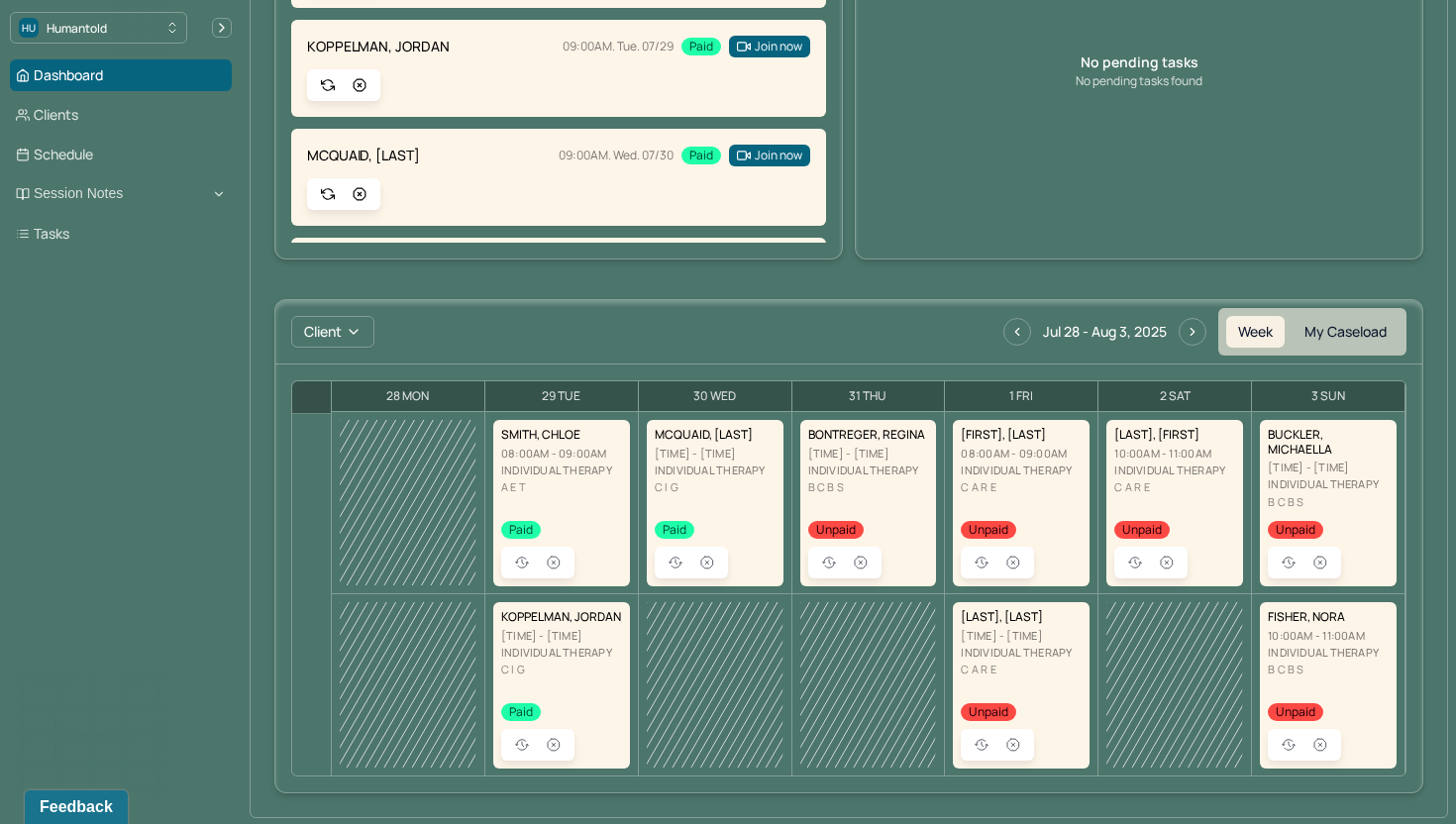 scroll, scrollTop: 0, scrollLeft: 0, axis: both 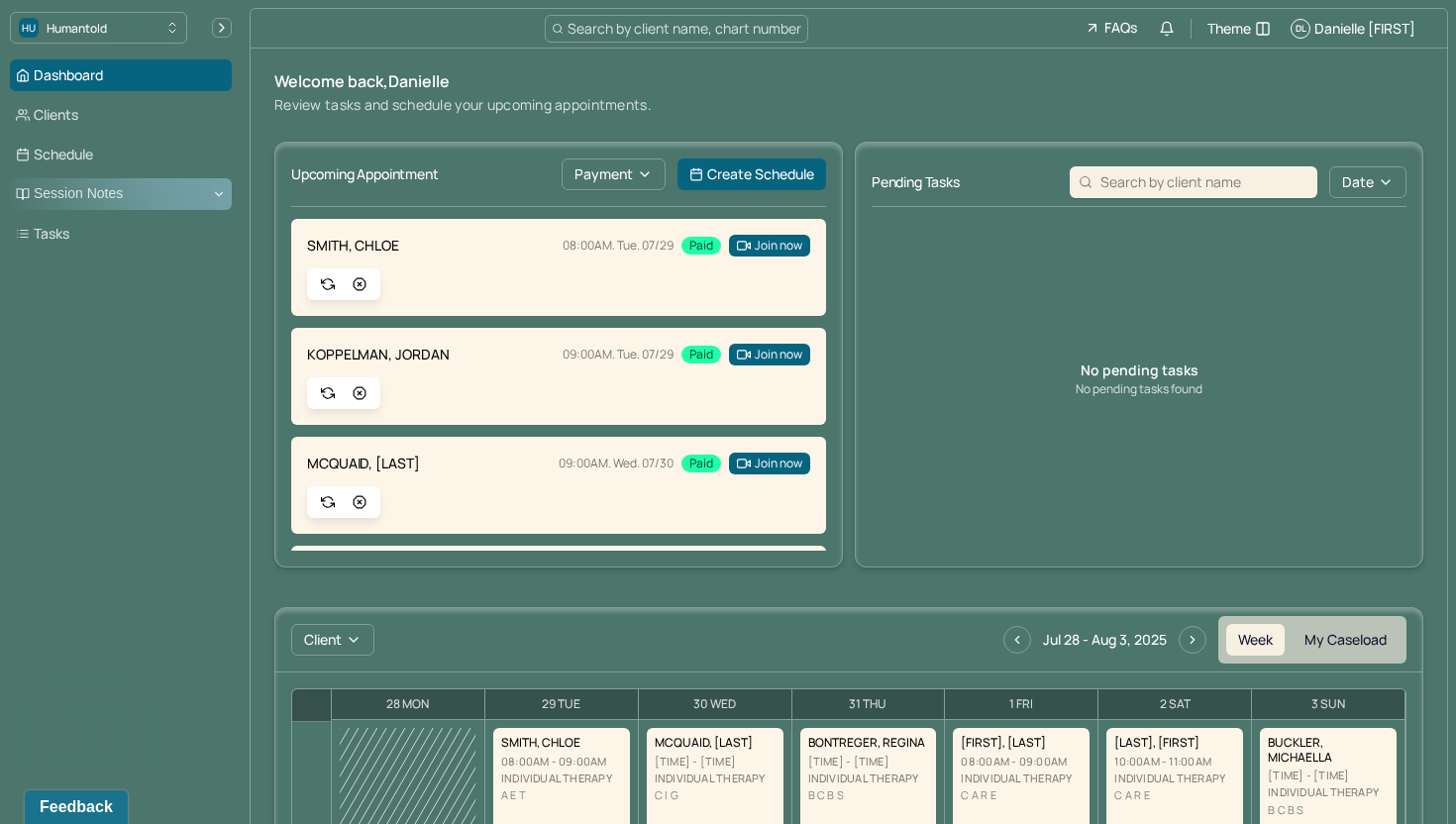 click on "Session Notes" at bounding box center [121, 194] 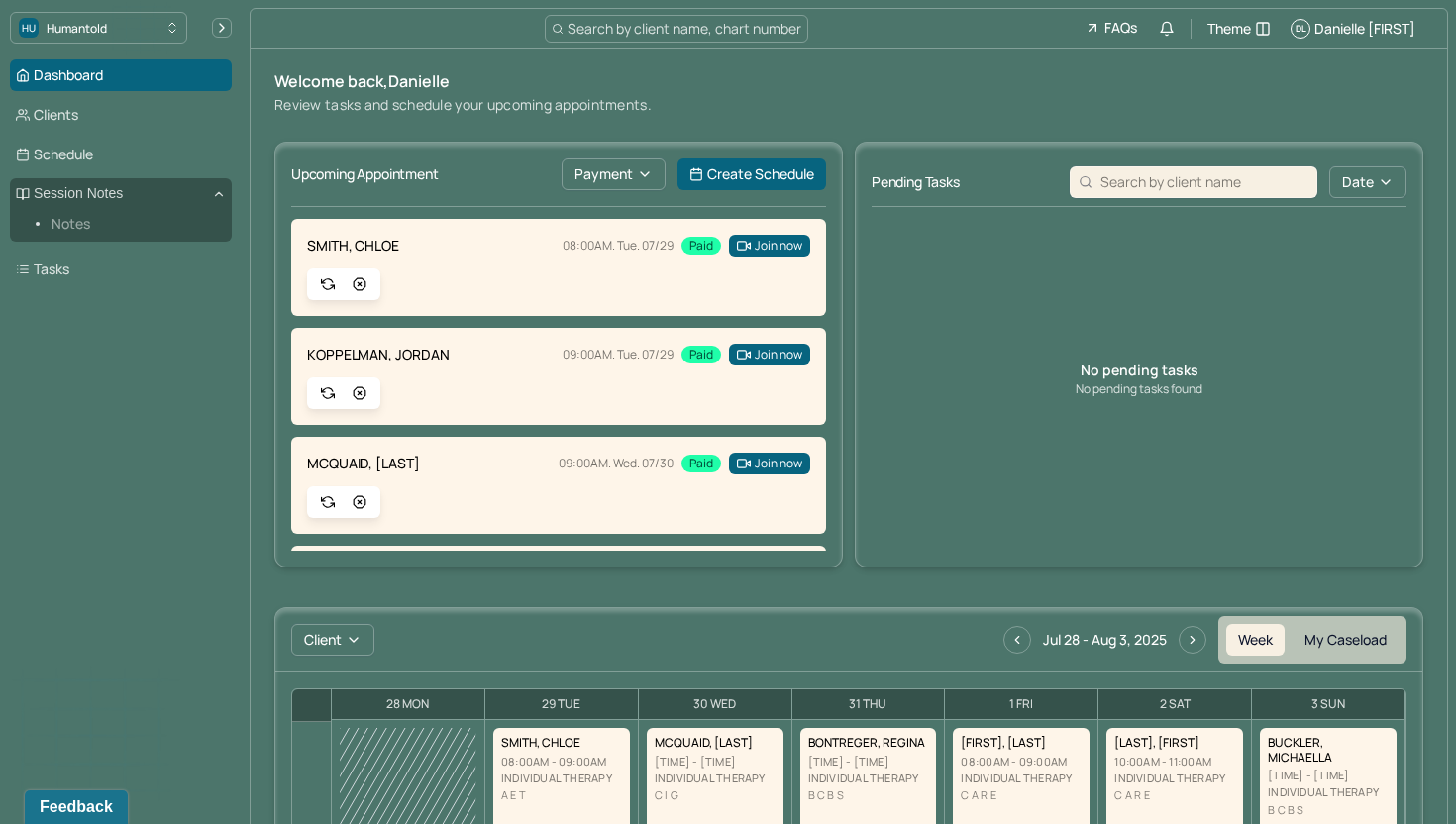 click on "Notes" at bounding box center [134, 224] 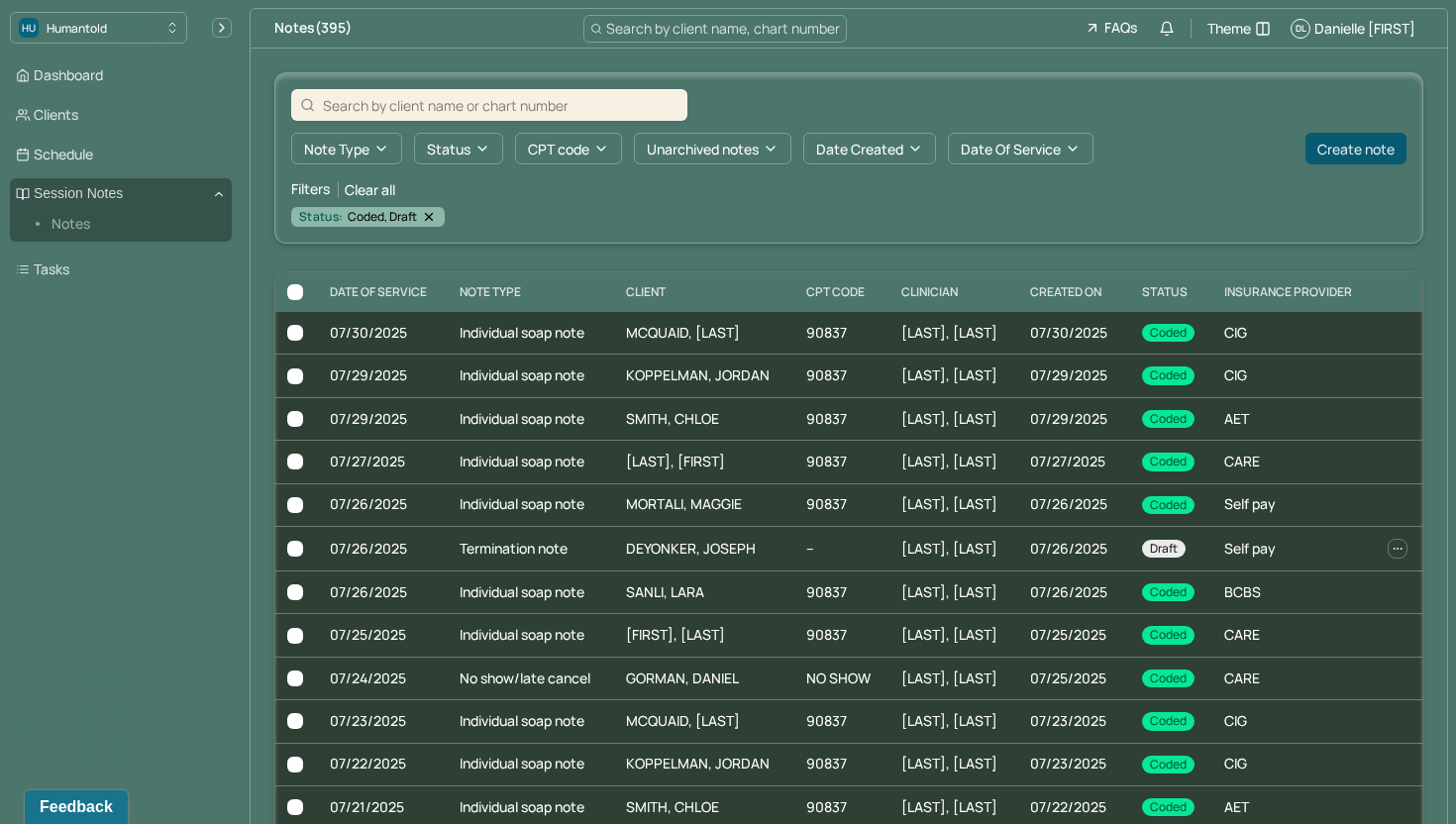 click on "Create note" at bounding box center [1356, 149] 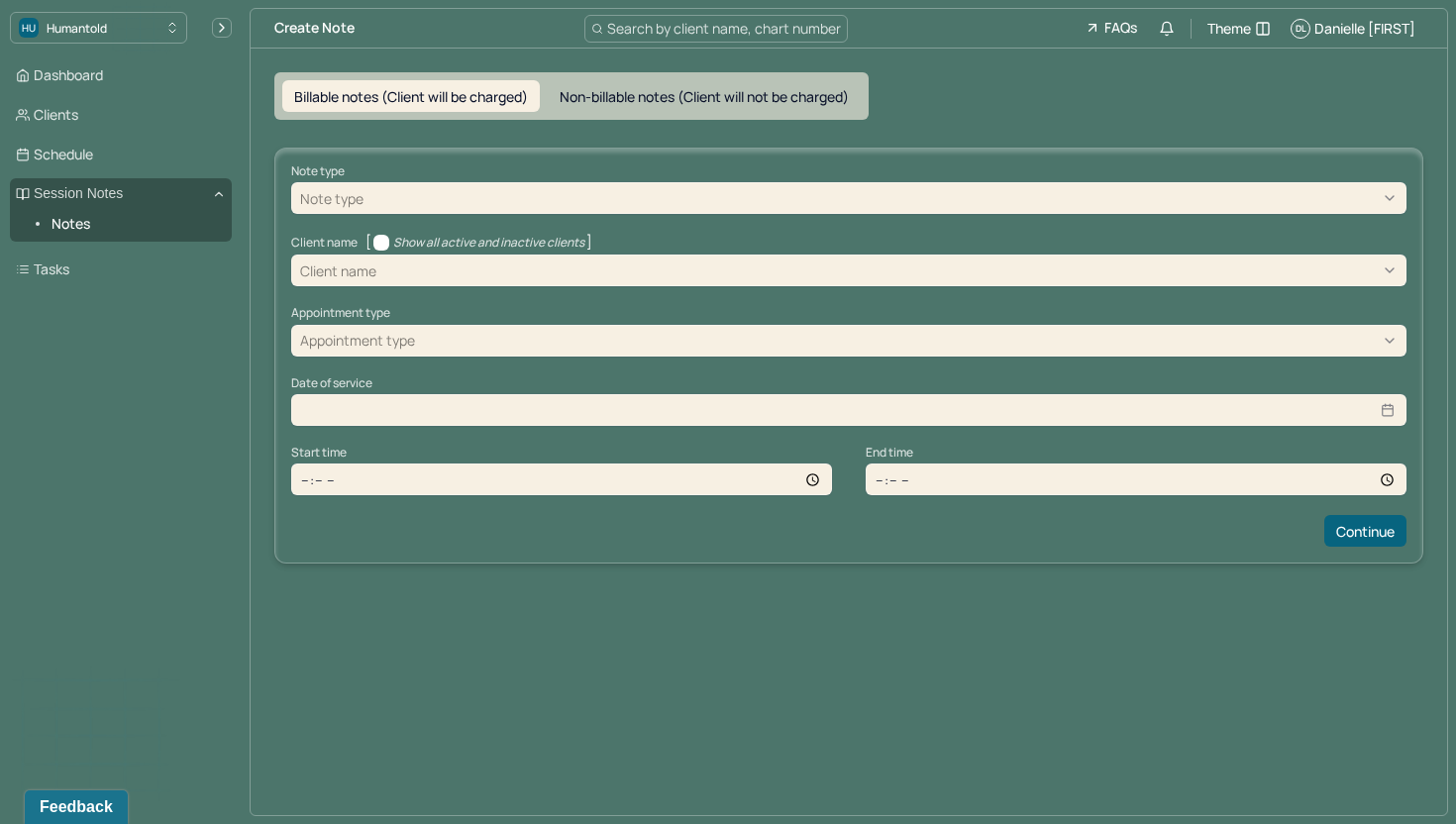 click at bounding box center [883, 198] 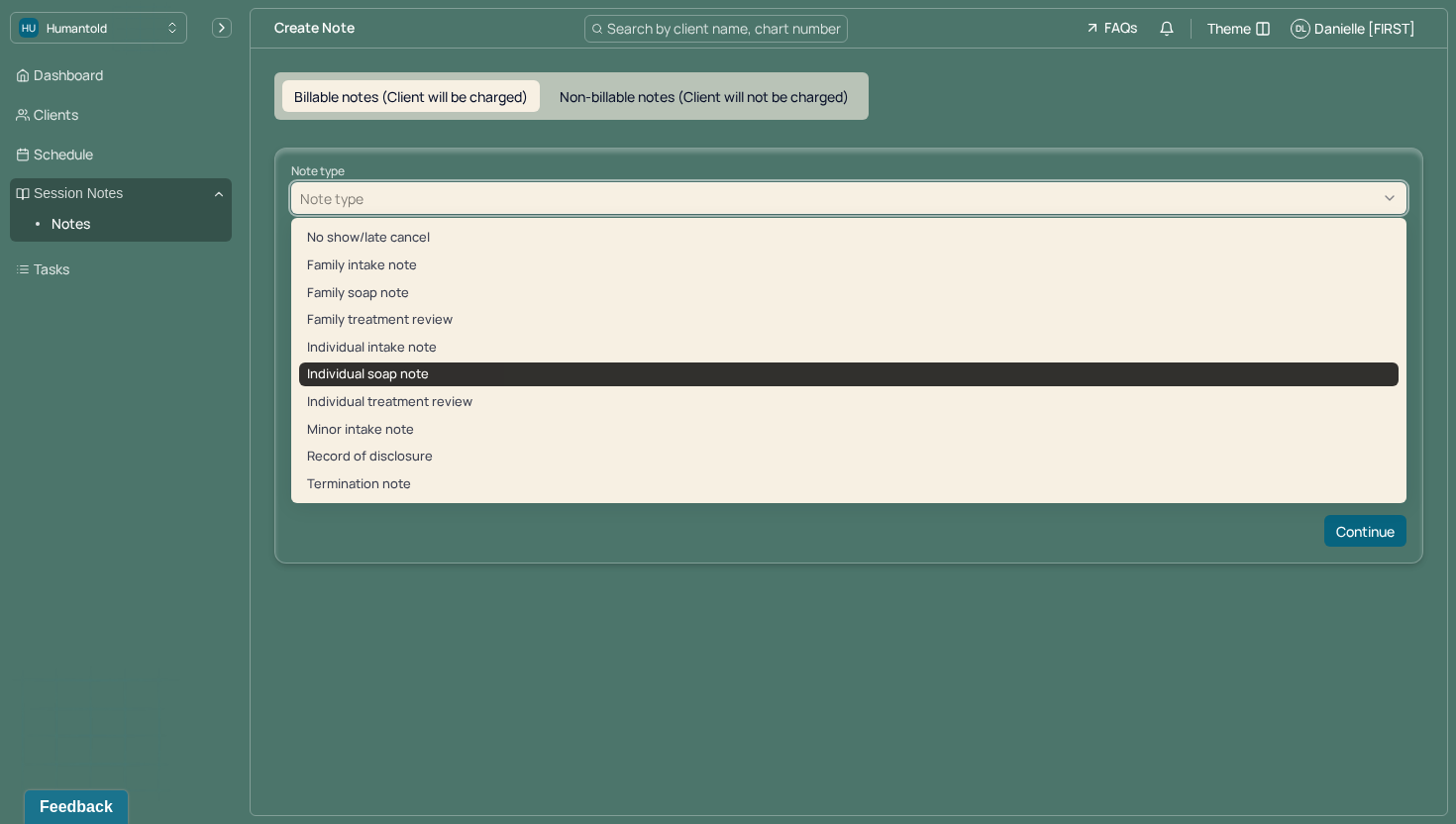 click on "Individual soap note" at bounding box center [849, 374] 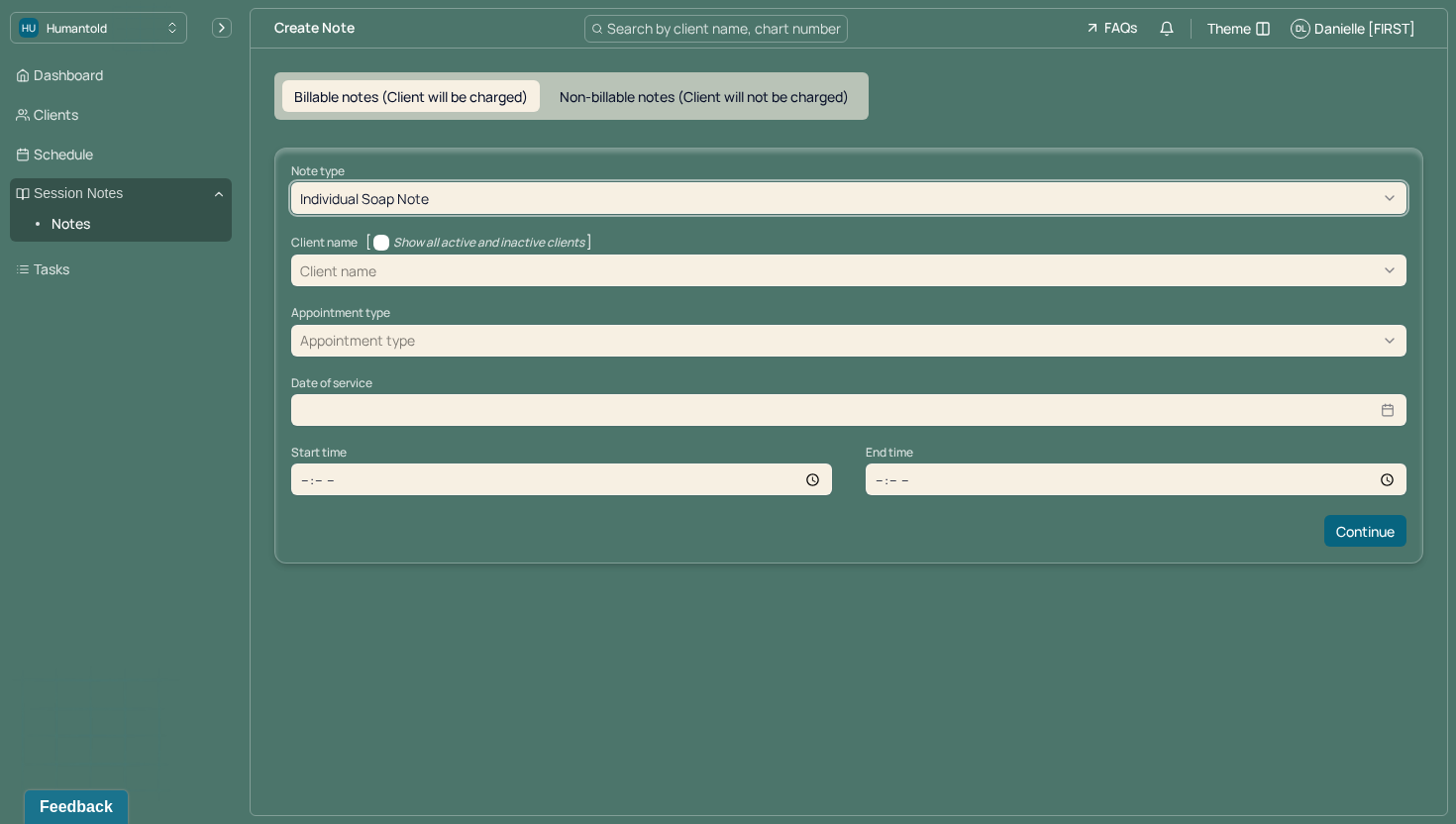 click at bounding box center (888, 270) 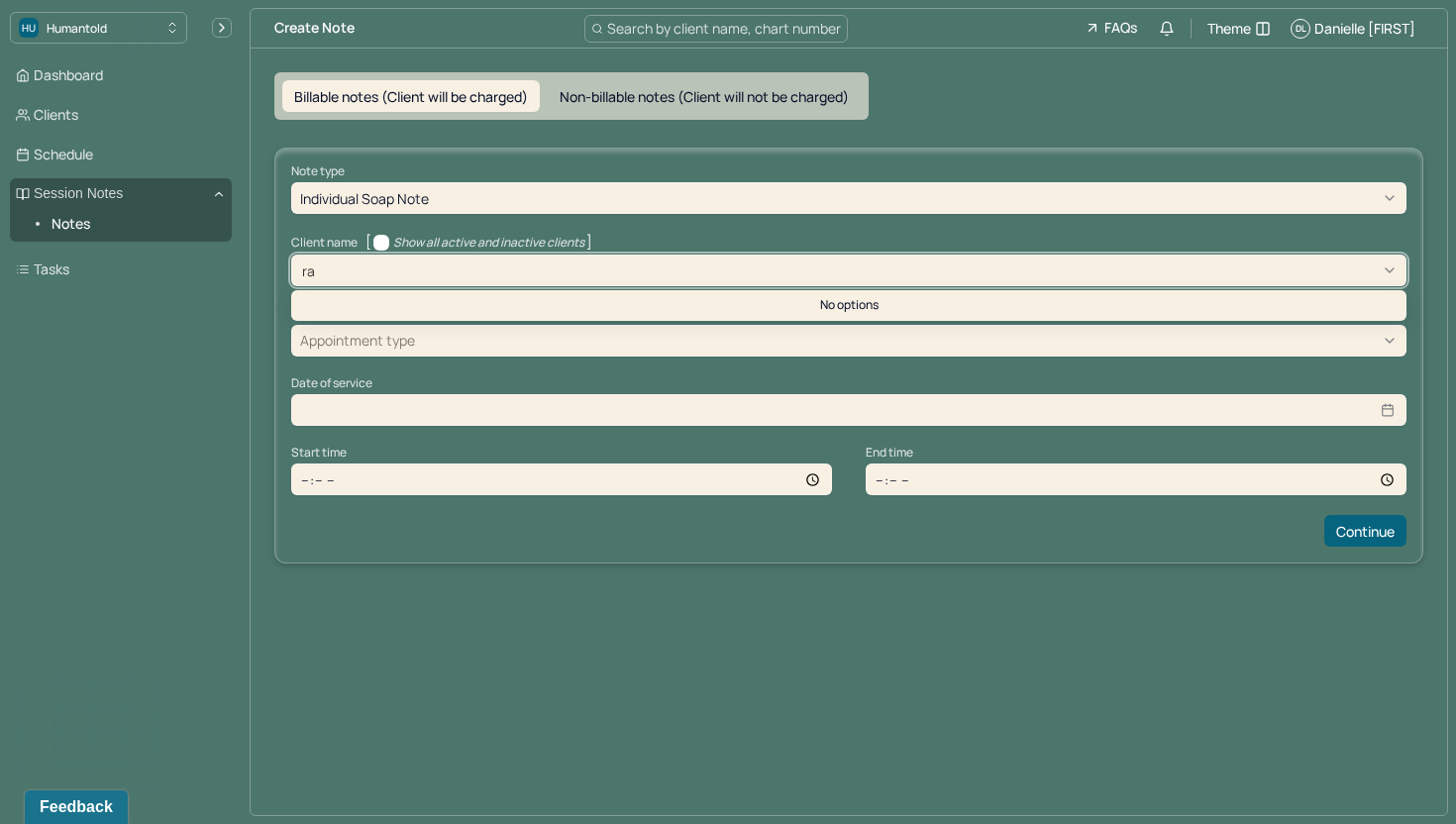 type on "r" 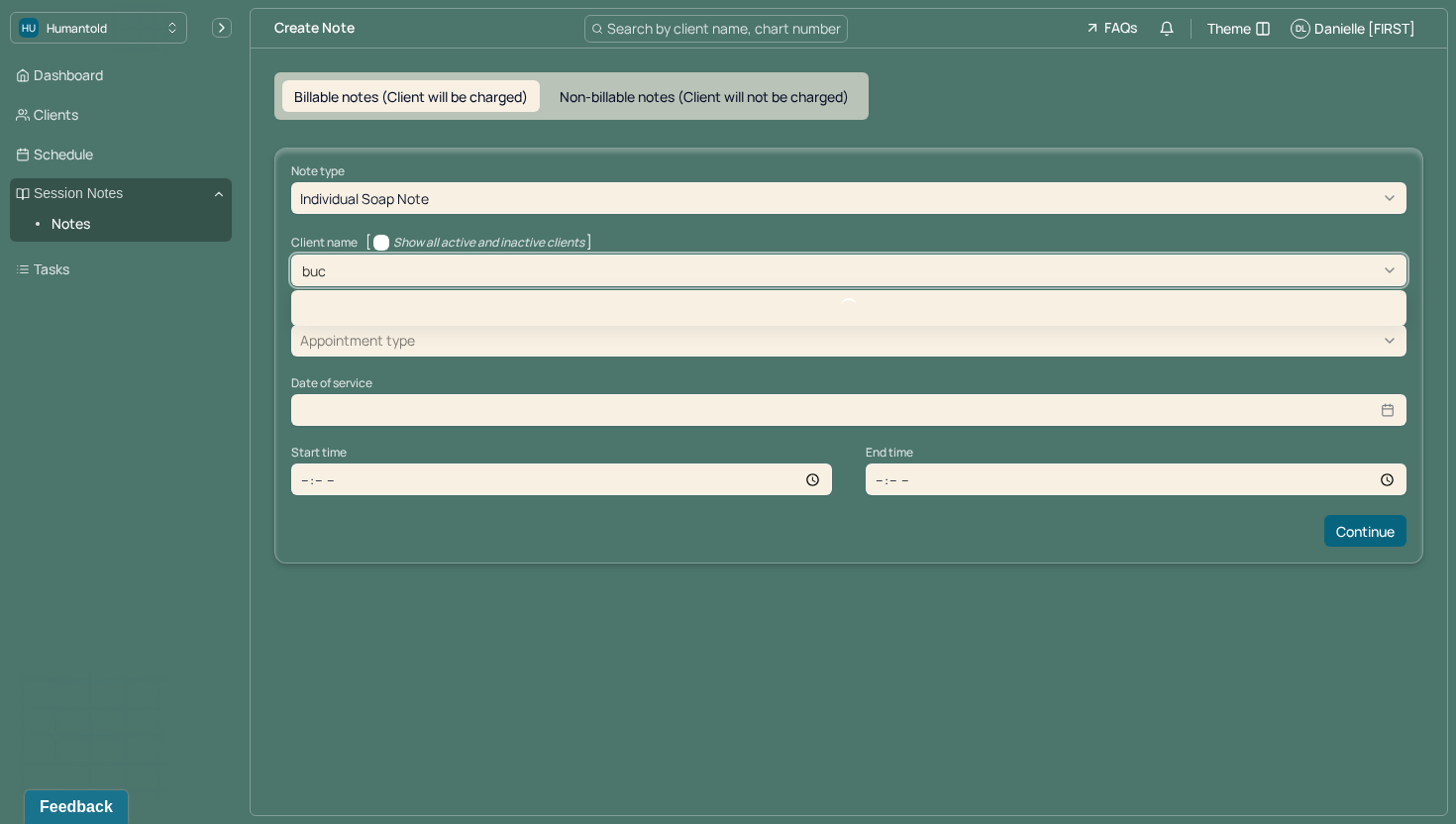 type on "buck" 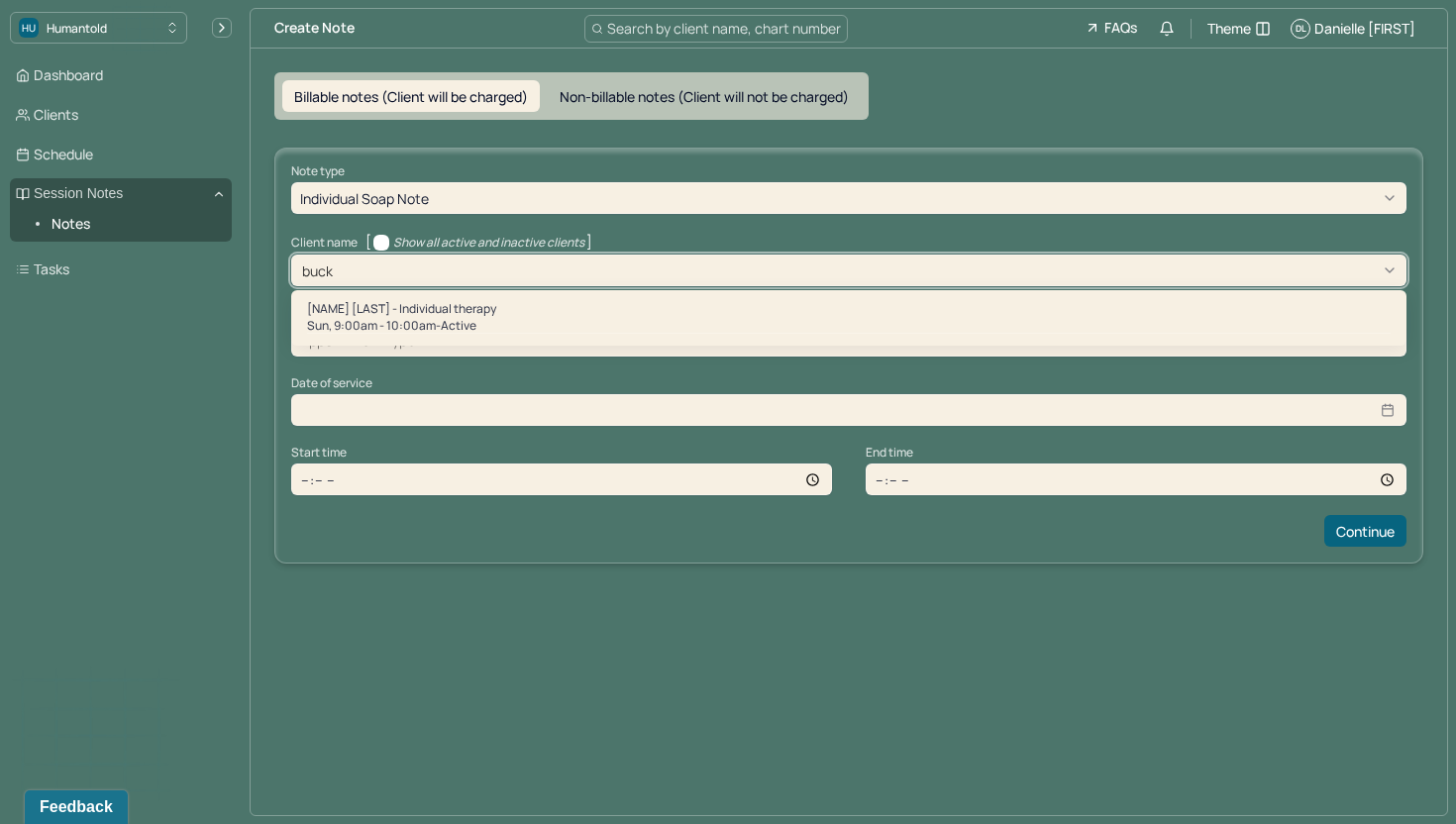 click on "[NAME] [LAST] - Individual therapy" at bounding box center (849, 309) 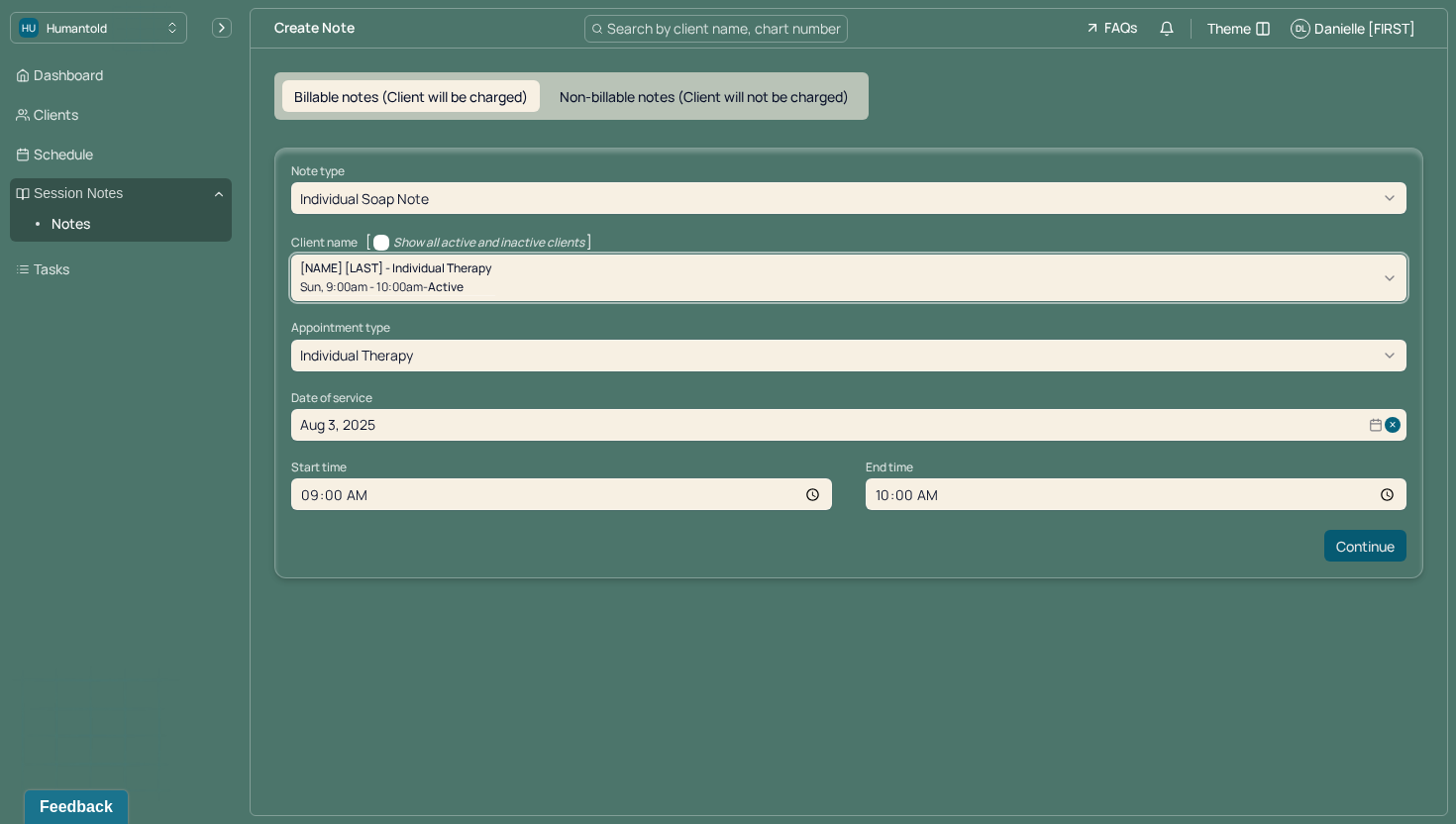 click on "Continue" at bounding box center [1365, 546] 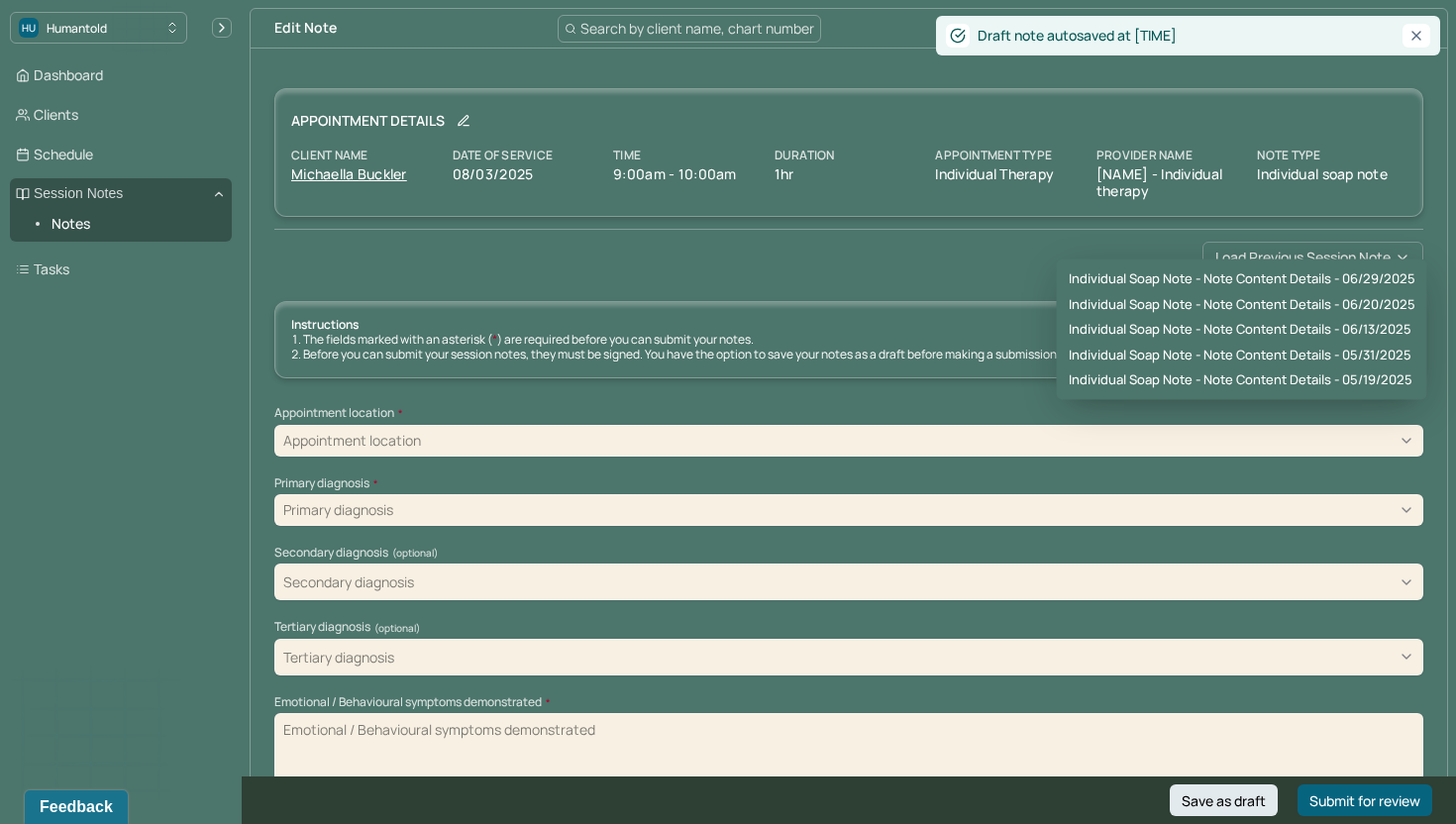 click on "Load previous session note" at bounding box center (1312, 258) 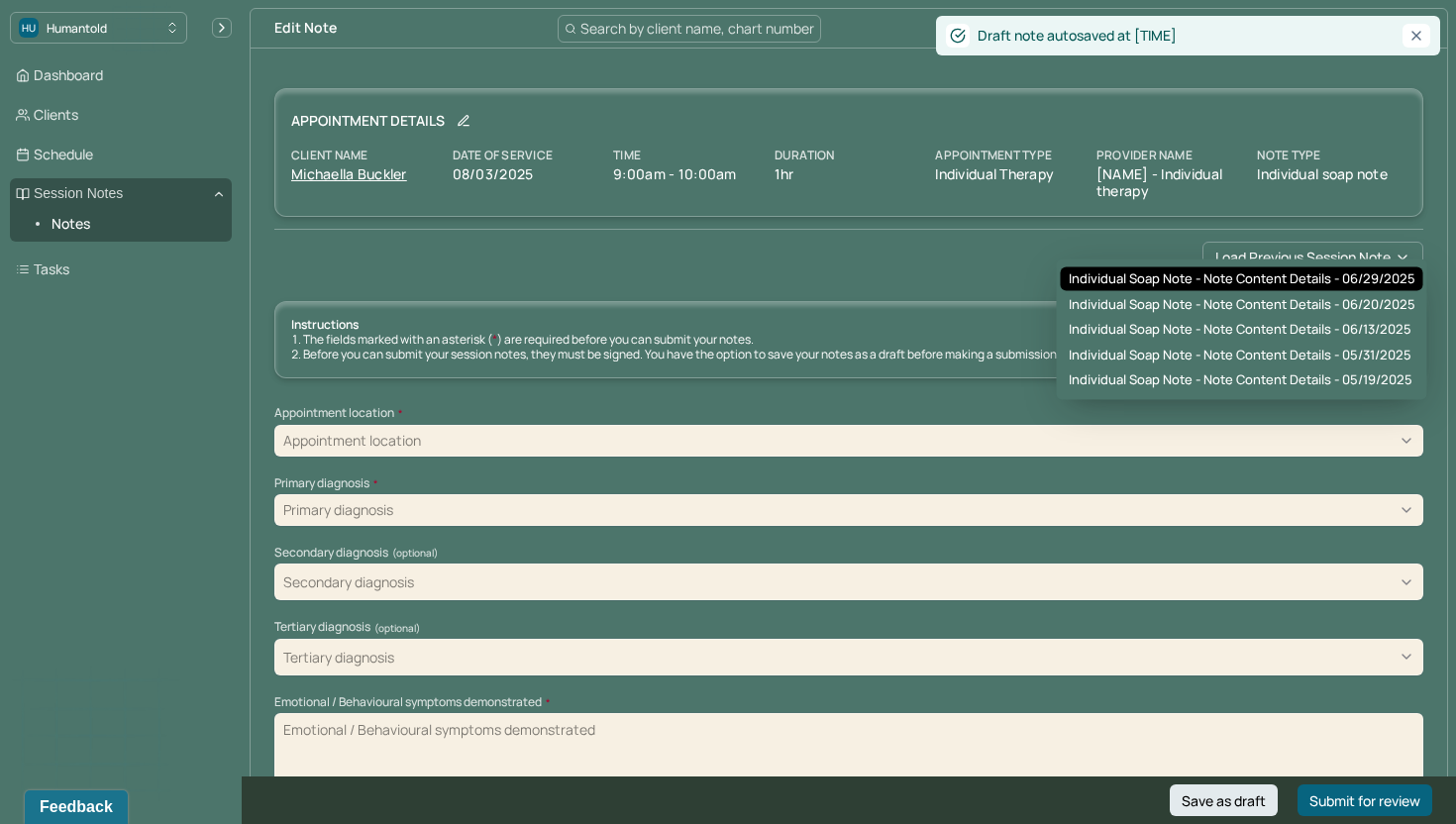 click on "HU Humantold Dashboard Clients Schedule Session Notes Notes Tasks DL Danielle Louis provider Logout Edit Note Search by client name, chart number FAQs Theme DL Danielle Louis Appointment Details Client name [FIRST] [LAST] Date of service 08/03/2025 Time 9:00am - 10:00am Duration 1hr Appointment type individual therapy Provider name Danielle Louis Note type Individual soap note Load previous session note Instructions The fields marked with an asterisk ( * ) are required before you can submit your notes. Before you can submit your session notes, they must be signed. You have the option to save your notes as a draft before making a submission. Appointment location * Appointment location Primary diagnosis * Primary diagnosis Secondary diagnosis (optional) Secondary diagnosis Tertiary diagnosis (optional) Tertiary diagnosis Emotional / Behavioural symptoms demonstrated * Causing * Causing Intention for Session * Intention for Session Session Note Subjective Objective EDMR Plan" at bounding box center [728, 1644] 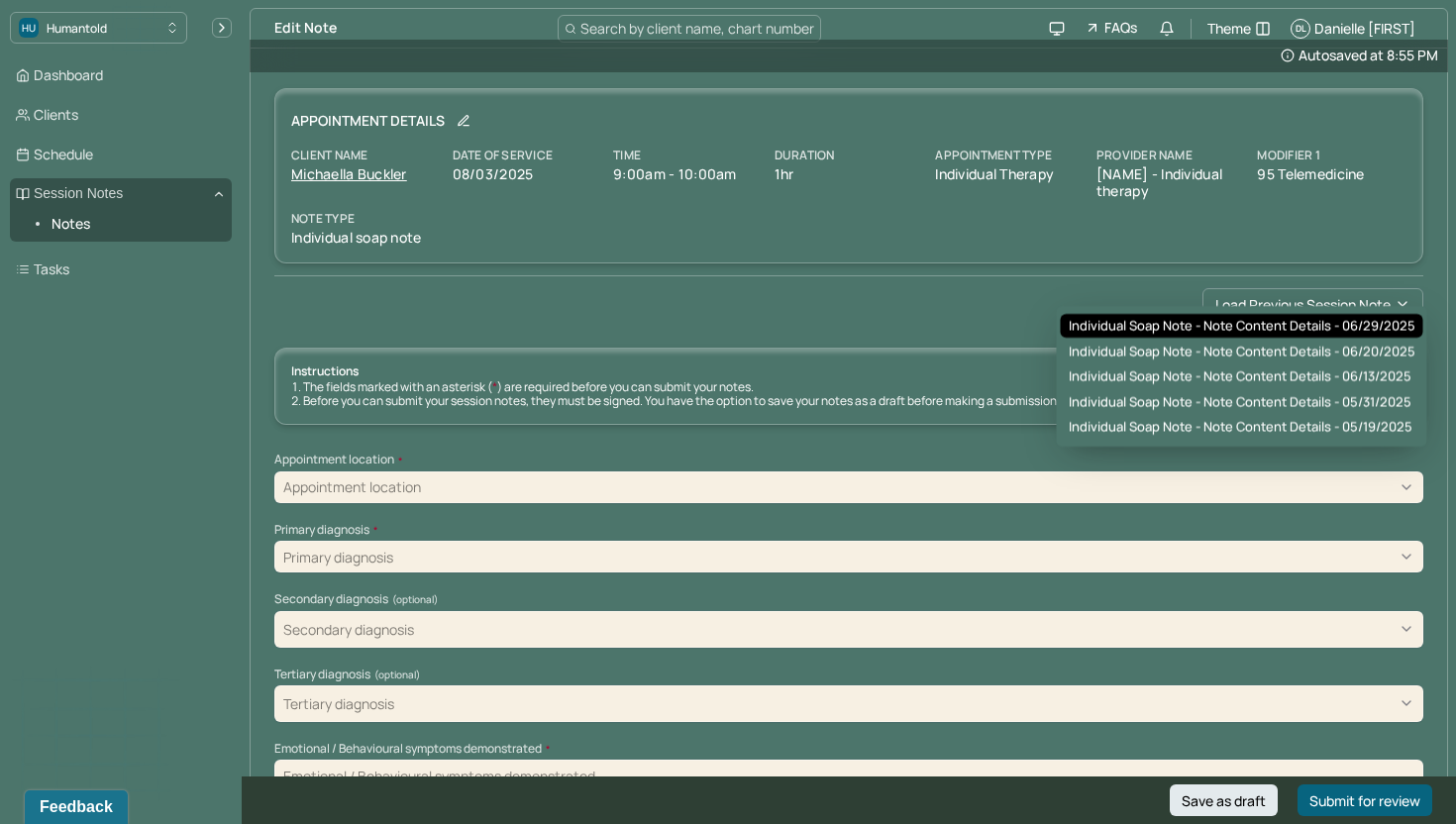 click on "Individual soap note   - Note content Details -   06/29/2025" at bounding box center [1242, 326] 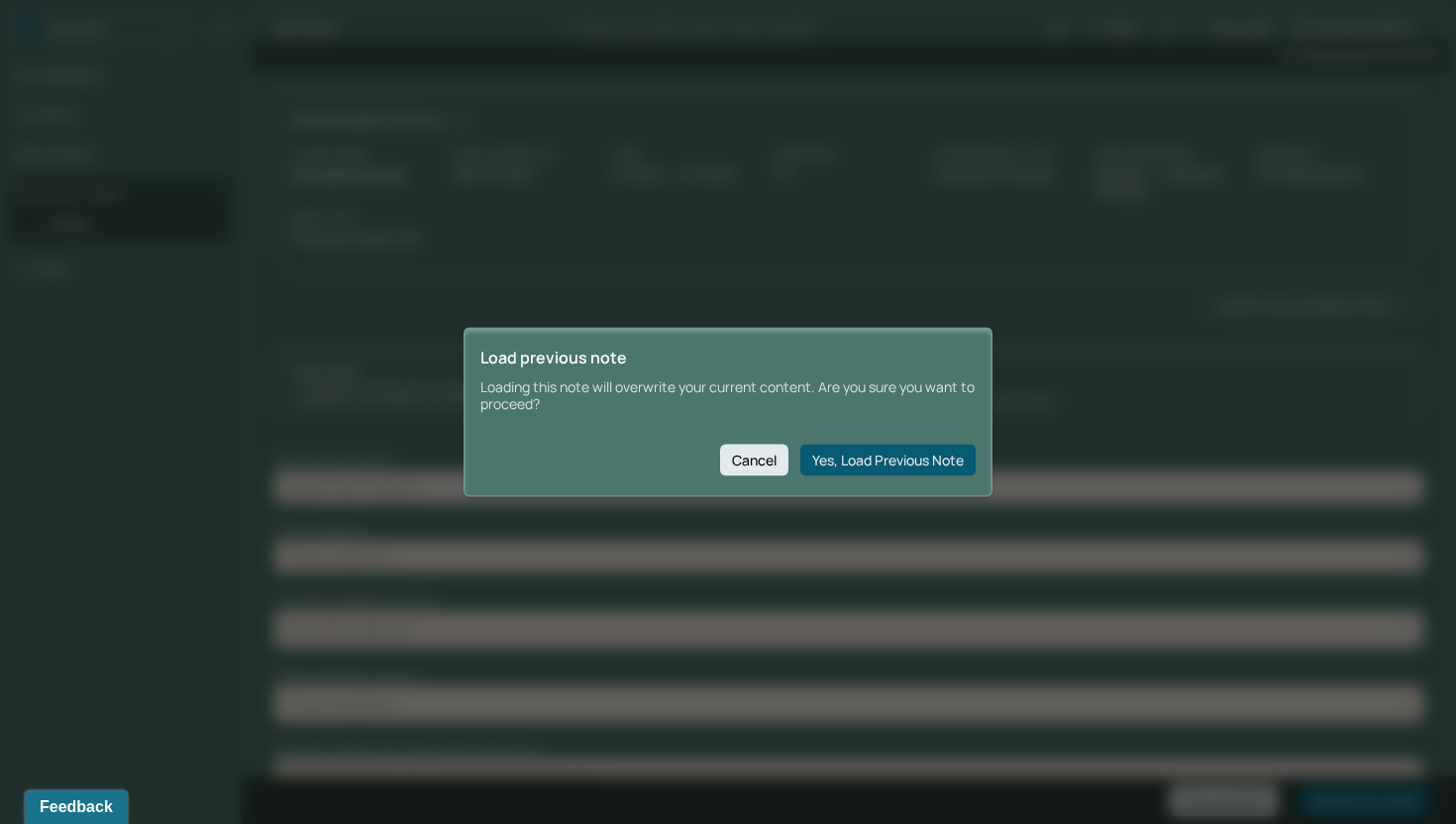 click on "Yes, Load Previous Note" at bounding box center (887, 460) 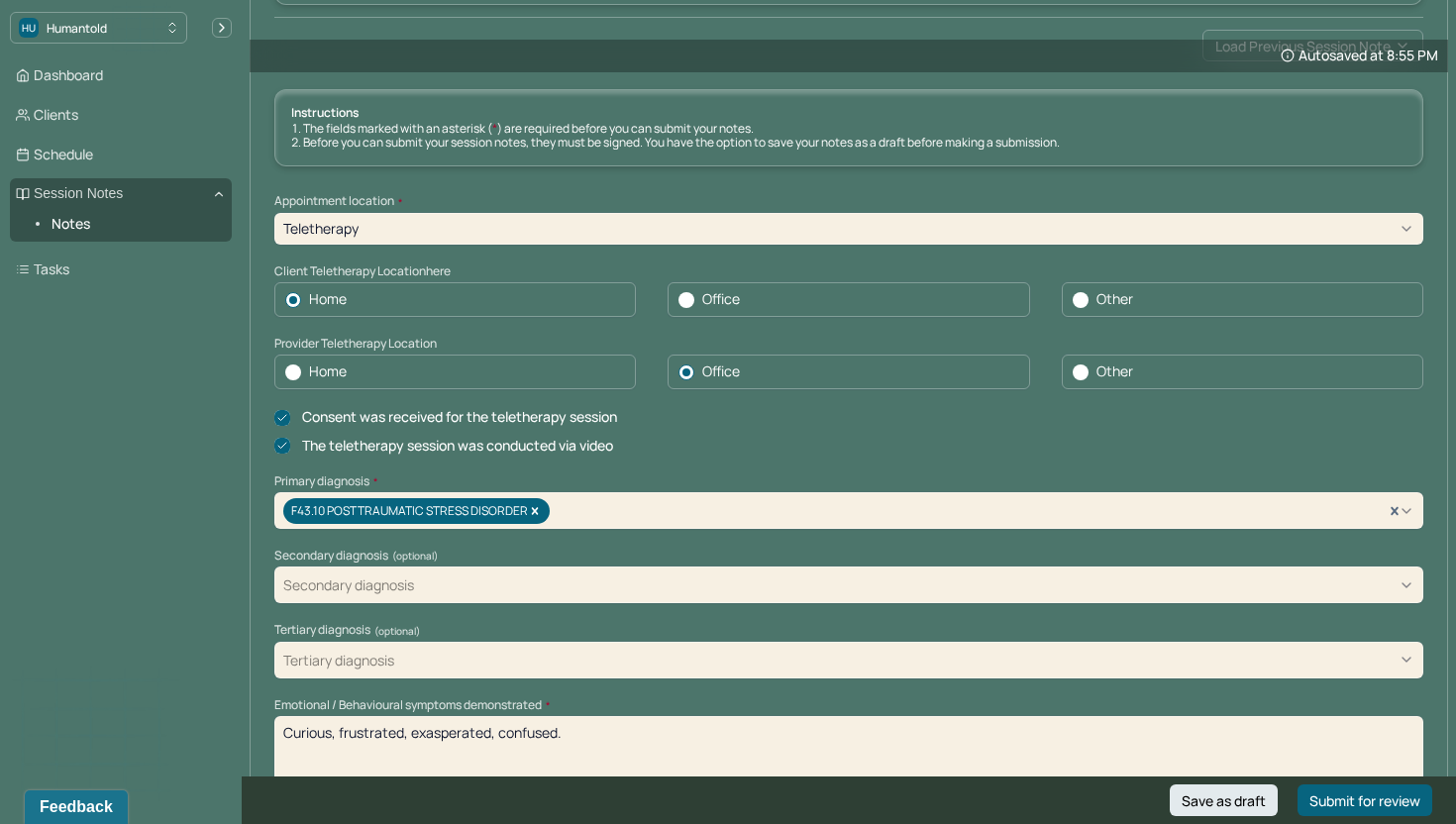 scroll, scrollTop: 421, scrollLeft: 0, axis: vertical 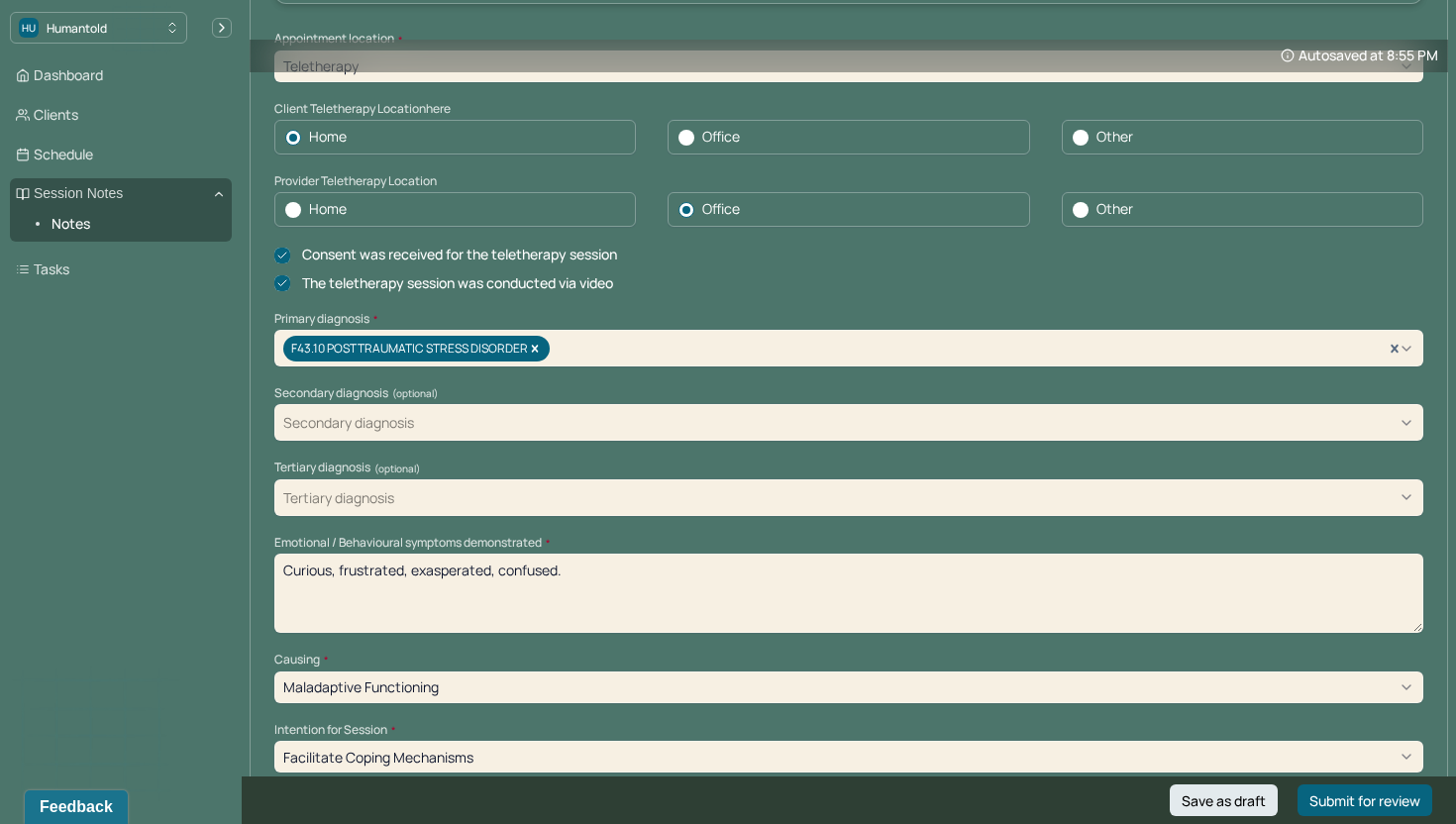 click on "Emotional / Behavioural symptoms demonstrated *" at bounding box center (849, 543) 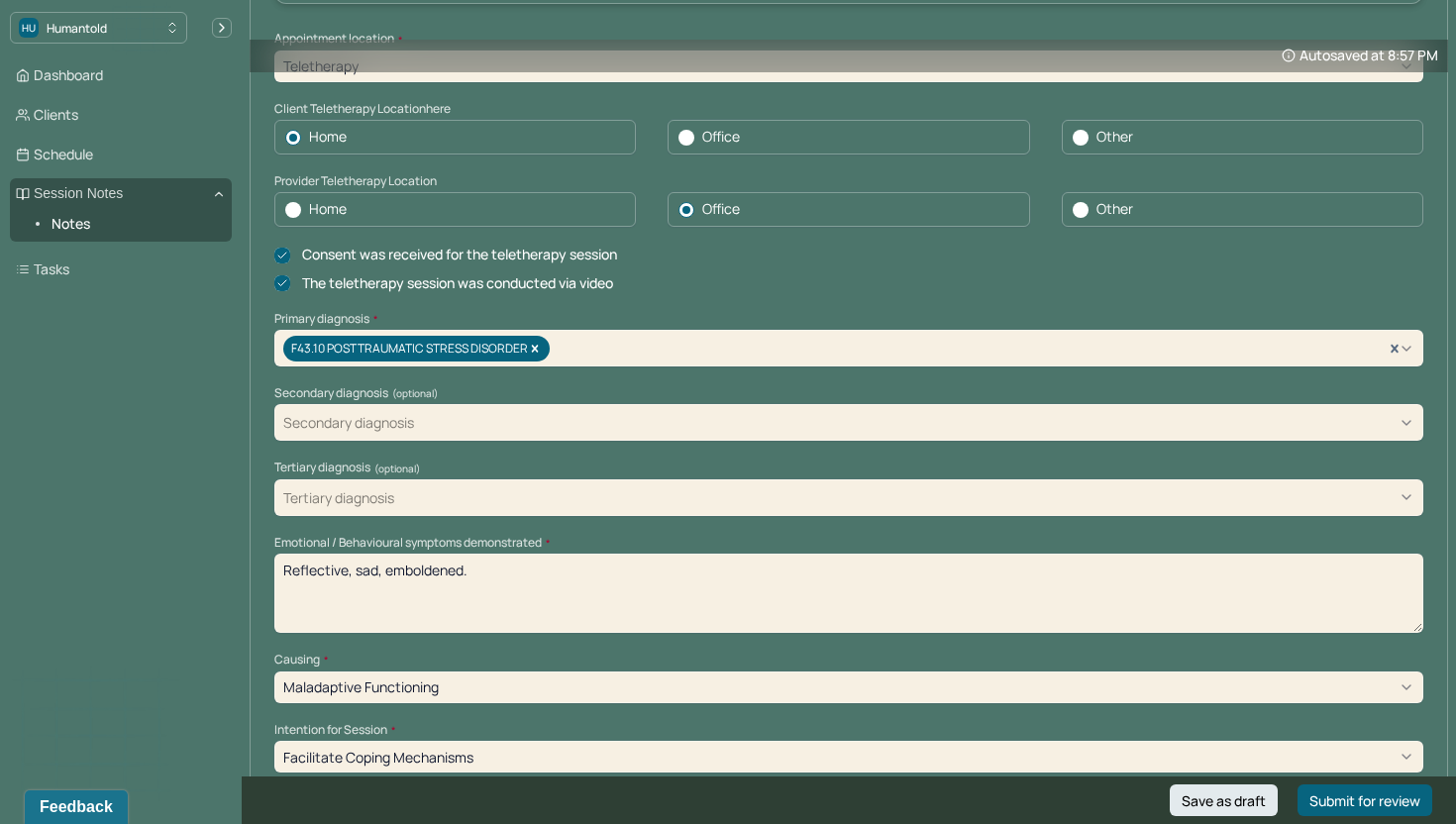 click on "Reflective, sad," at bounding box center [849, 593] 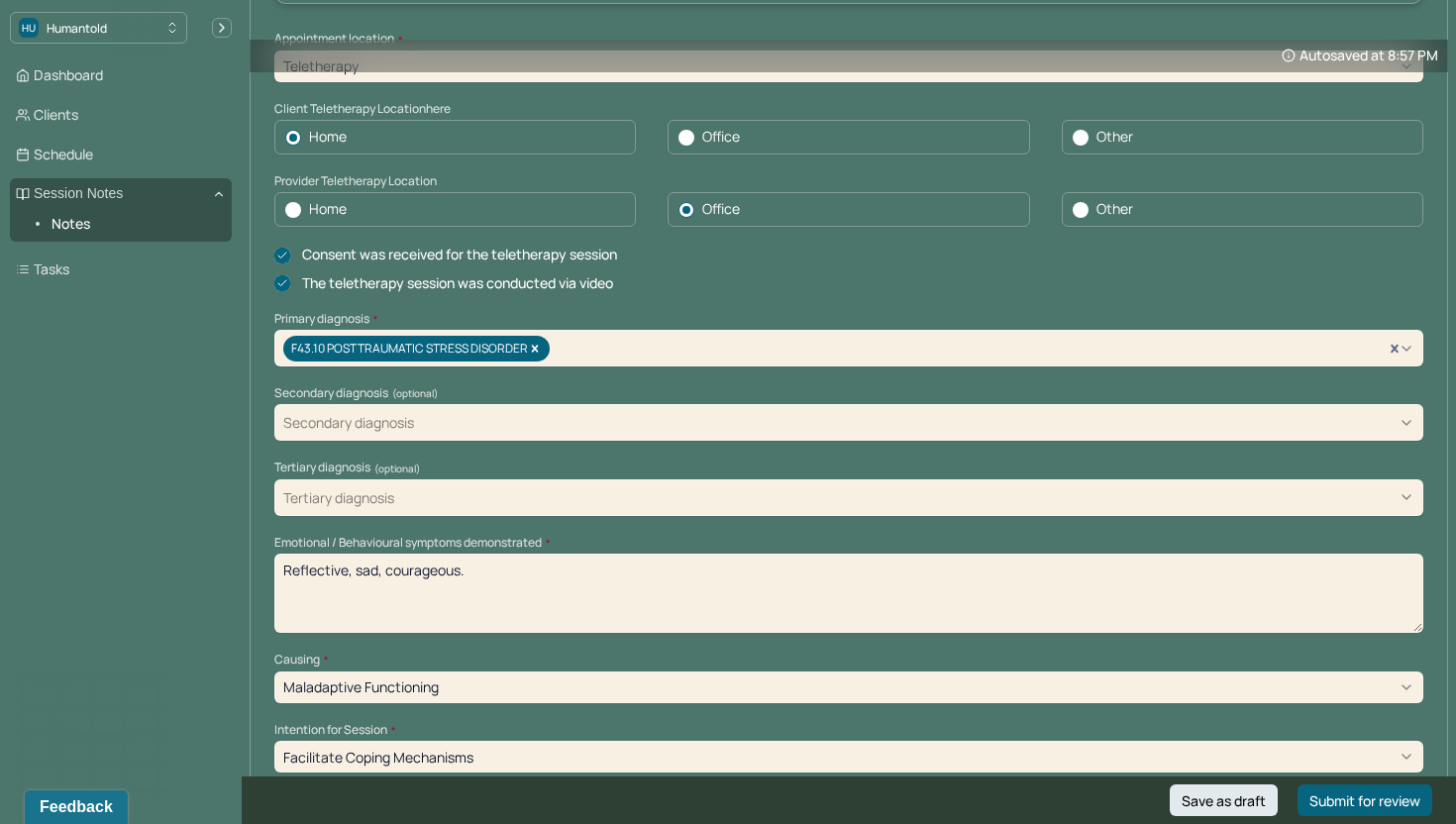 type on "Reflective, sad, courageous." 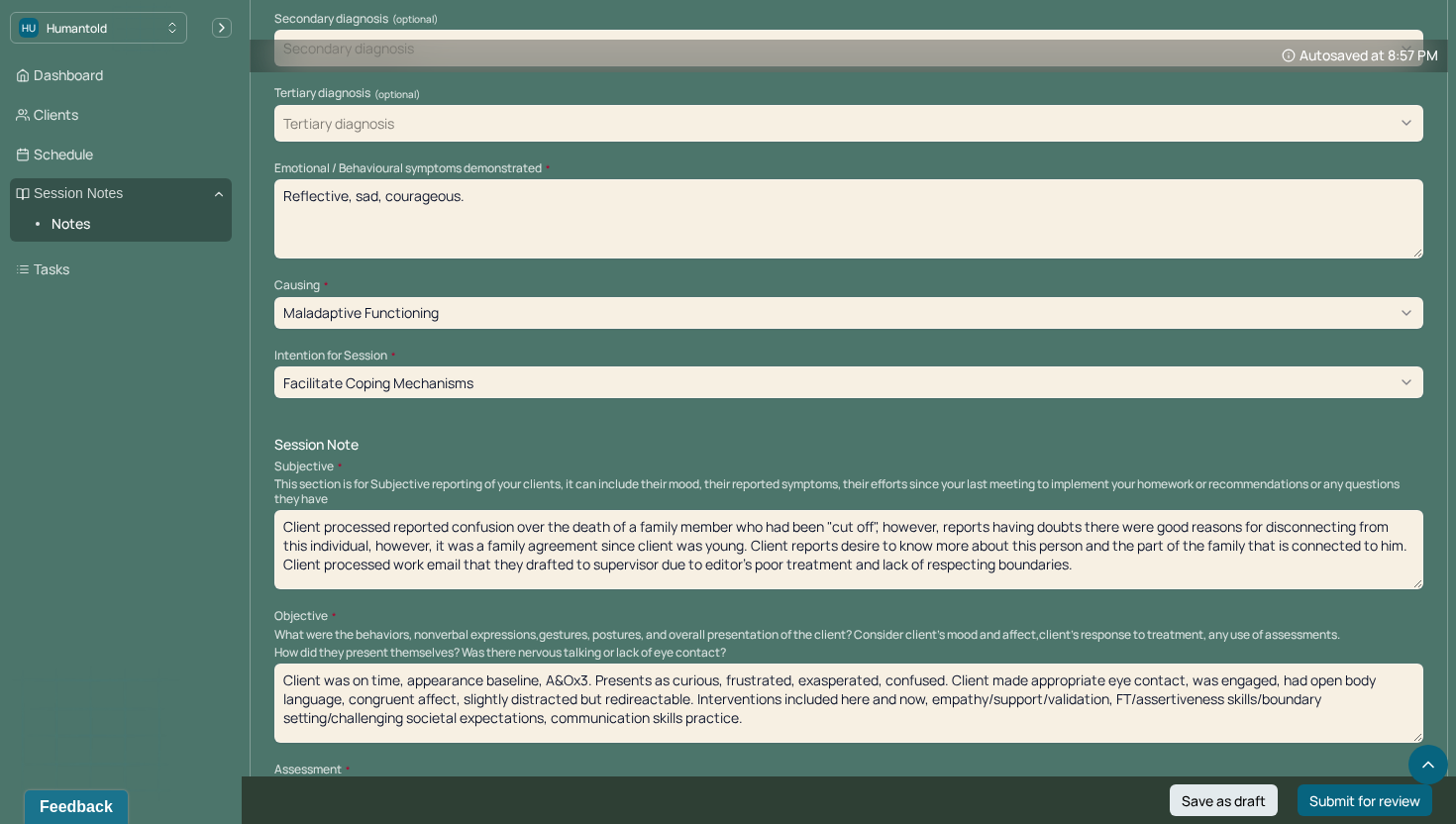 scroll, scrollTop: 942, scrollLeft: 0, axis: vertical 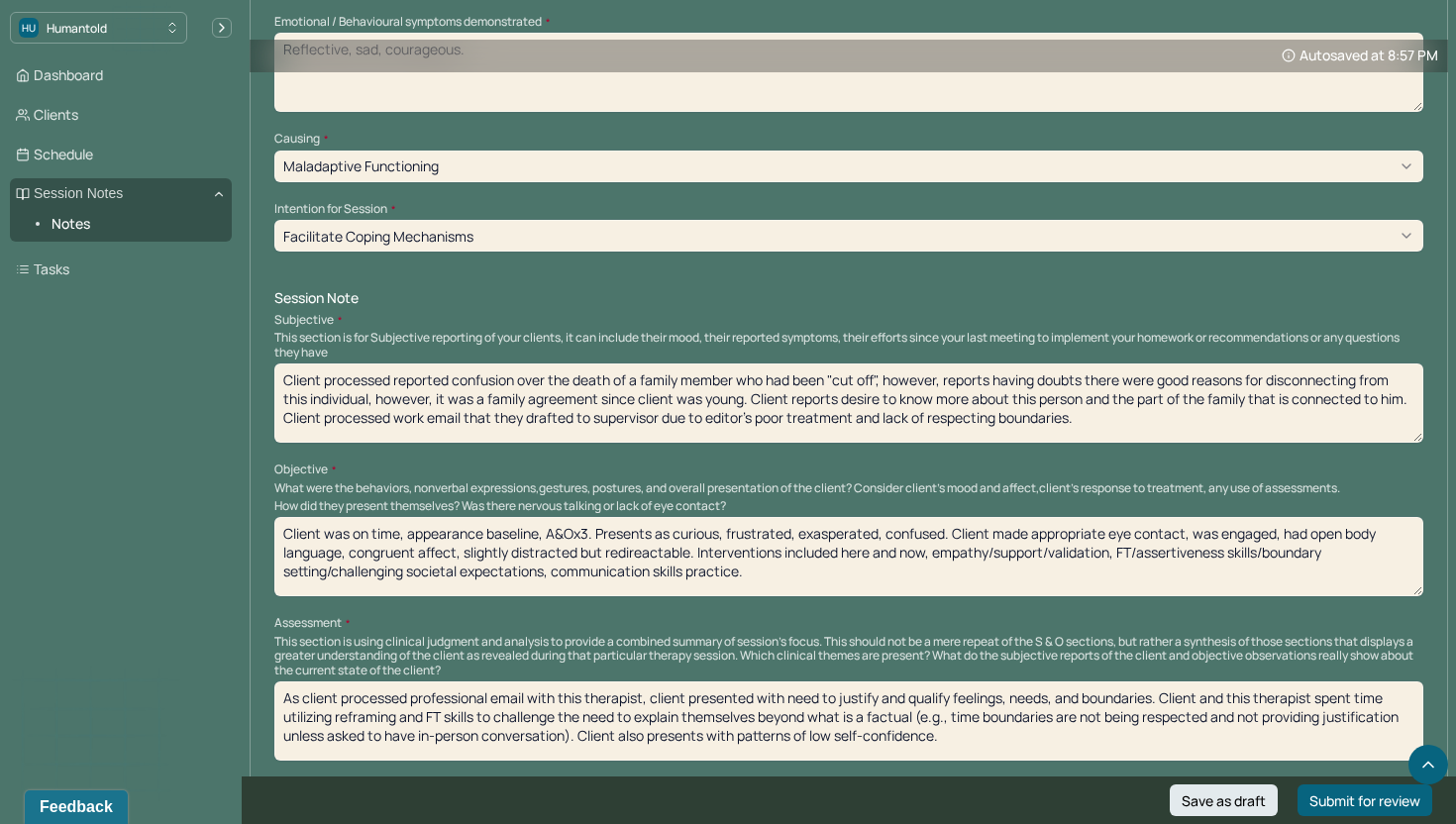 click on "Client processed reported confusion over the death of a family member who had been "cut off", however, reports having doubts there were good reasons for disconnecting from this individual, however, it was a family agreement since client was young. Client reports desire to know more about this person and the part of the family that is connected to him. Client processed work email that they drafted to supervisor due to editor's poor treatment and lack of respecting boundaries." at bounding box center (849, 403) 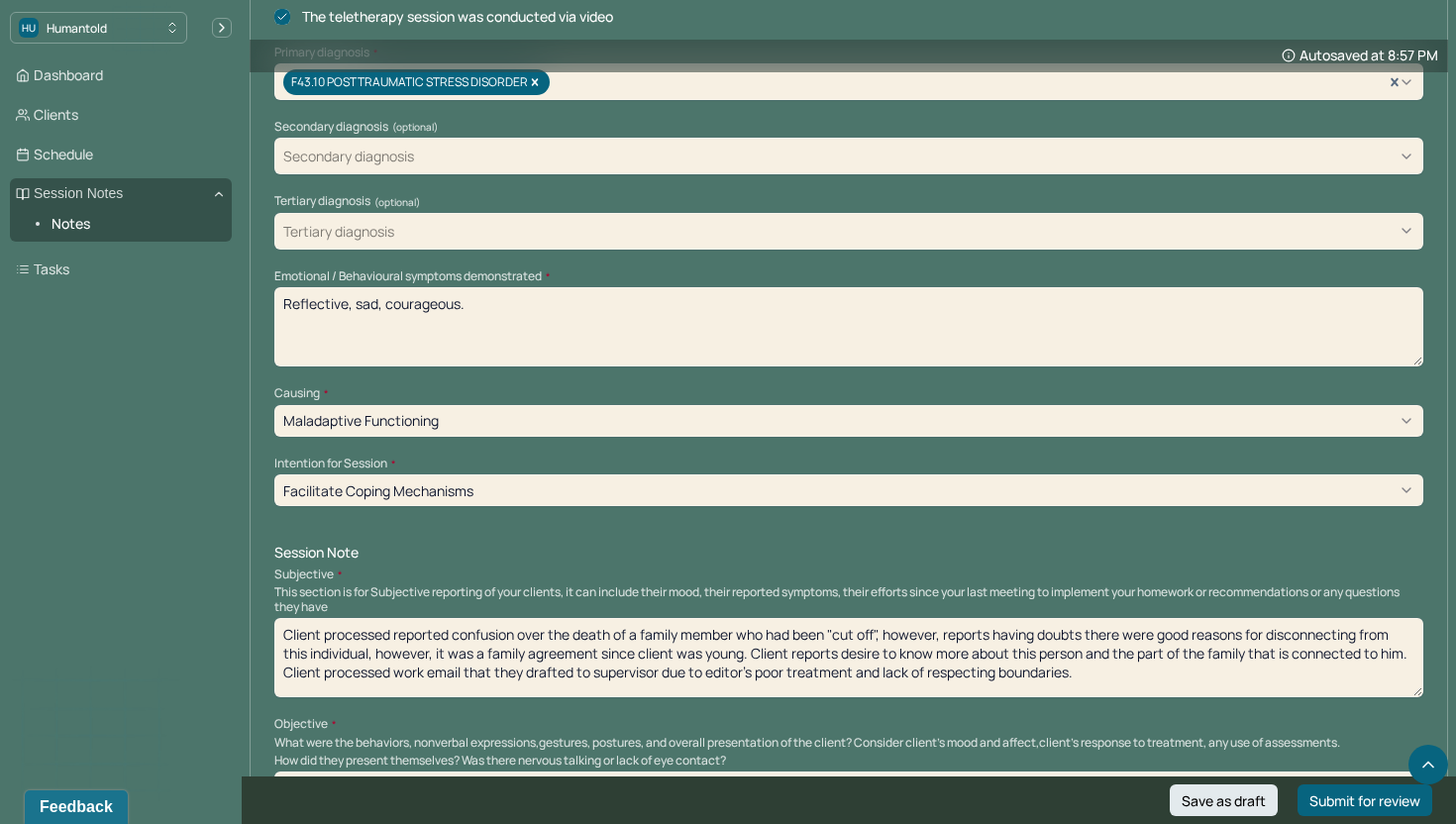 scroll, scrollTop: 692, scrollLeft: 0, axis: vertical 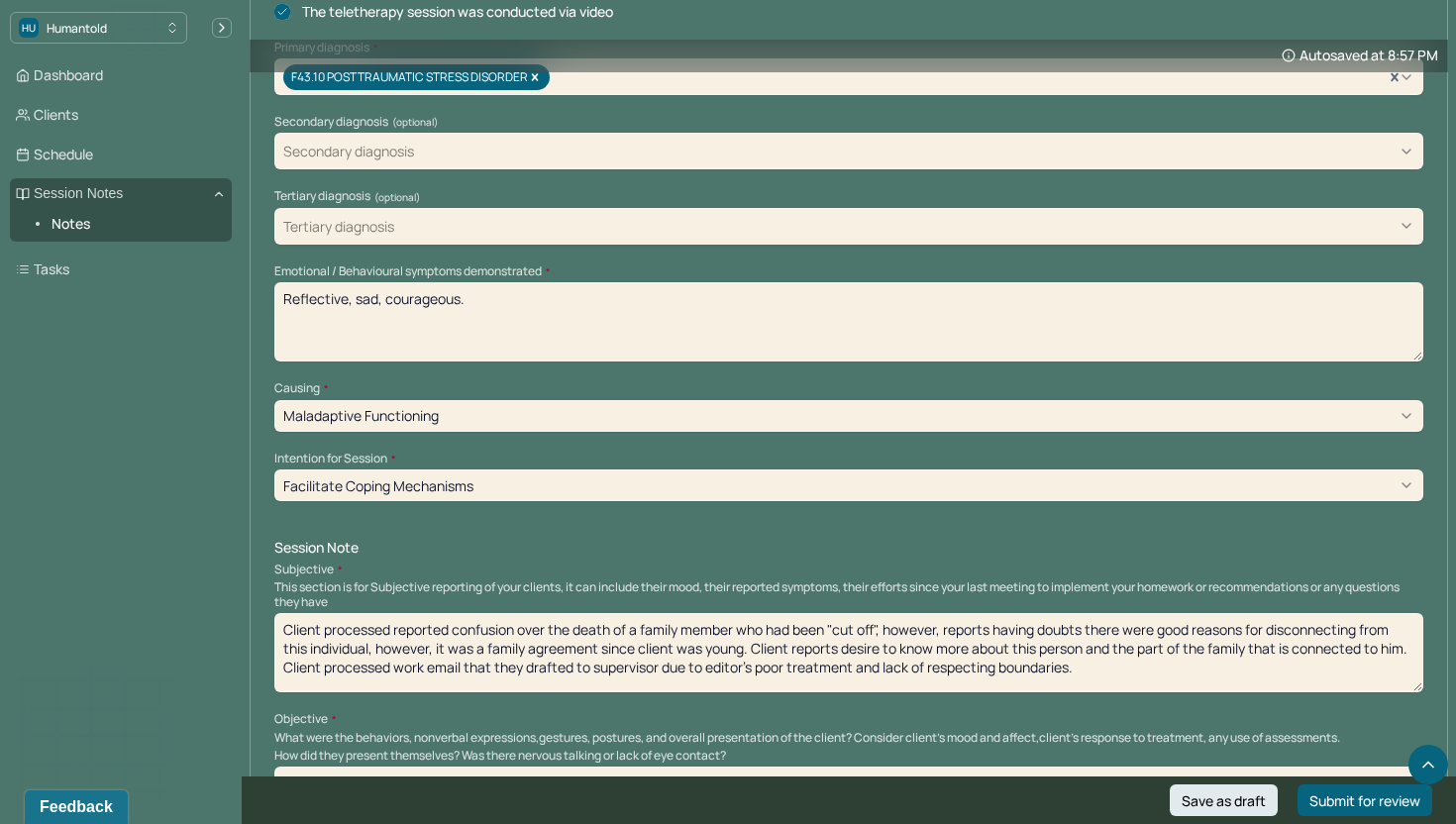 click on "Client processed reported confusion over the death of a family member who had been "cut off", however, reports having doubts there were good reasons for disconnecting from this individual, however, it was a family agreement since client was young. Client reports desire to know more about this person and the part of the family that is connected to him. Client processed work email that they drafted to supervisor due to editor's poor treatment and lack of respecting boundaries." at bounding box center (849, 653) 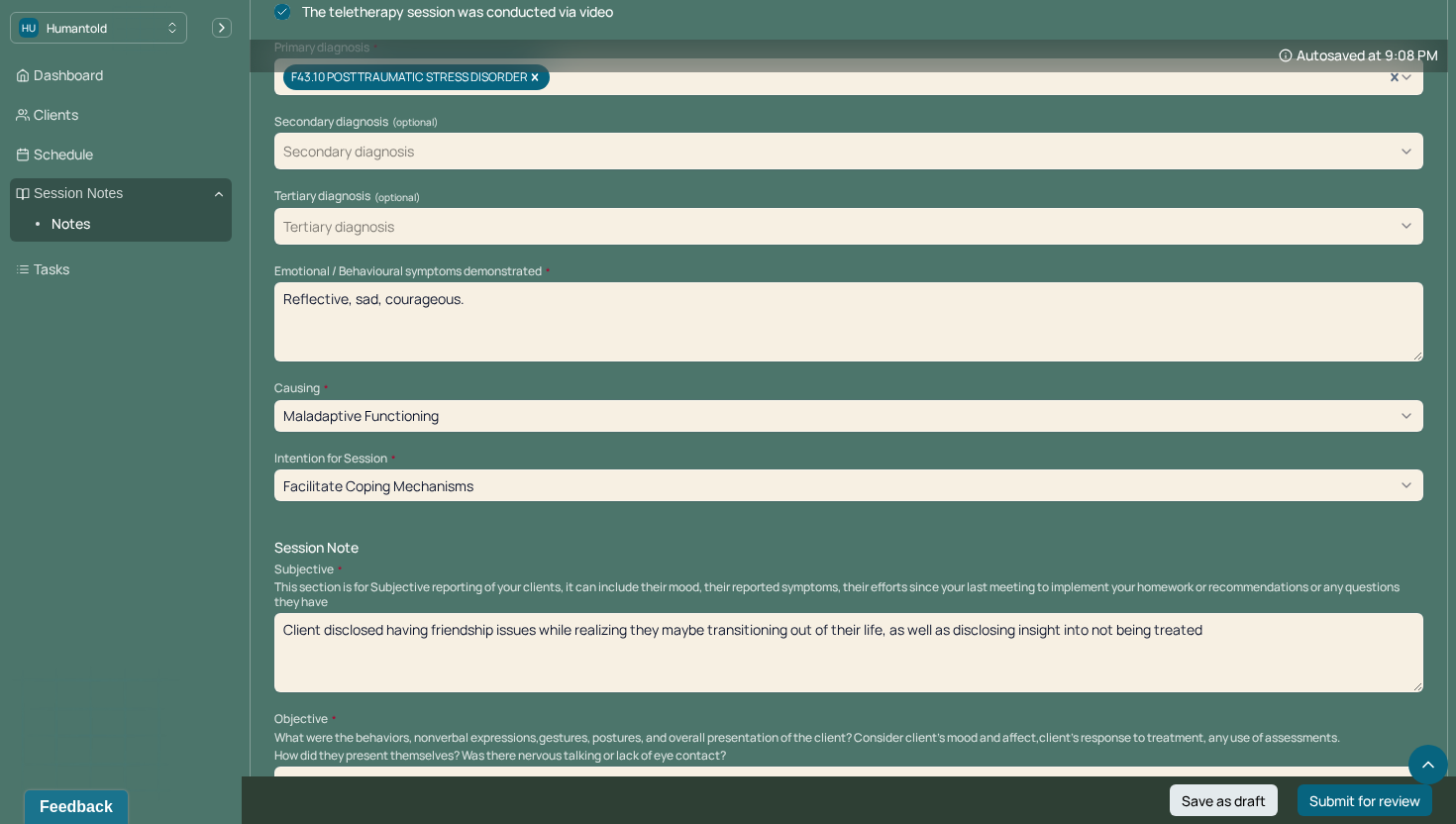 click on "Client disclosed having friendship issues while realizing they maybe transitioning out of their life, as well as disclosing insight into not being treated" at bounding box center (849, 653) 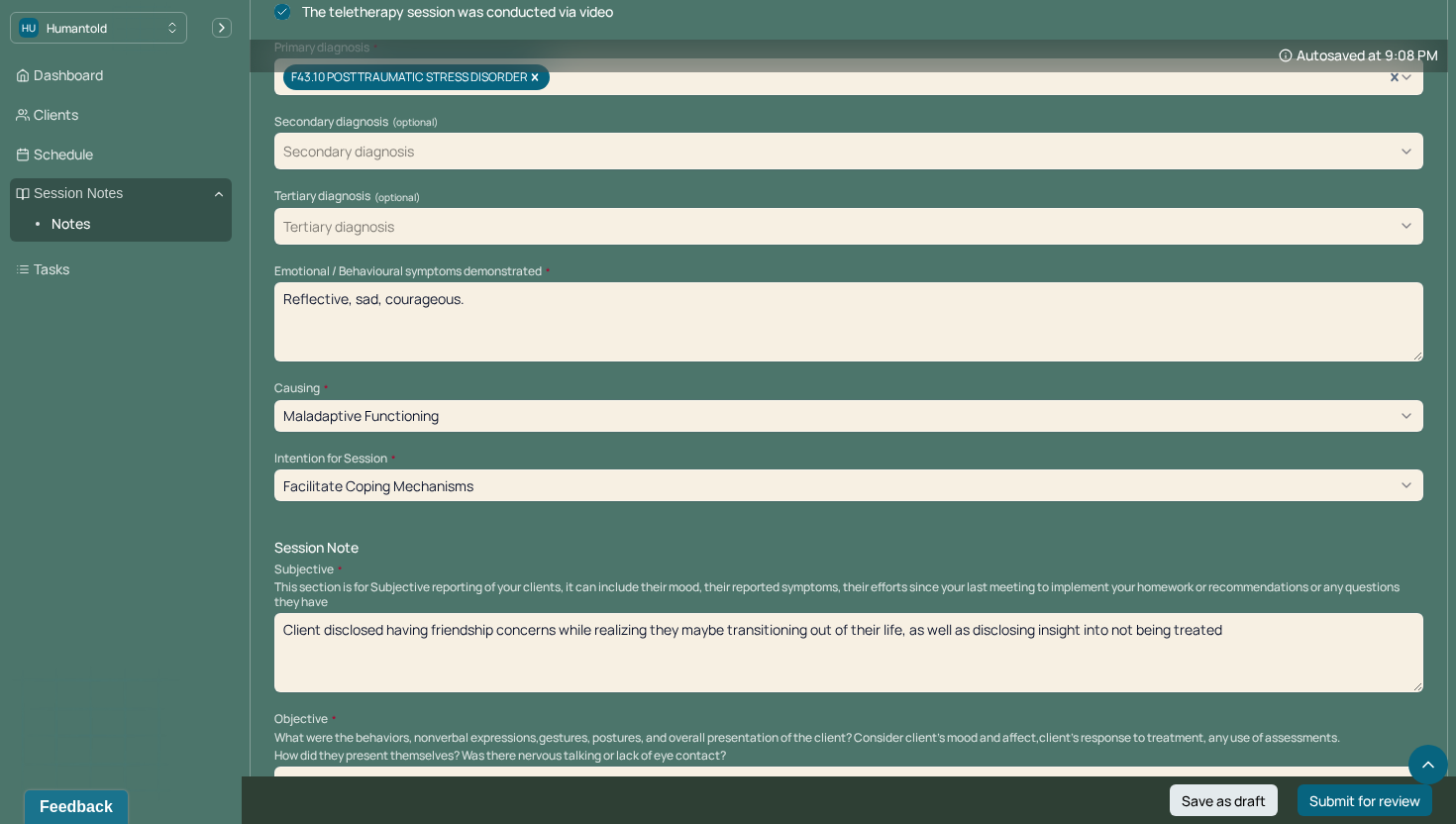 click on "Client disclosed having friendship issues while realizing they maybe transitioning out of their life, as well as disclosing insight into not being treated" at bounding box center [849, 653] 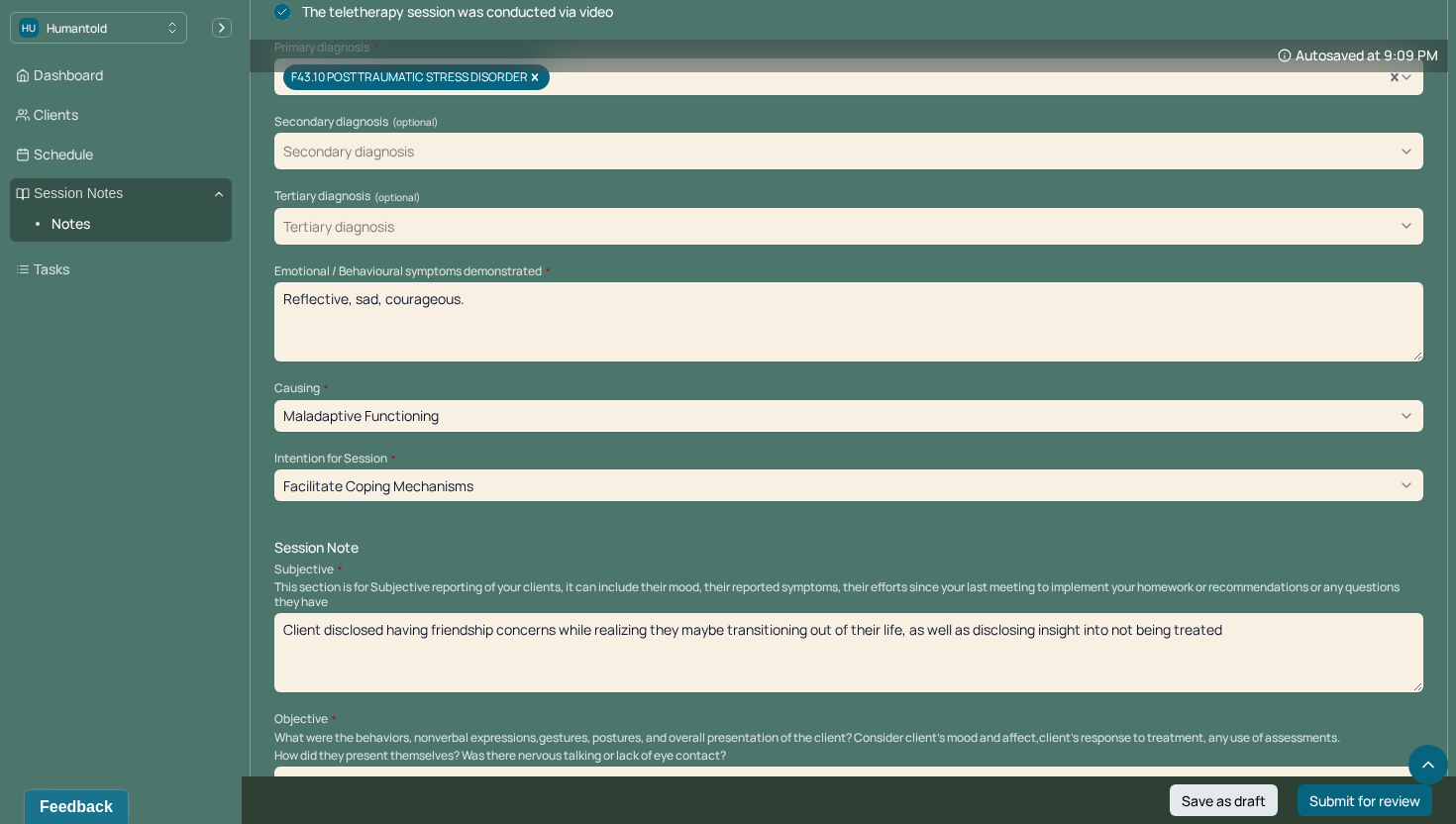 click on "Client disclosed having friendship concerns while realizing they maybe transitioning out of their life, as well as disclosing insight into not being treated" at bounding box center (849, 653) 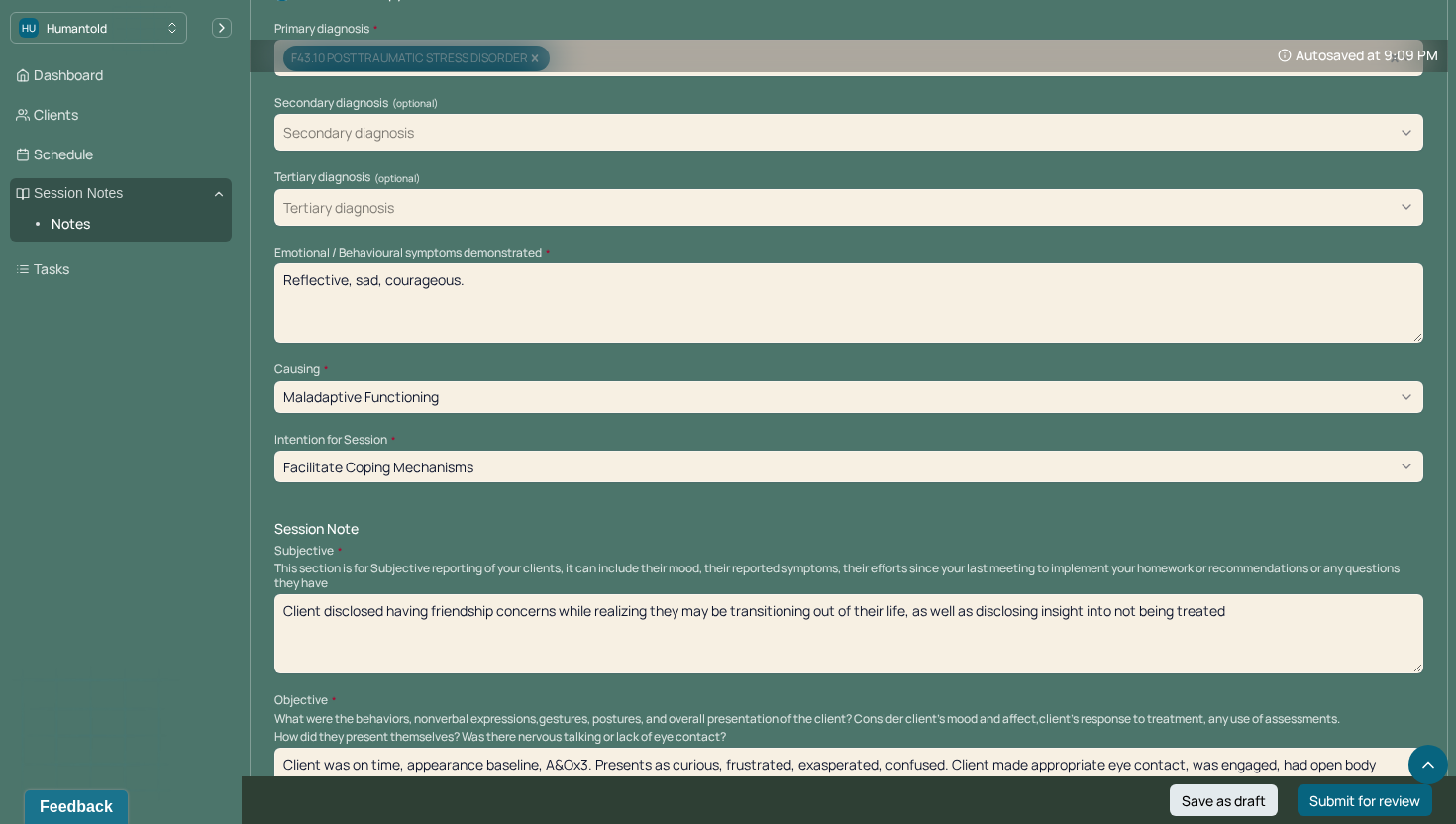 scroll, scrollTop: 727, scrollLeft: 0, axis: vertical 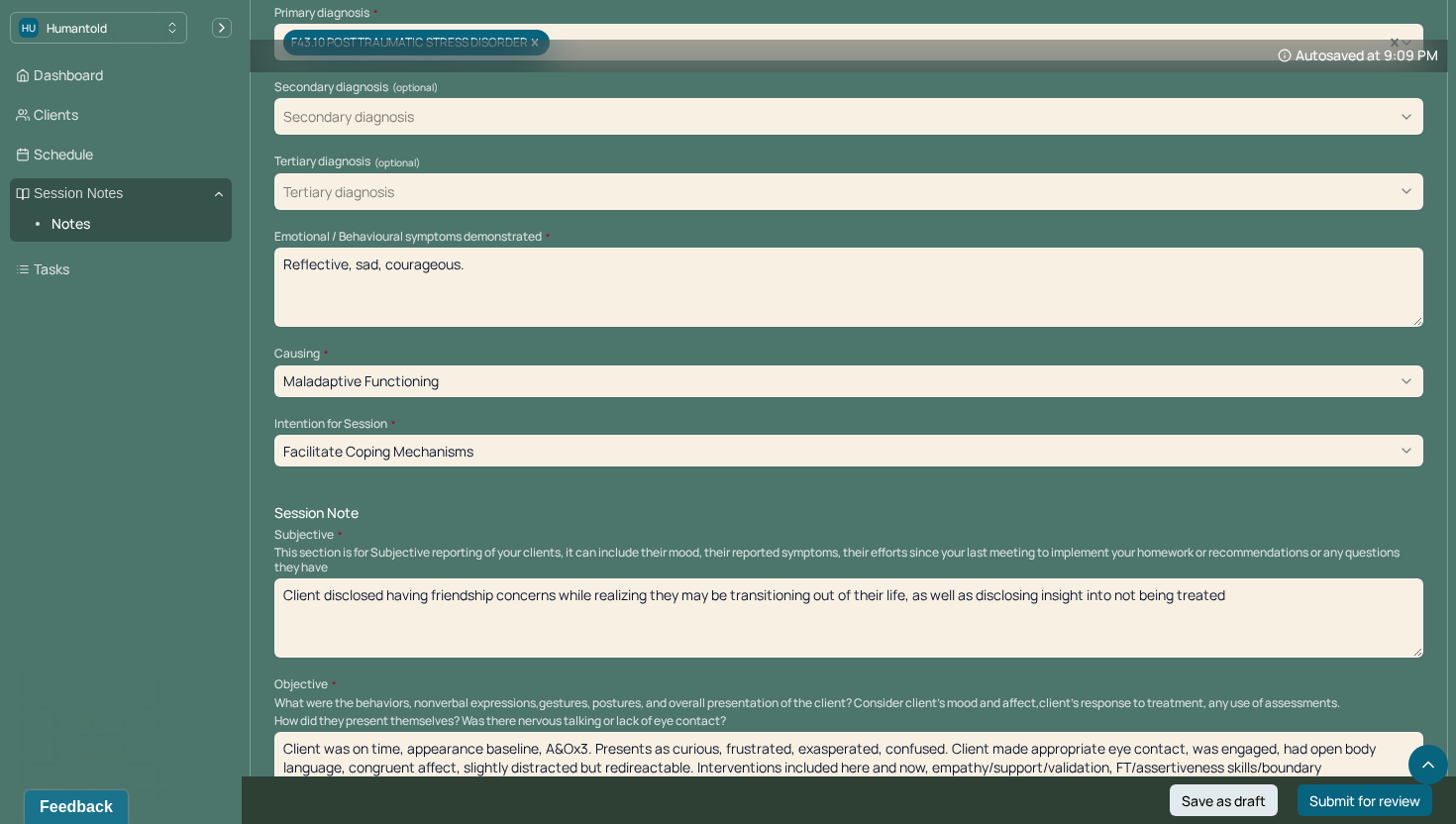 click on "Client disclosed having friendship concerns while realizing they may be transitioning out of their life, as well as disclosing insight into not being treated" at bounding box center (849, 618) 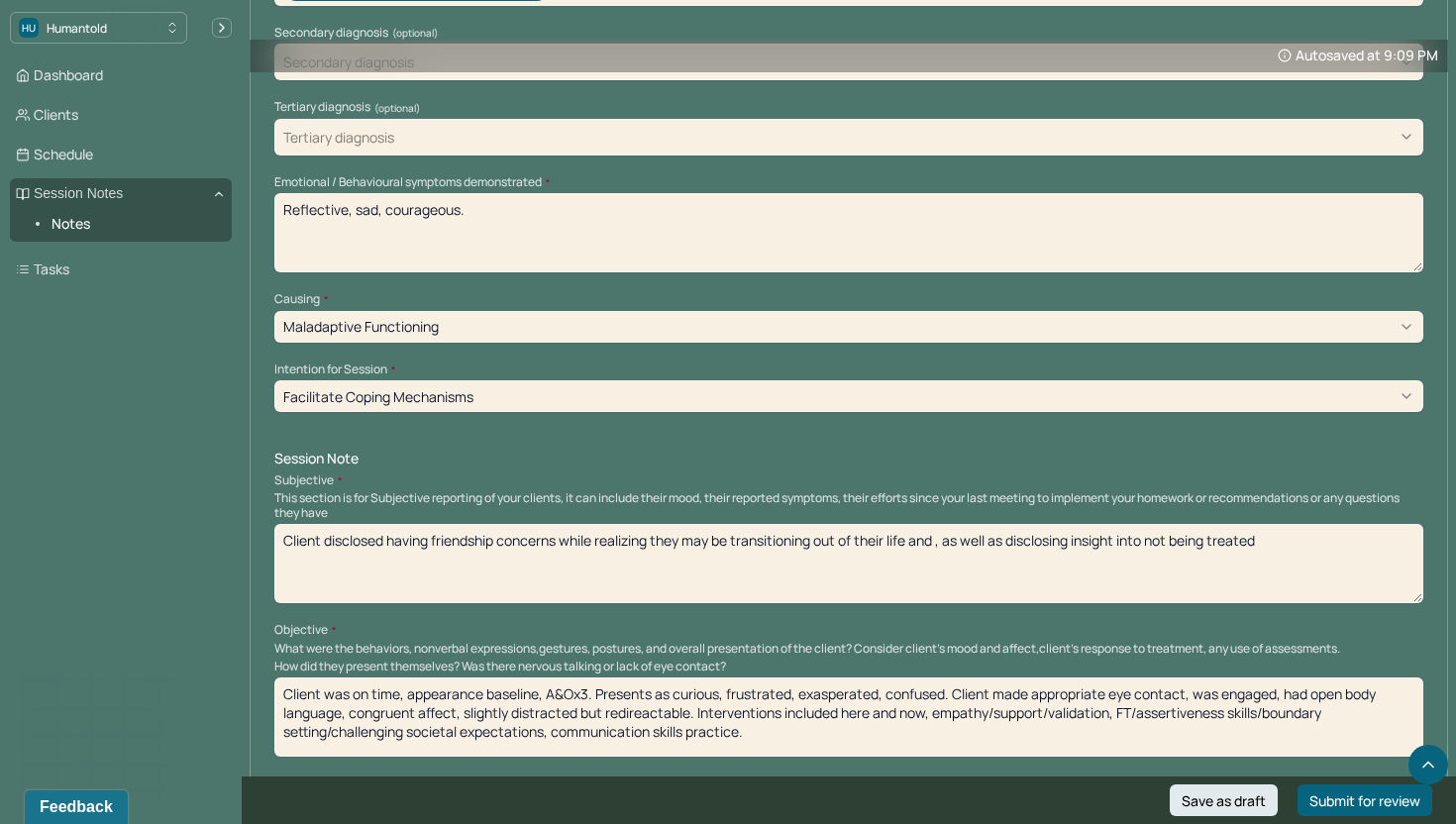 scroll, scrollTop: 789, scrollLeft: 0, axis: vertical 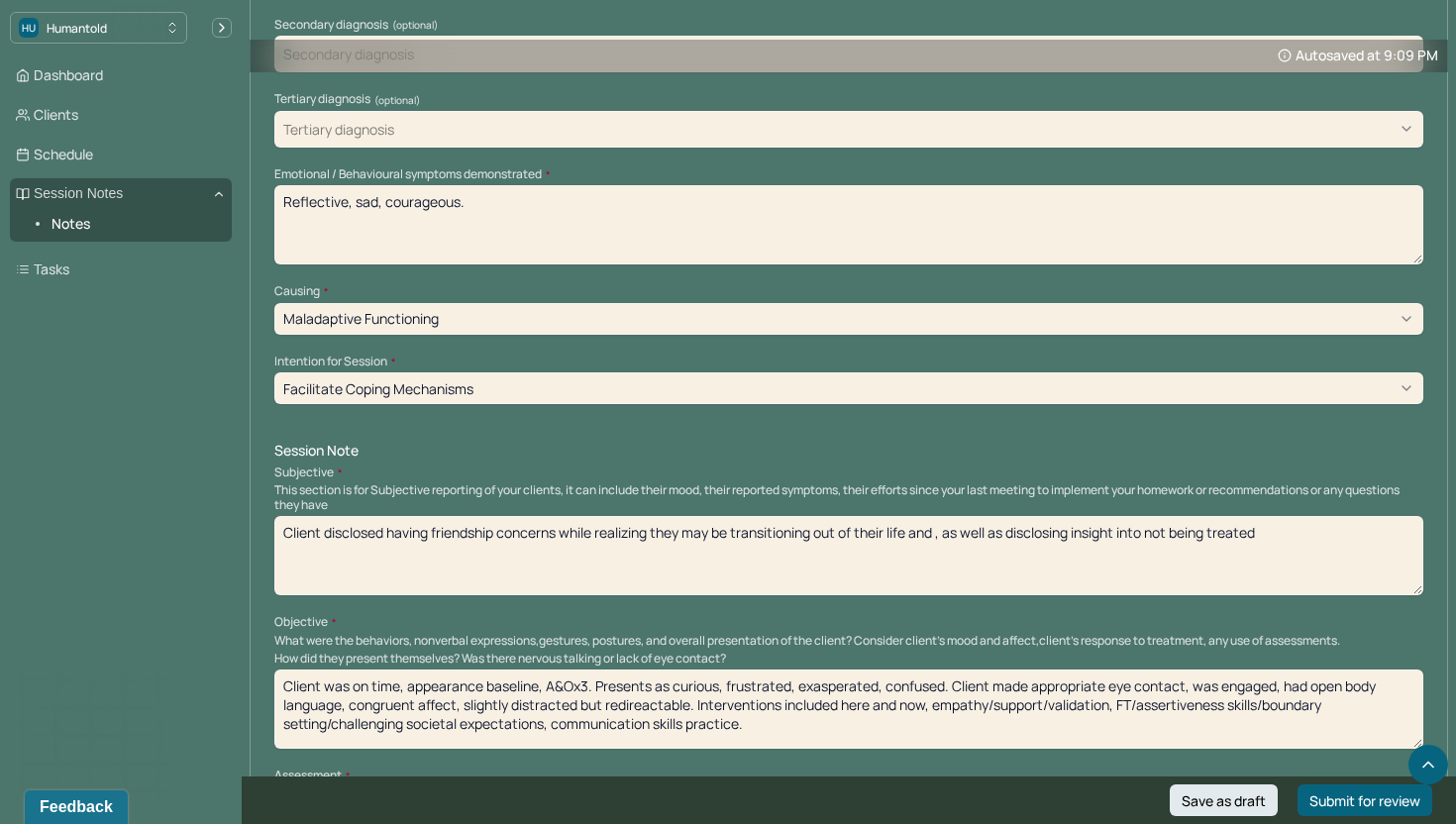 click on "Client disclosed having friendship concerns while realizing they may be transitioning out of their life and , as well as disclosing insight into not being treated" at bounding box center [849, 556] 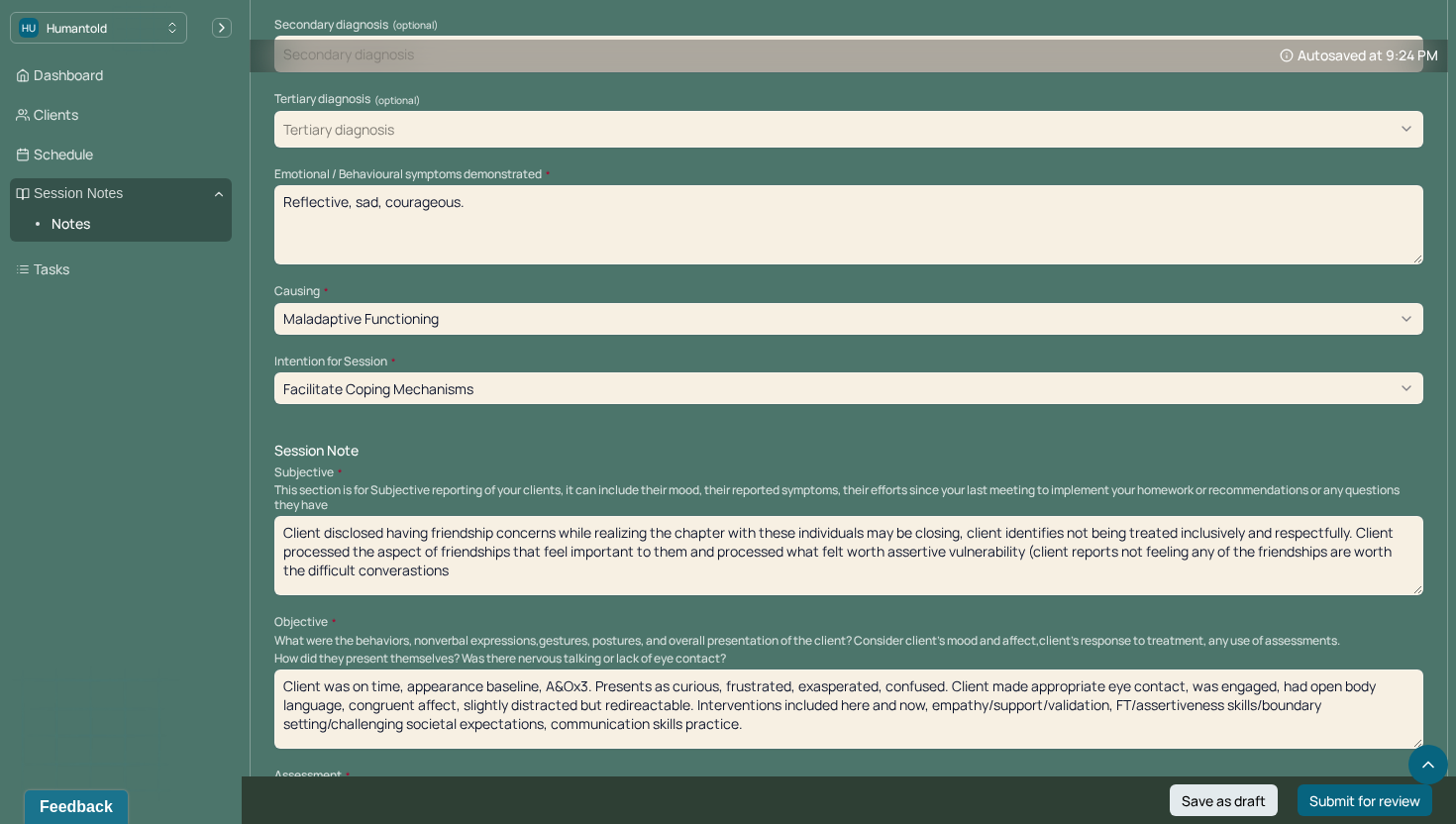 click on "Client disclosed having friendship concerns while realizing the chapter with these individuals may be closing, client identifies not being treated inclusively and respectfully. Client processed the aspect of friendships that feel important to them and processed what felt worth assertive vulnerability (client reports not feeling any of the friendships are worth the difficult converastions" at bounding box center (849, 556) 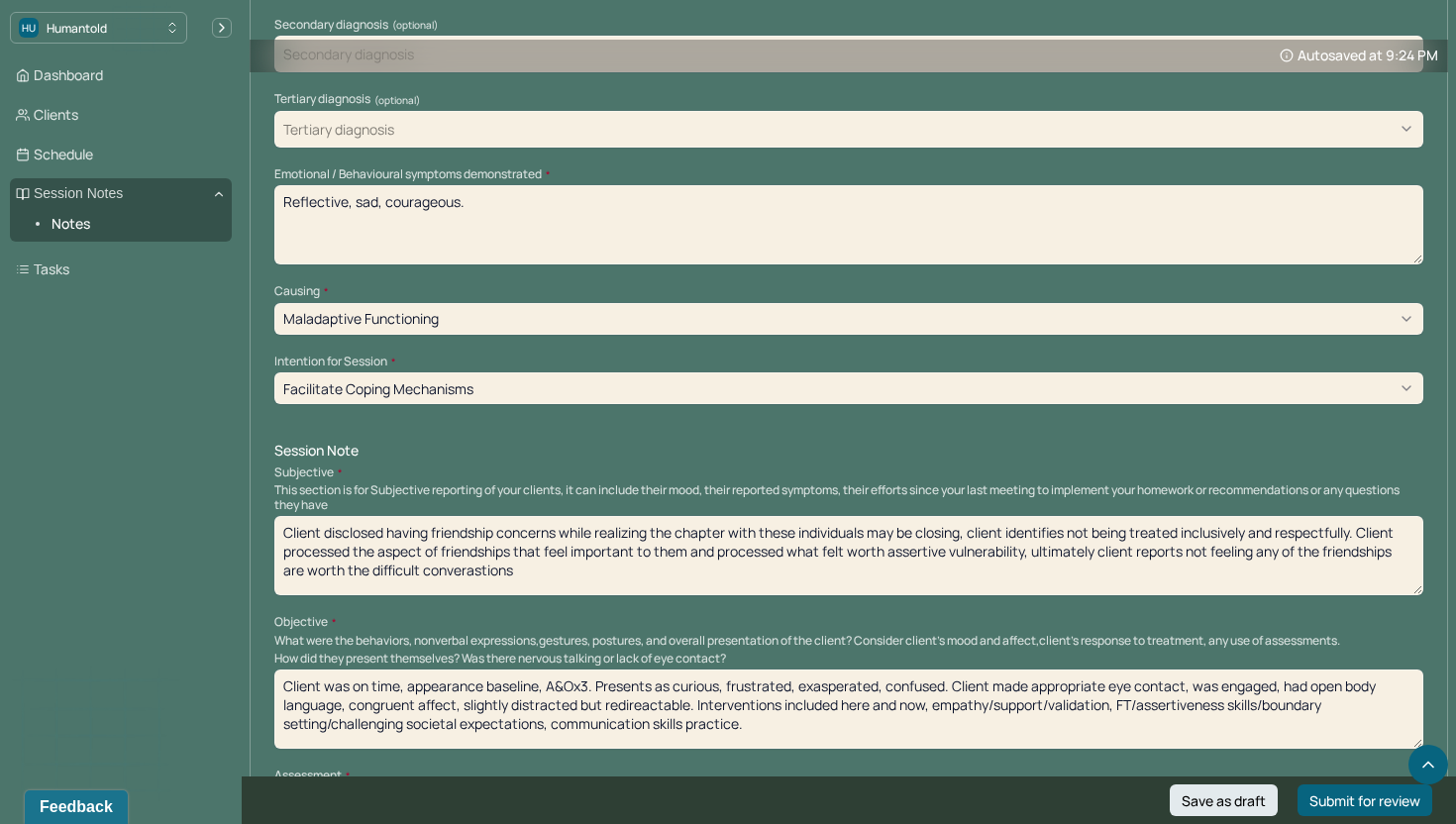 drag, startPoint x: 546, startPoint y: 550, endPoint x: 1259, endPoint y: 524, distance: 713.4739 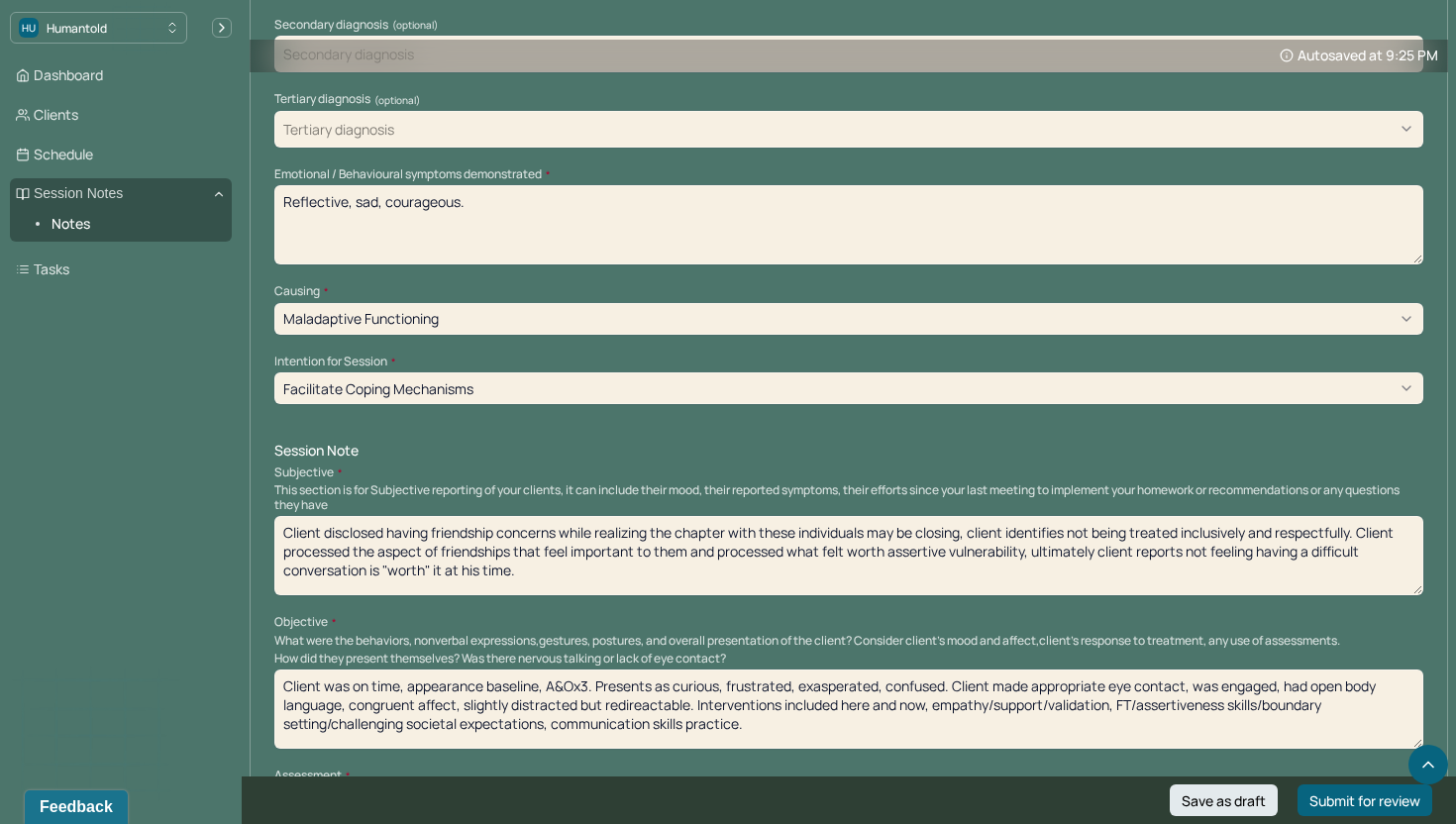 click on "Client disclosed having friendship concerns while realizing the chapter with these individuals may be closing, client identifies not being treated inclusively and respectfully. Client processed the aspect of friendships that feel important to them and processed what felt worth assertive vulnerability, ultimately client reports not feeling having a difficult conversation is "worth" it at his time." at bounding box center (849, 556) 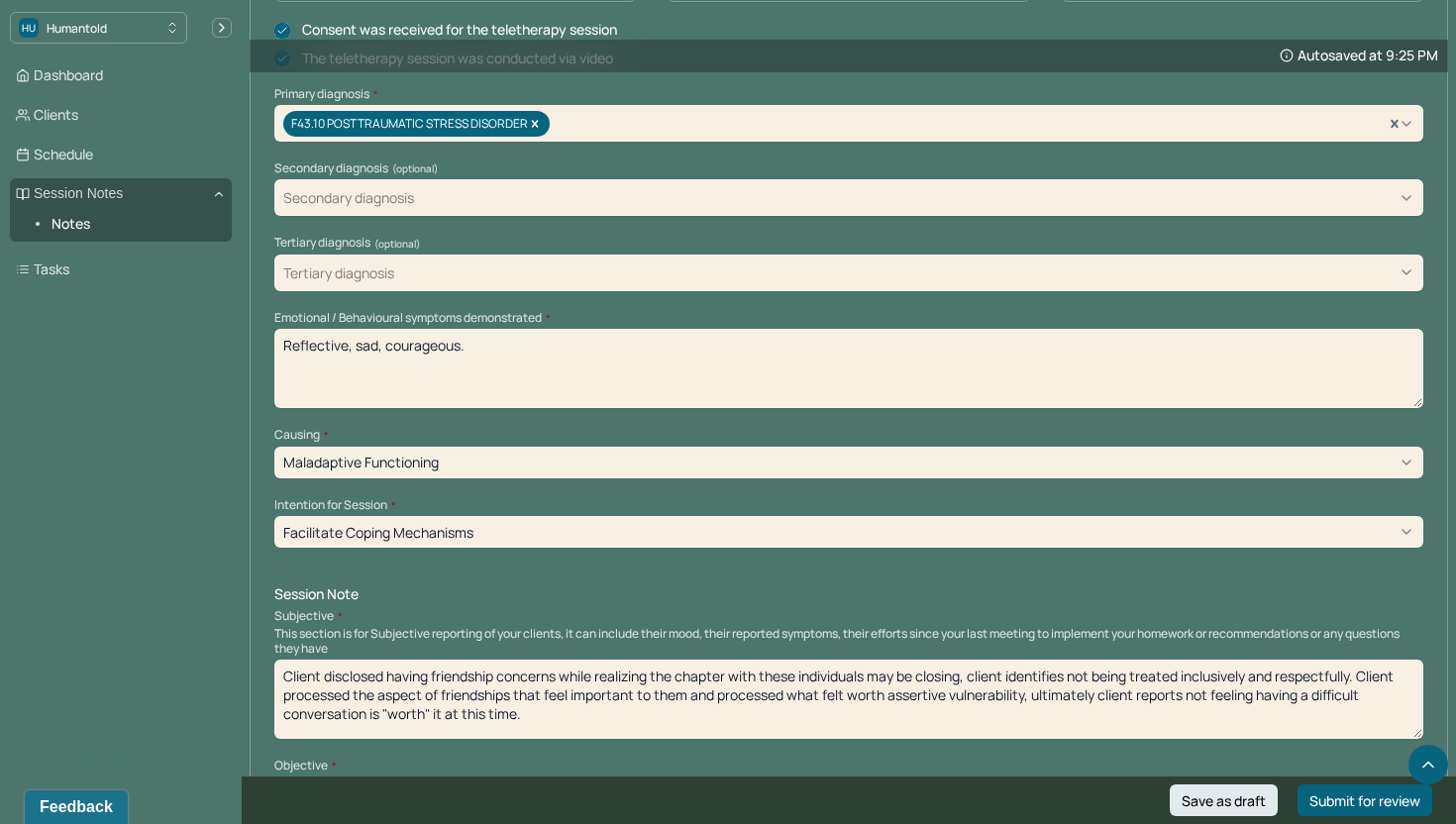 scroll, scrollTop: 617, scrollLeft: 0, axis: vertical 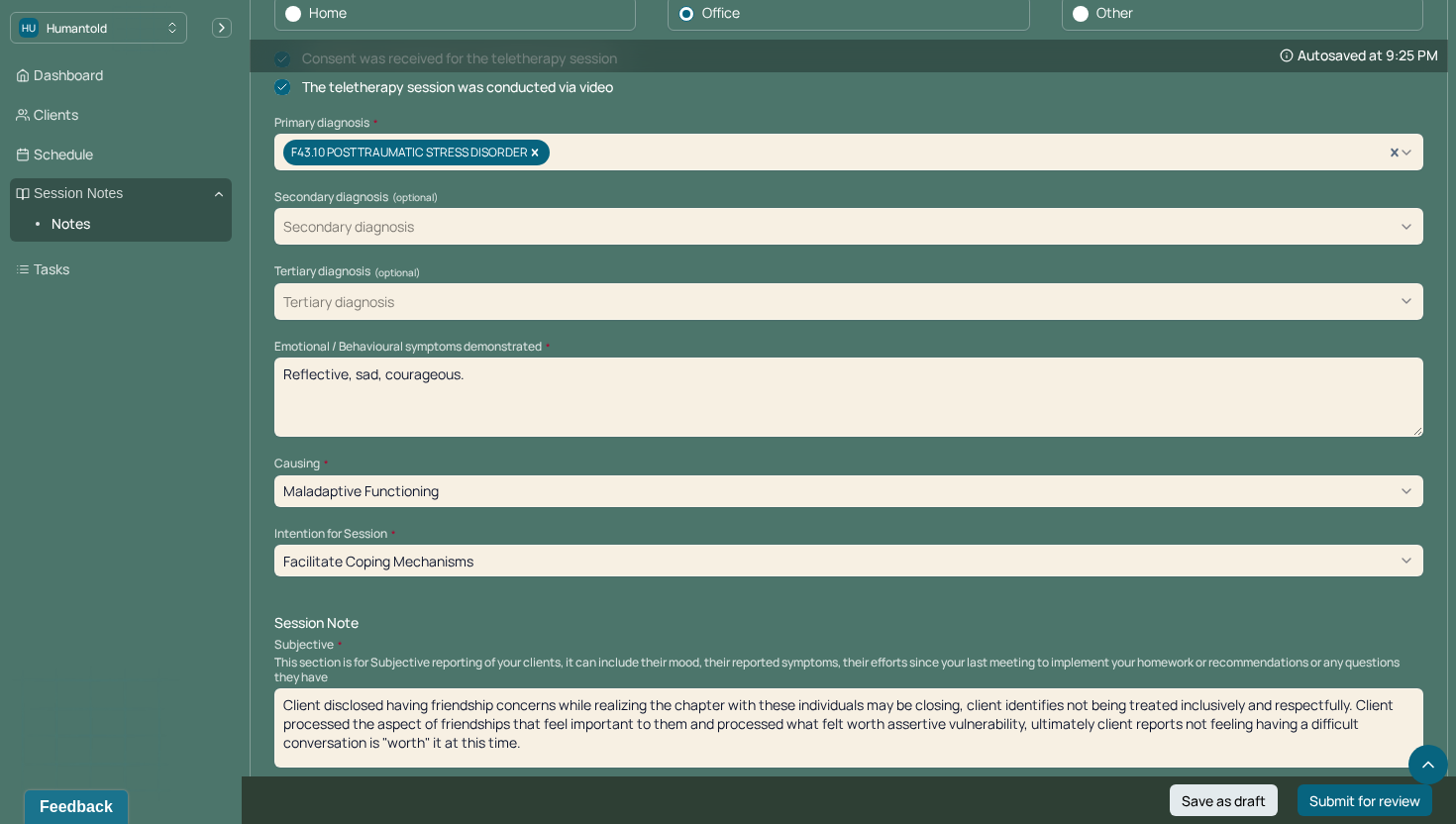 type on "Client disclosed having friendship concerns while realizing the chapter with these individuals may be closing, client identifies not being treated inclusively and respectfully. Client processed the aspect of friendships that feel important to them and processed what felt worth assertive vulnerability, ultimately client reports not feeling having a difficult conversation is "worth" it at this time." 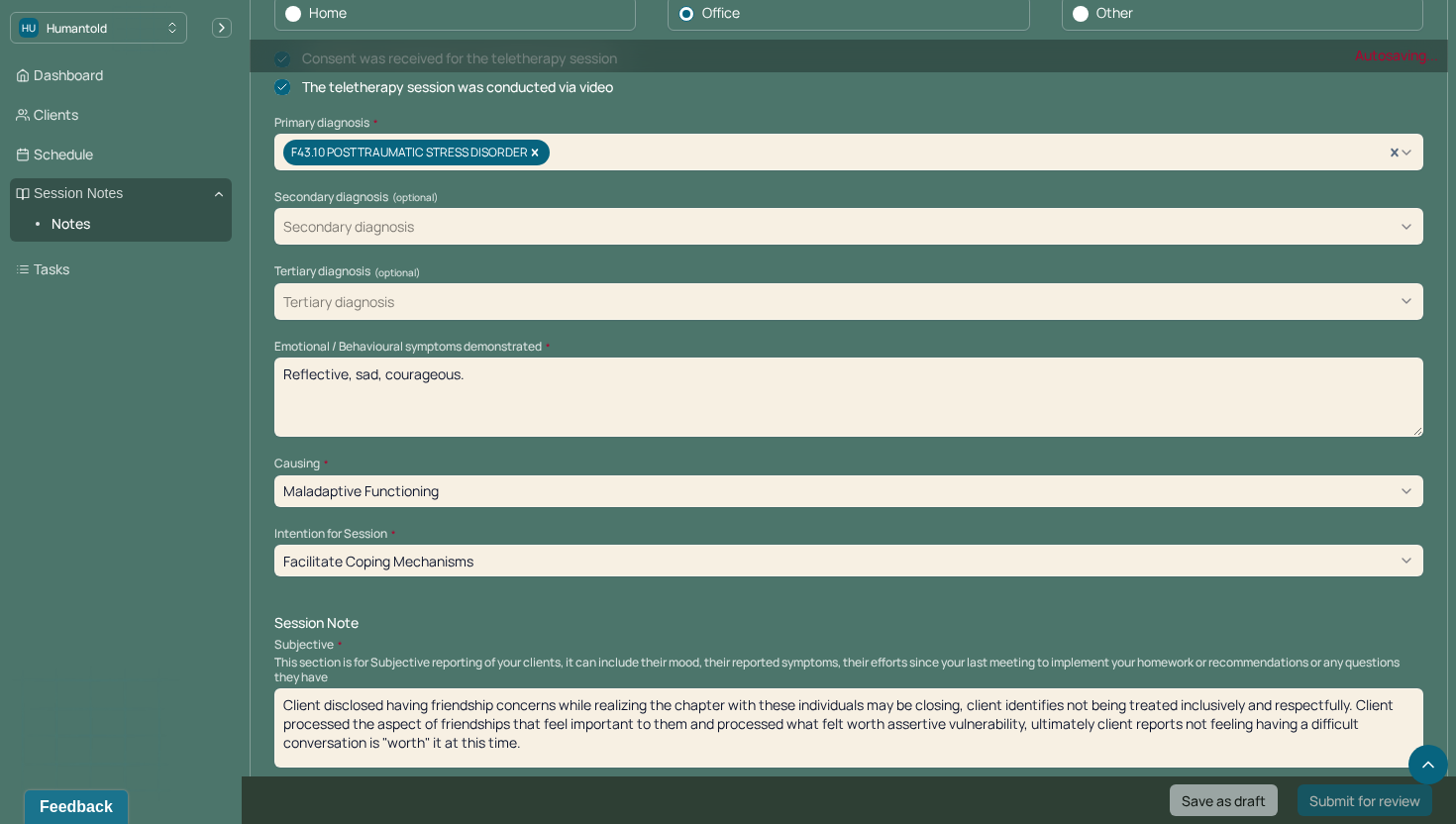 click on "Reflective, sad, courageous." at bounding box center [849, 397] 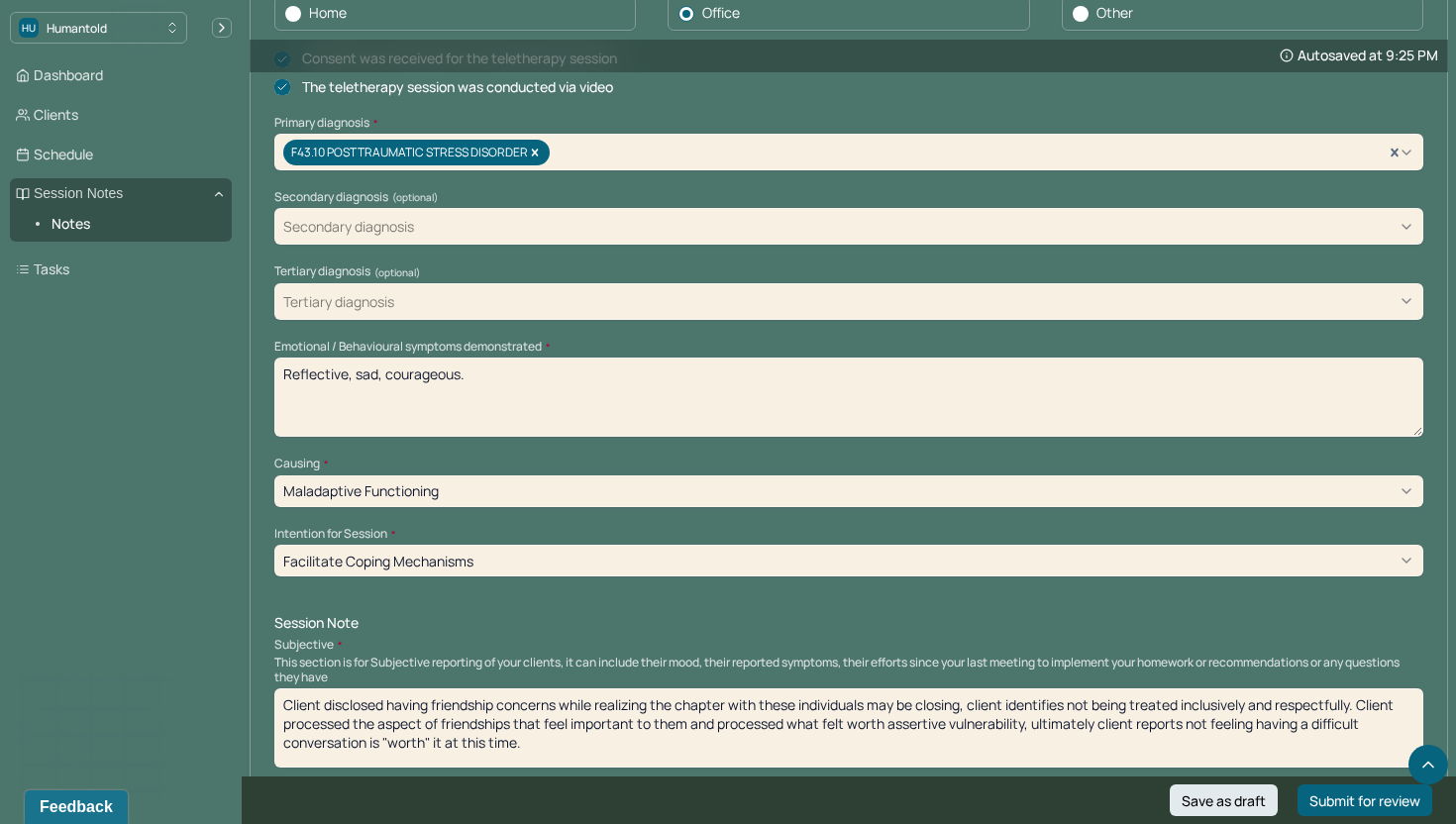 click on "Reflective, sad, courageous." at bounding box center [849, 397] 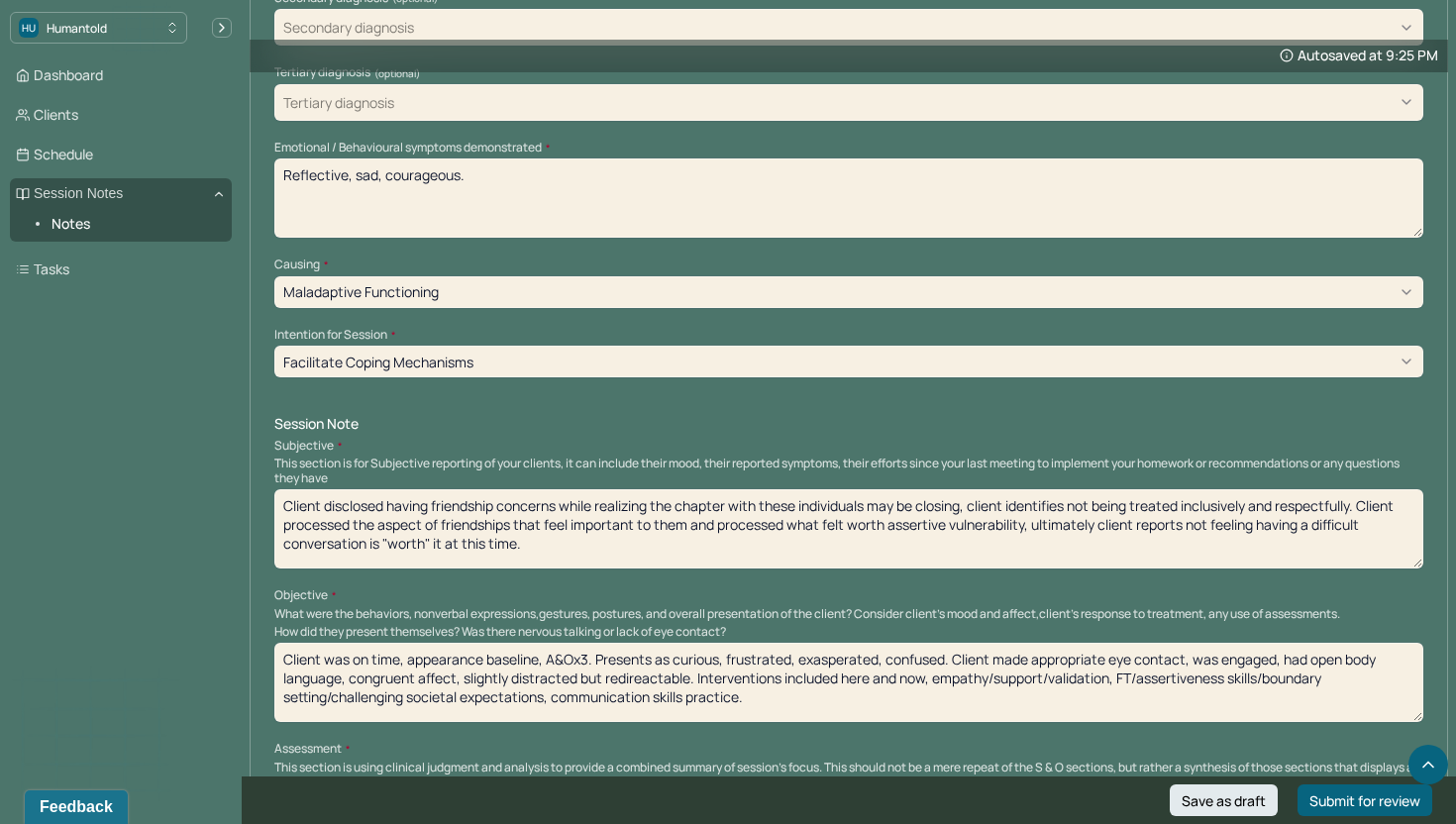 click on "Client disclosed having friendship concerns while realizing the chapter with these individuals may be closing, client identifies not being treated inclusively and respectfully. Client processed the aspect of friendships that feel important to them and processed what felt worth assertive vulnerability, ultimately client reports not feeling having a difficult conversation is "worth" it at this time." at bounding box center (849, 529) 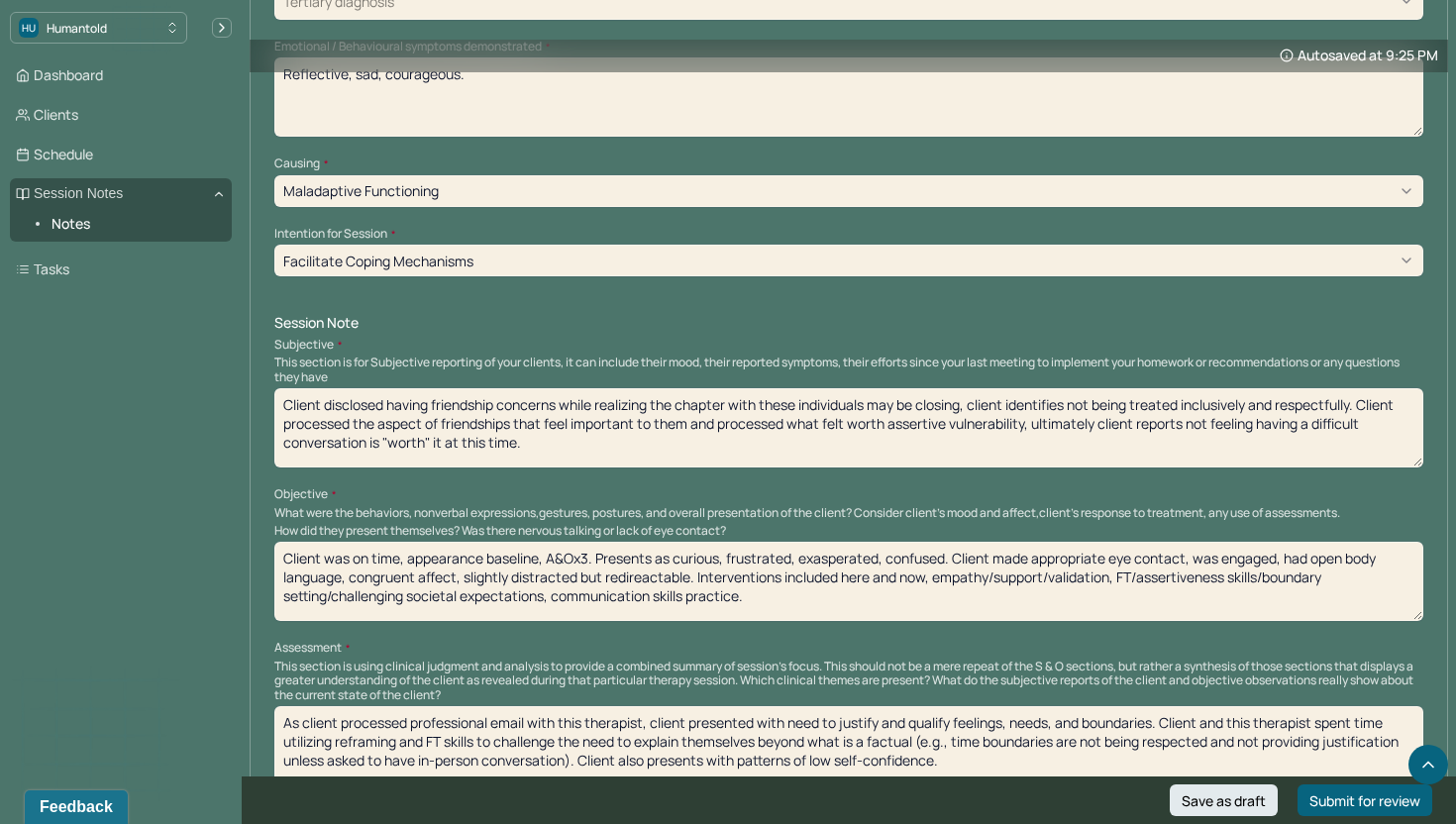 scroll, scrollTop: 945, scrollLeft: 0, axis: vertical 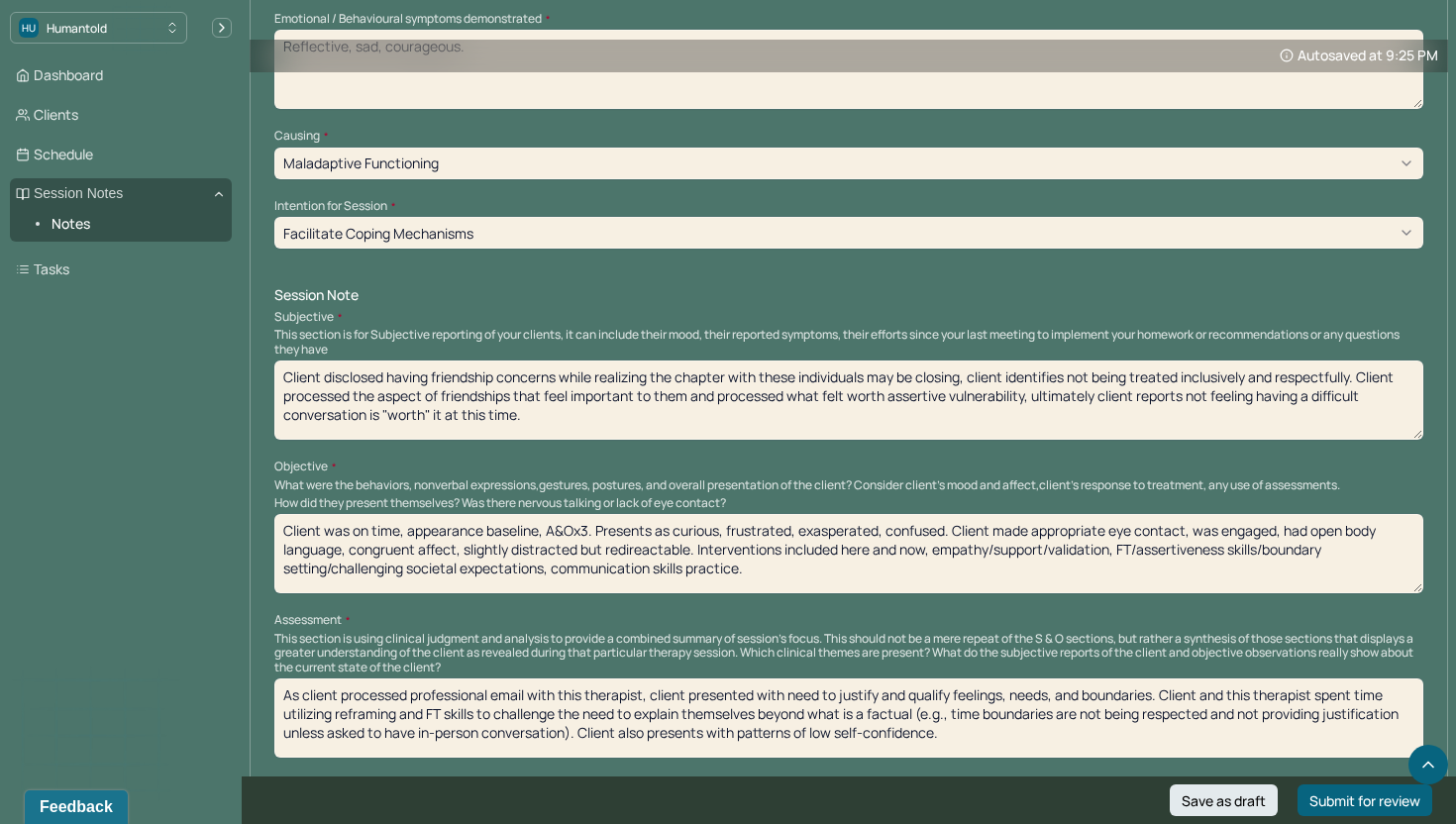 click on "Client was on time, appearance baseline, A&Ox3. Presents as curious, frustrated, exasperated, confused. Client made appropriate eye contact, was engaged, had open body language, congruent affect, slightly distracted but redireactable. Interventions included here and now, empathy/support/validation, FT/assertiveness skills/boundary setting/challenging societal expectations, communication skills practice." at bounding box center (849, 554) 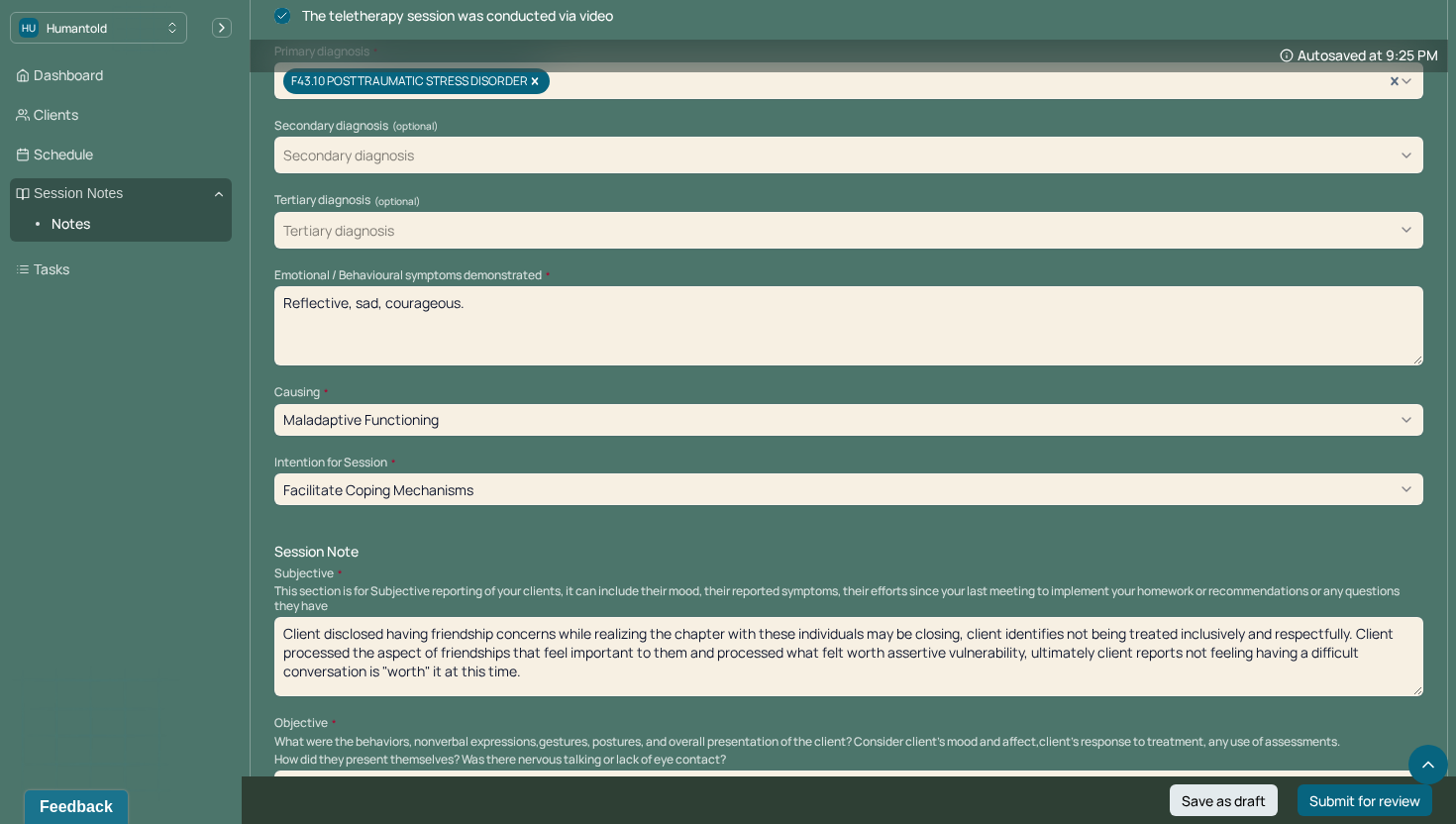 scroll, scrollTop: 615, scrollLeft: 0, axis: vertical 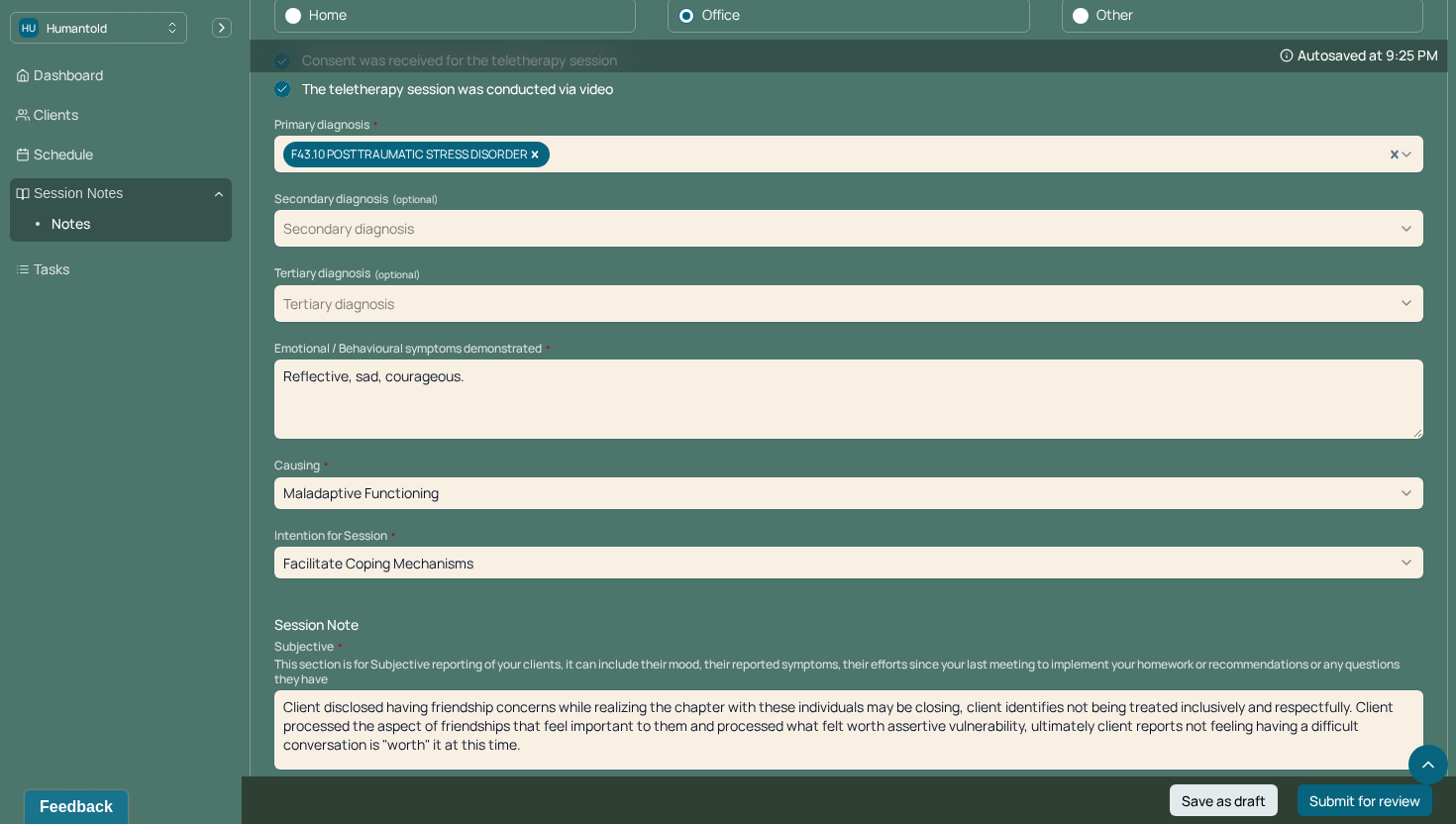 type on "Client was on time, appearance baseline, A&Ox3. Presents as reflective, sad, courageous. . Client made appropriate eye contact, was engaged, had open body language, congruent affect, slightly distracted but redireactable. Interventions included here and now, empathy/support/validation, FT/assertiveness skills/boundary setting/challenging societal expectations, communication skills practice." 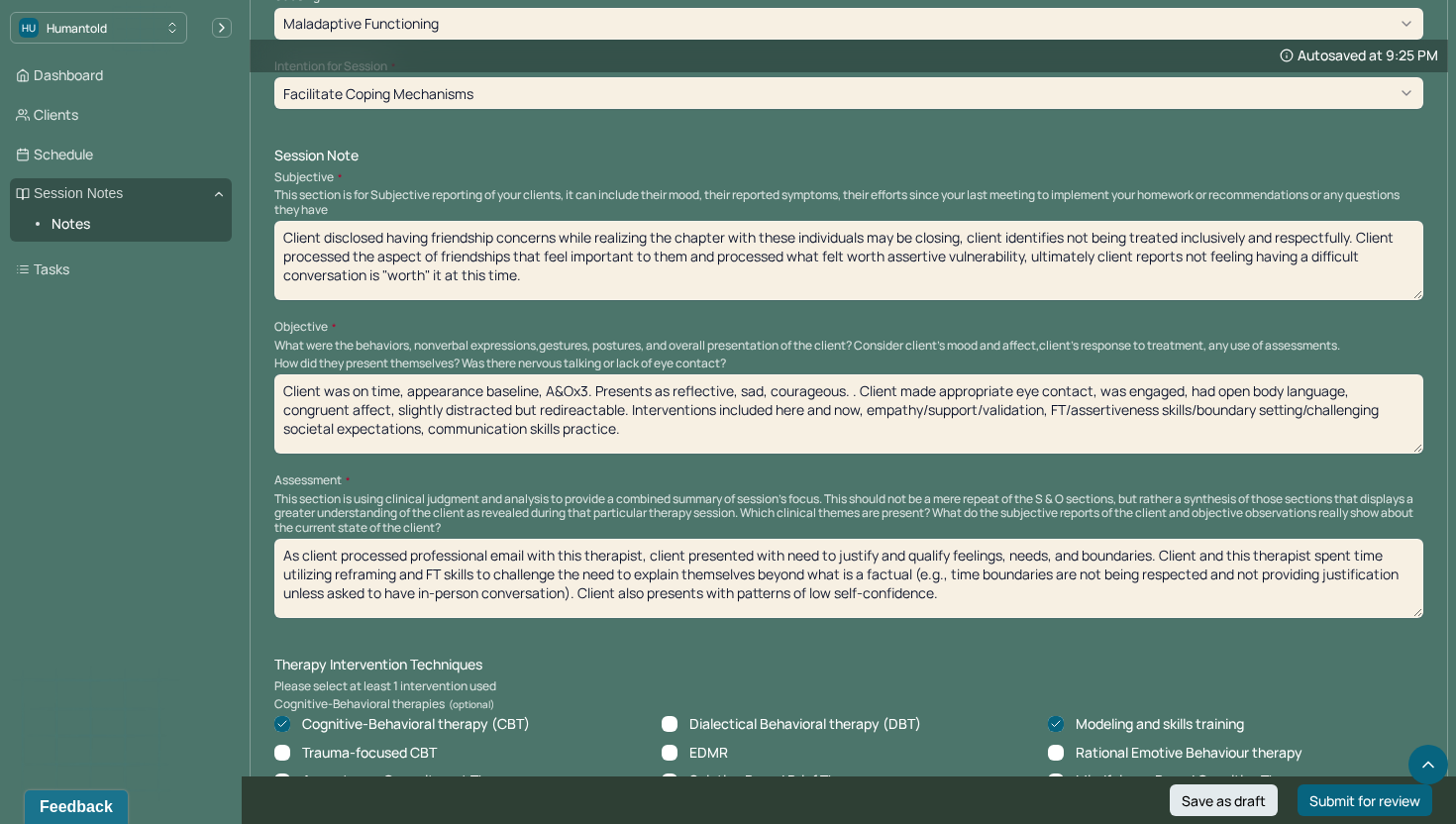 scroll, scrollTop: 1117, scrollLeft: 0, axis: vertical 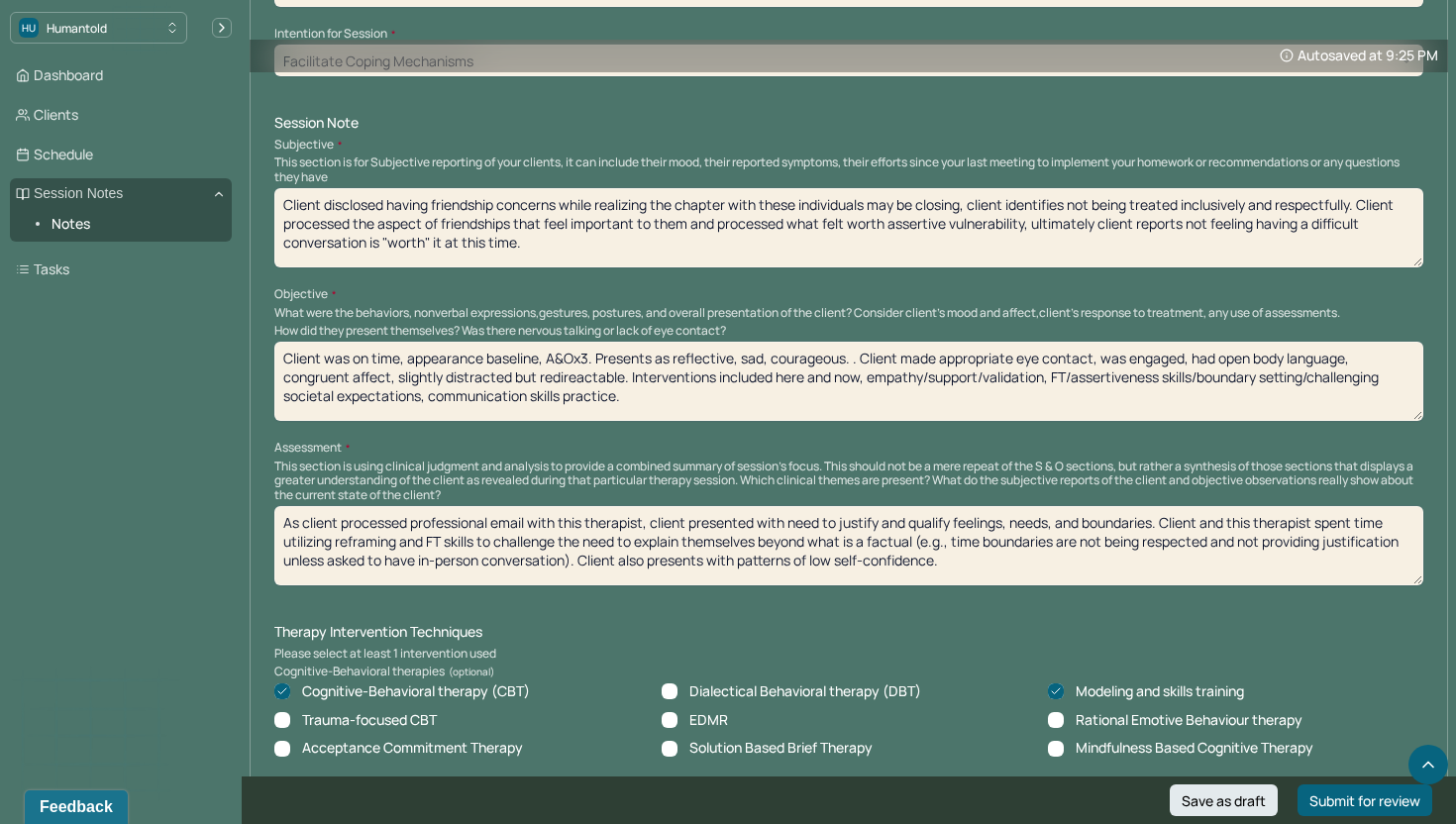 type on "Reflective, sad, confident." 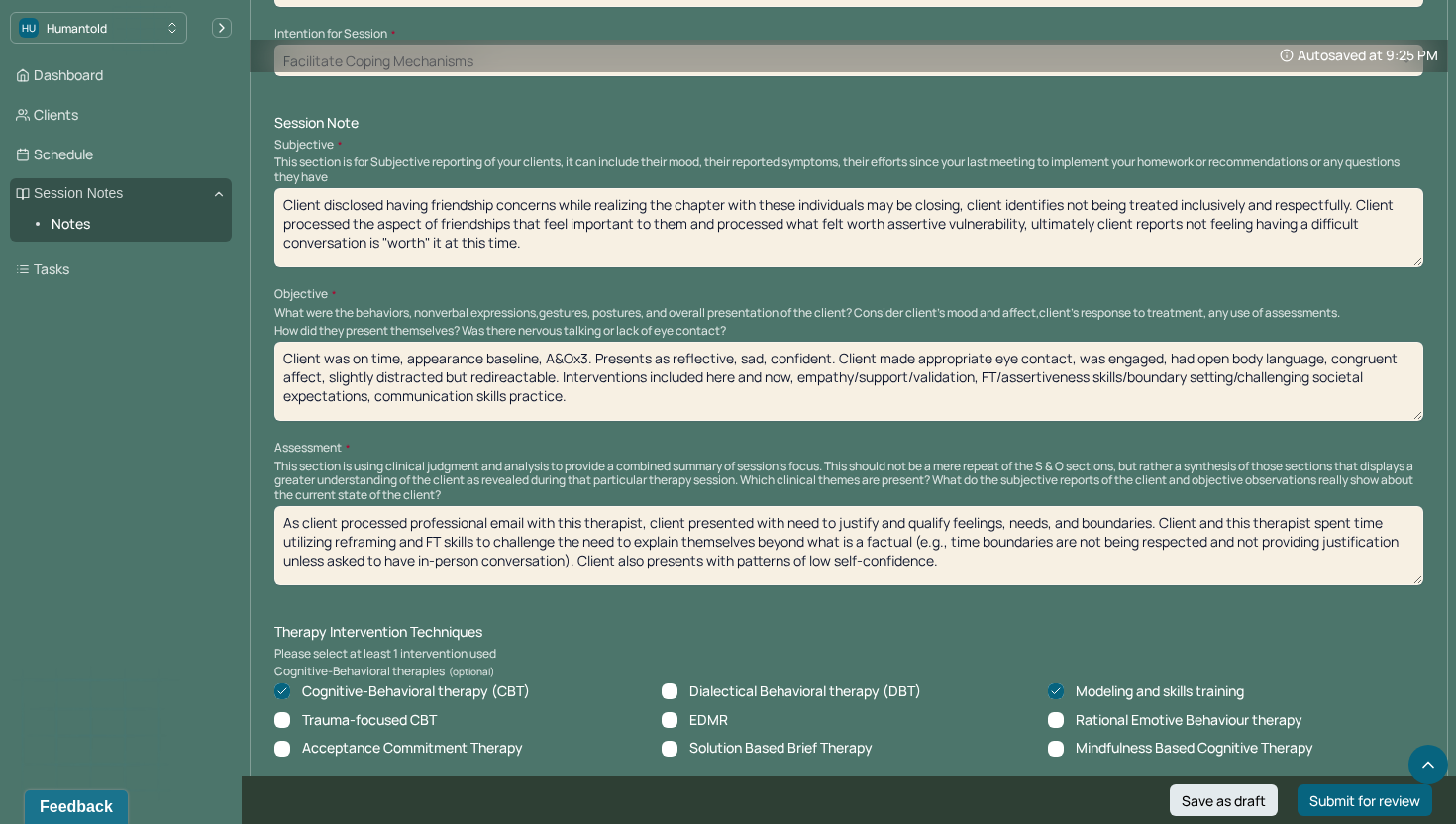 click on "Client was on time, appearance baseline, A&Ox3. Presents as reflective, sad, confident. . Client made appropriate eye contact, was engaged, had open body language, congruent affect, slightly distracted but redireactable. Interventions included here and now, empathy/support/validation, FT/assertiveness skills/boundary setting/challenging societal expectations, communication skills practice." at bounding box center [849, 381] 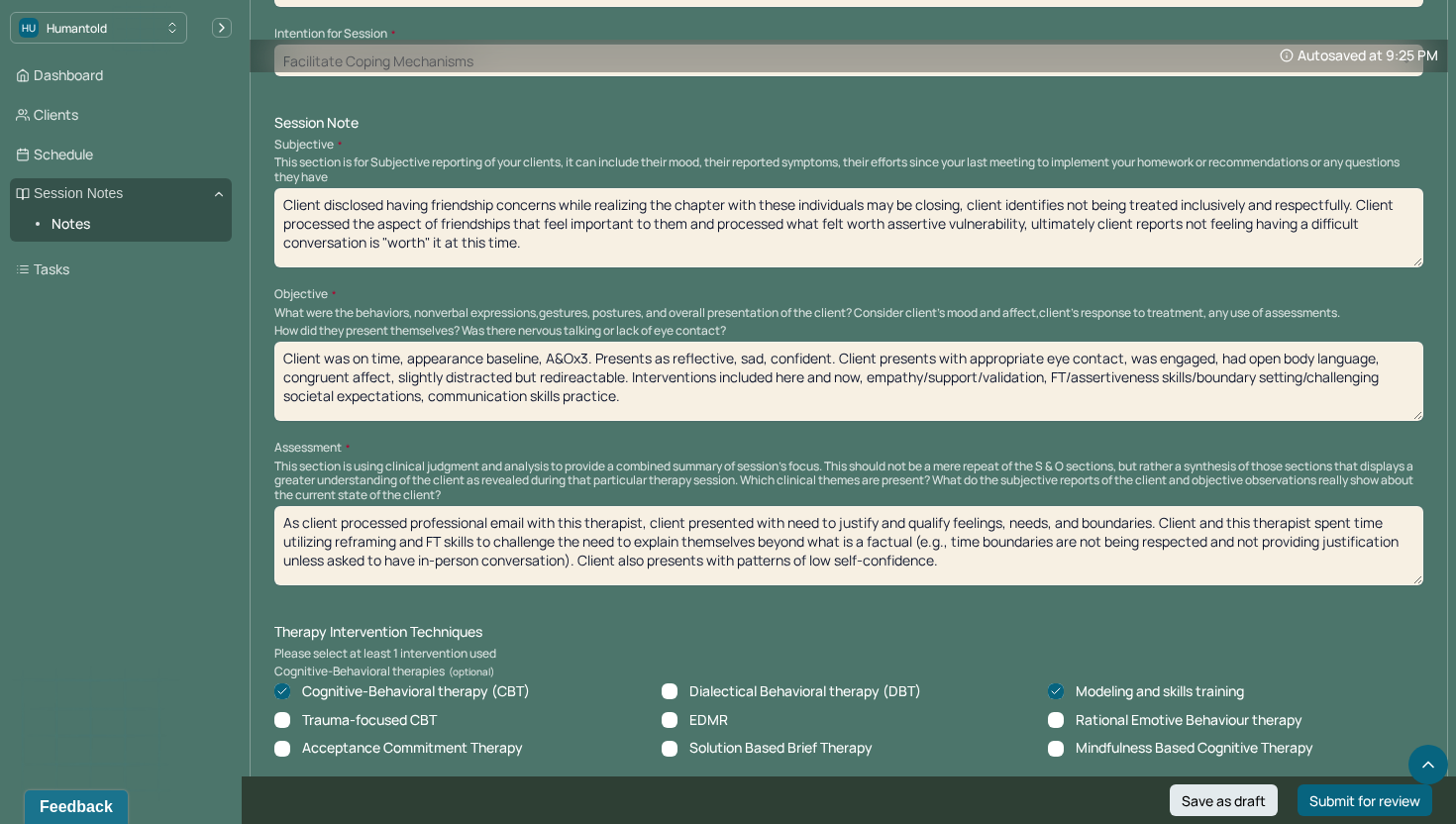 click on "Client was on time, appearance baseline, A&Ox3. Presents as reflective, sad, confident. . Client made appropriate eye contact, was engaged, had open body language, congruent affect, slightly distracted but redireactable. Interventions included here and now, empathy/support/validation, FT/assertiveness skills/boundary setting/challenging societal expectations, communication skills practice." at bounding box center (849, 381) 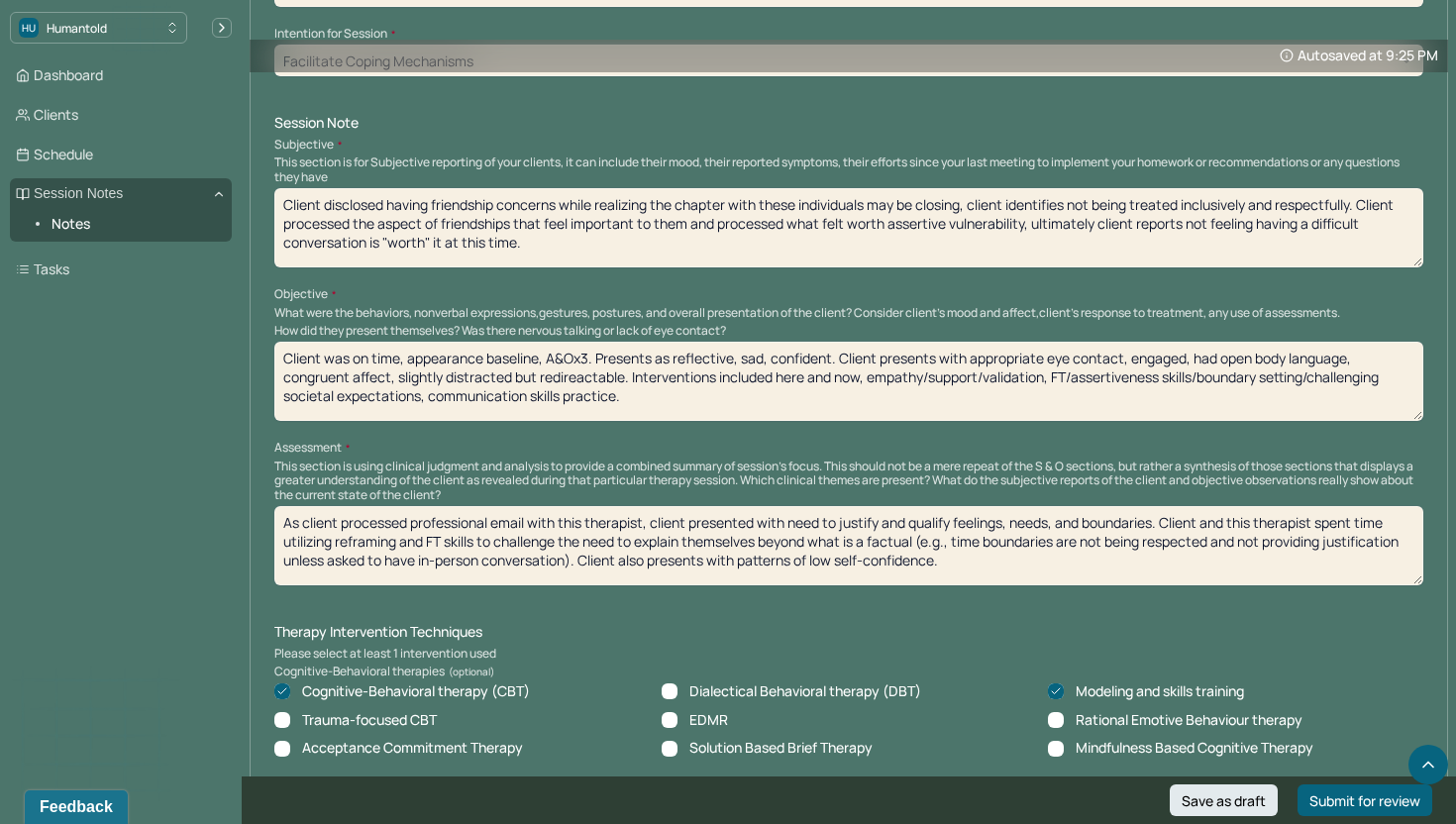 click on "Client was on time, appearance baseline, A&Ox3. Presents as reflective, sad, confident. Client presents with appropriate eye contact, engaged, had open body language, congruent affect, slightly distracted but redireactable. Interventions included here and now, empathy/support/validation, FT/assertiveness skills/boundary setting/challenging societal expectations, communication skills practice." at bounding box center (849, 381) 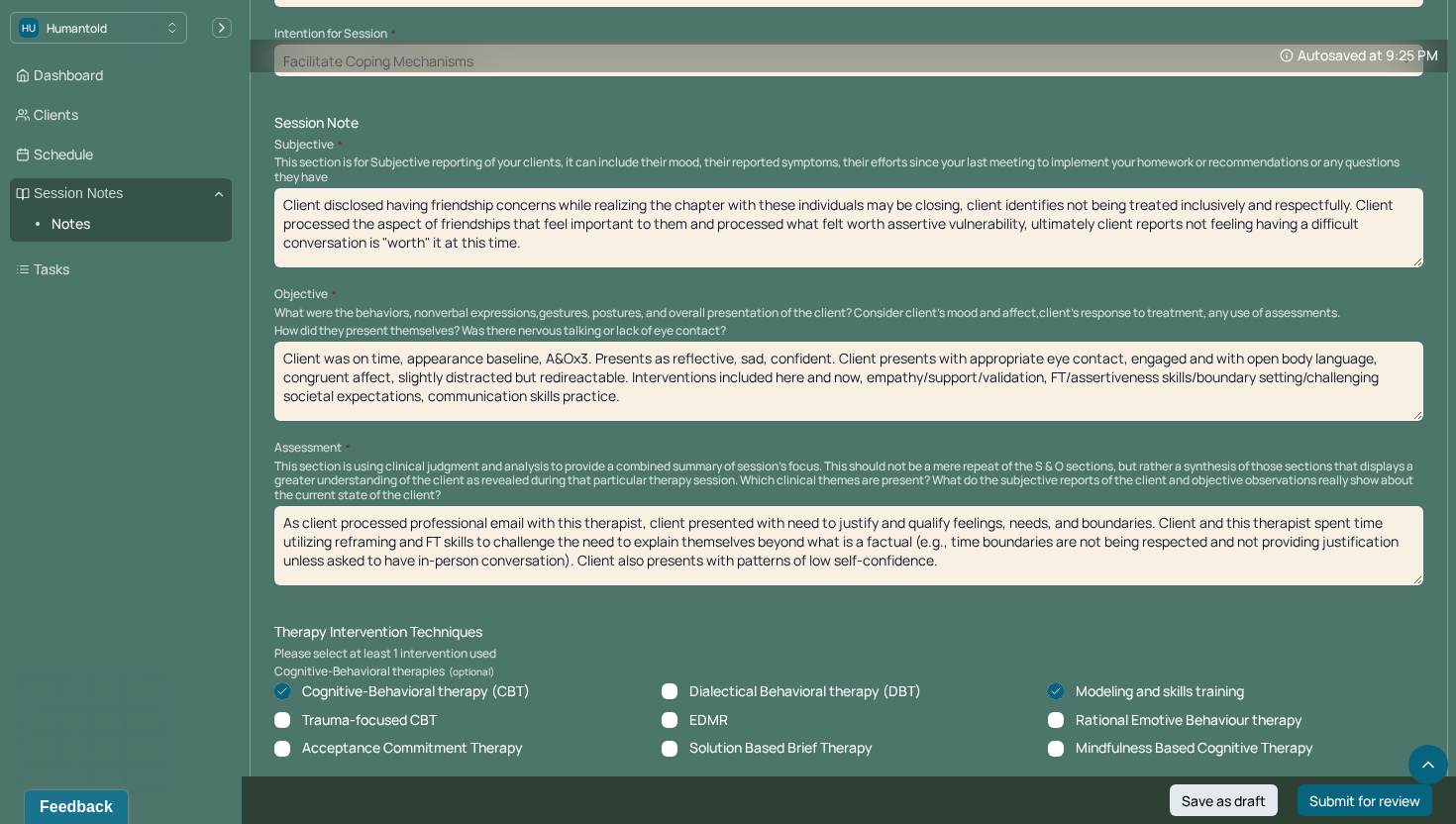 click on "Client was on time, appearance baseline, A&Ox3. Presents as reflective, sad, confident. Client presents with appropriate eye contact, engaged and with open body language, congruent affect, slightly distracted but redireactable. Interventions included here and now, empathy/support/validation, FT/assertiveness skills/boundary setting/challenging societal expectations, communication skills practice." at bounding box center [849, 381] 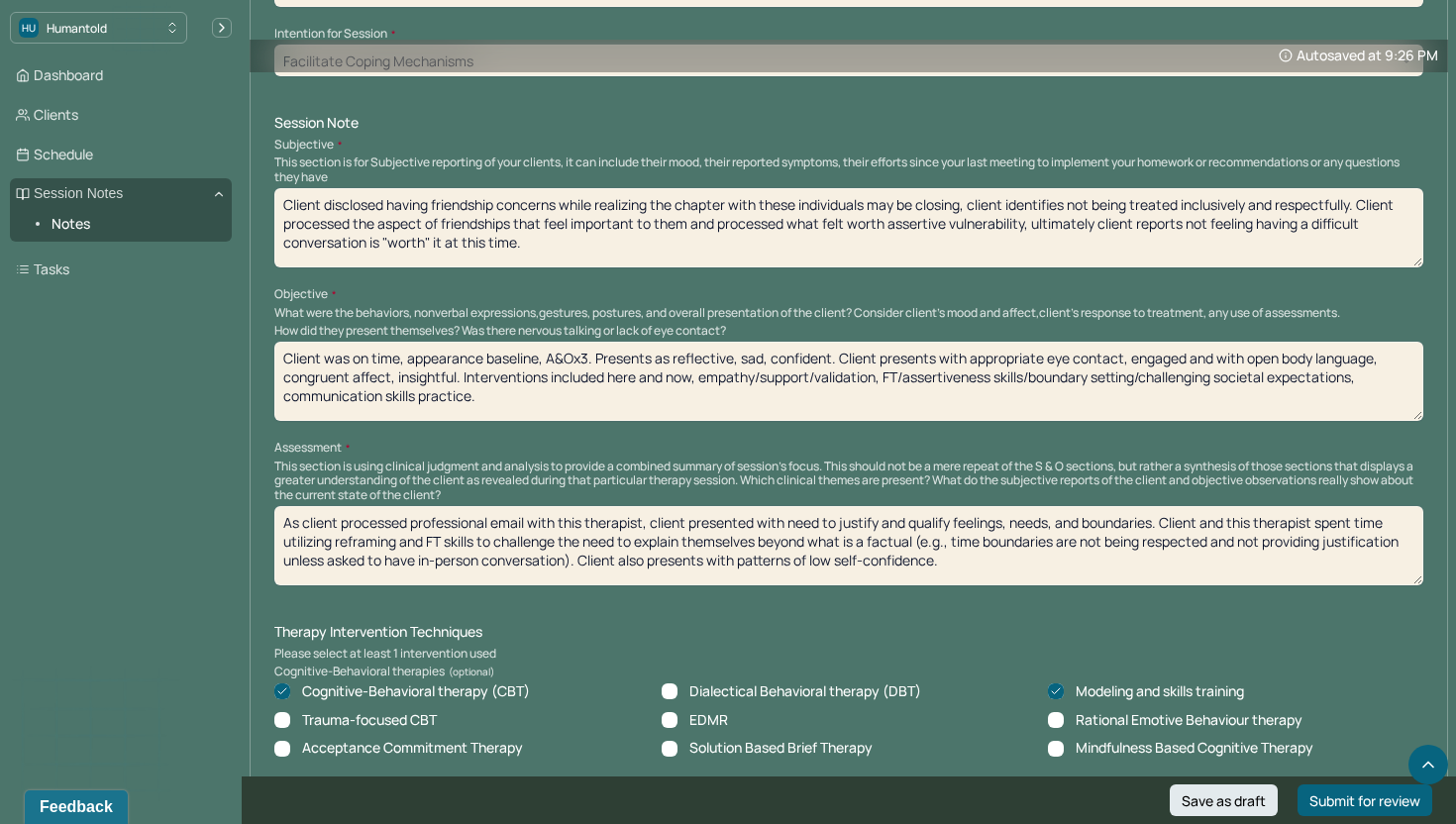 drag, startPoint x: 902, startPoint y: 350, endPoint x: 1185, endPoint y: 364, distance: 283.34608 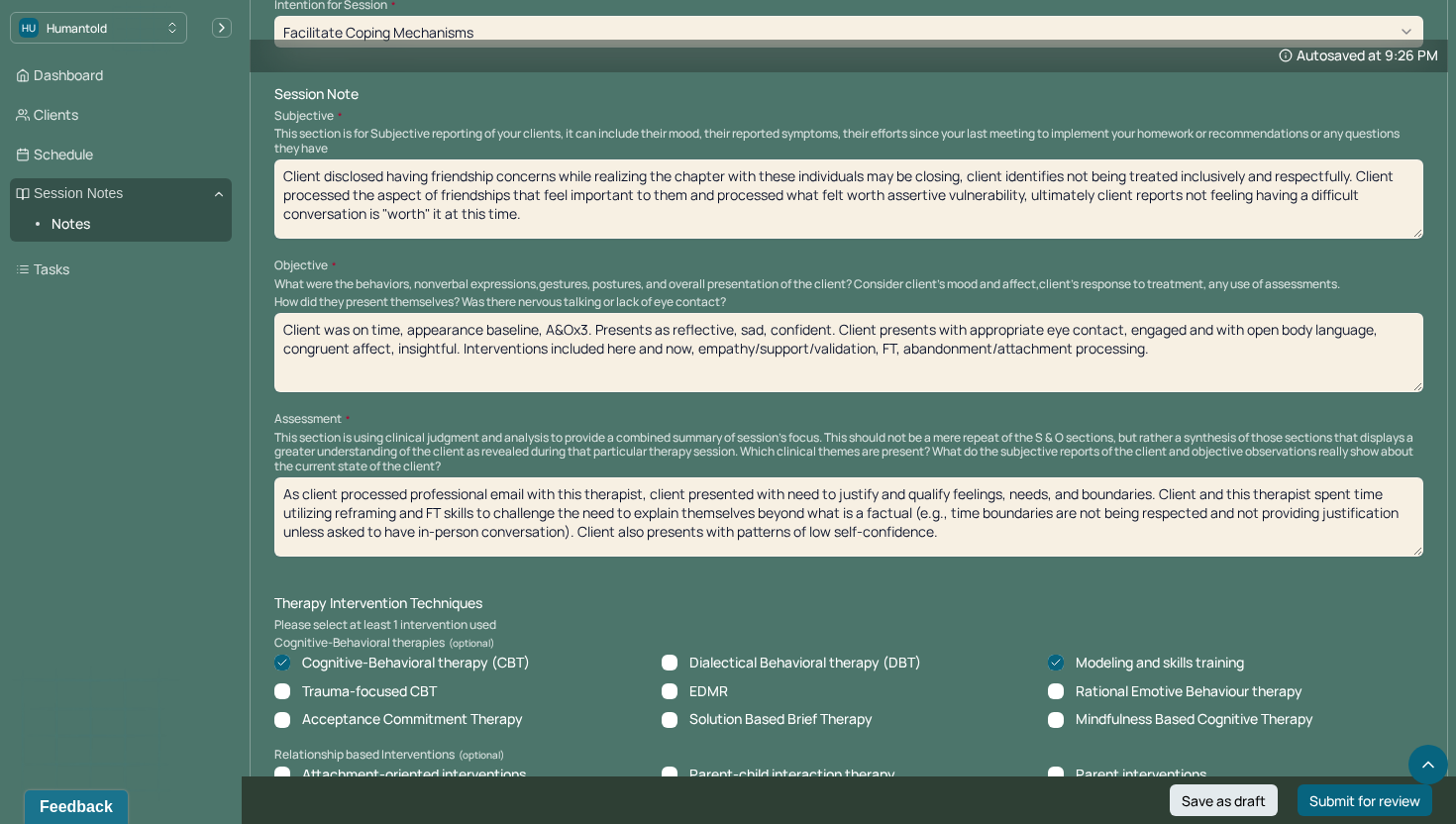 scroll, scrollTop: 1150, scrollLeft: 0, axis: vertical 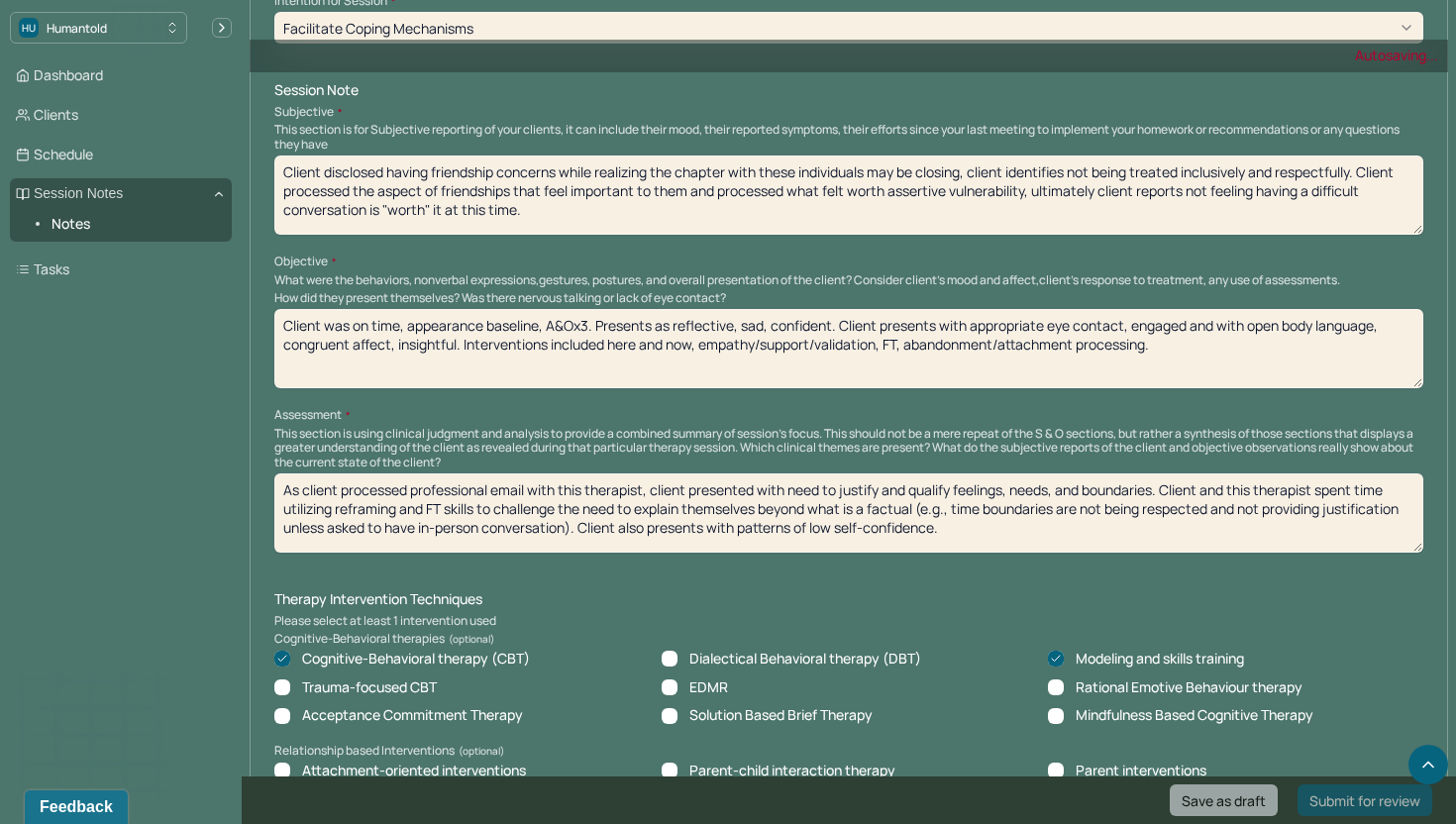 type on "Client was on time, appearance baseline, A&Ox3. Presents as reflective, sad, confident. Client presents with appropriate eye contact, engaged and with open body language, congruent affect, insightful. Interventions included here and now, empathy/support/validation, FT, abandonment/attachment processing." 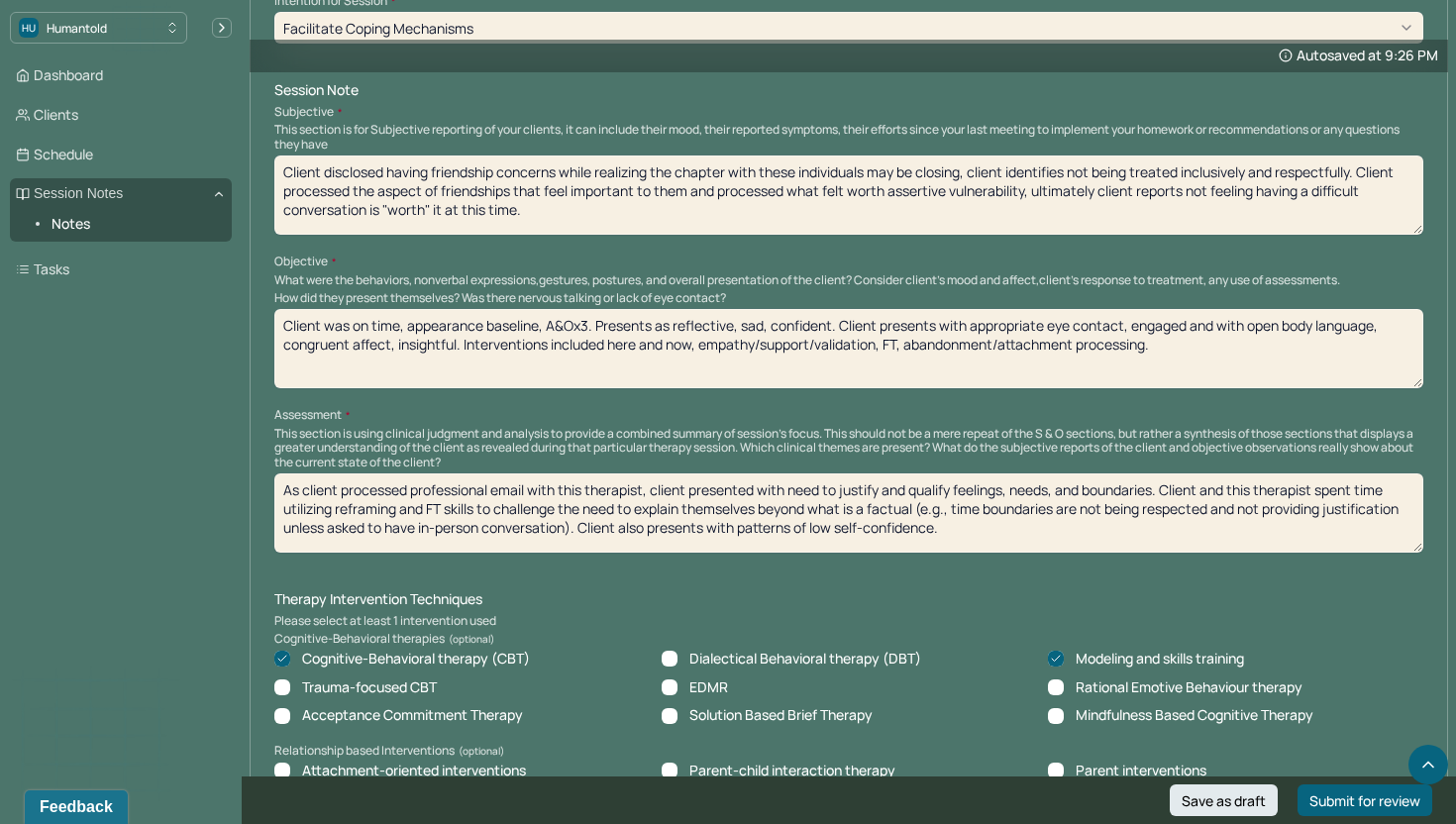 click on "As client processed professional email with this therapist, client presented with need to justify and qualify feelings, needs, and boundaries. Client and this therapist spent time utilizing reframing and FT skills to challenge the need to explain themselves beyond what is a factual (e.g., time boundaries are not being respected and not providing justification unless asked to have in-person conversation). Client also presents with patterns of low self-confidence." at bounding box center (849, 513) 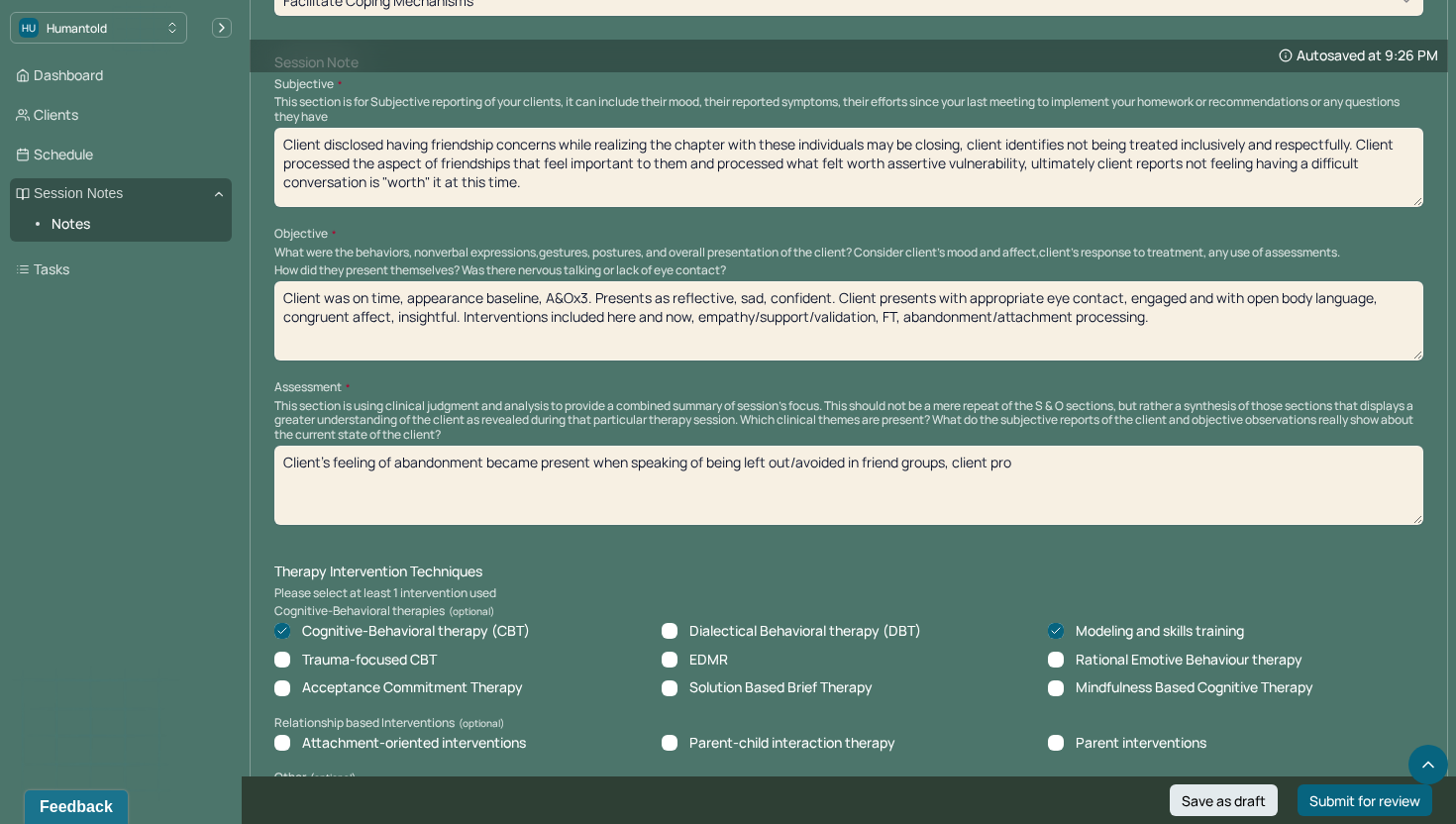 scroll, scrollTop: 1184, scrollLeft: 0, axis: vertical 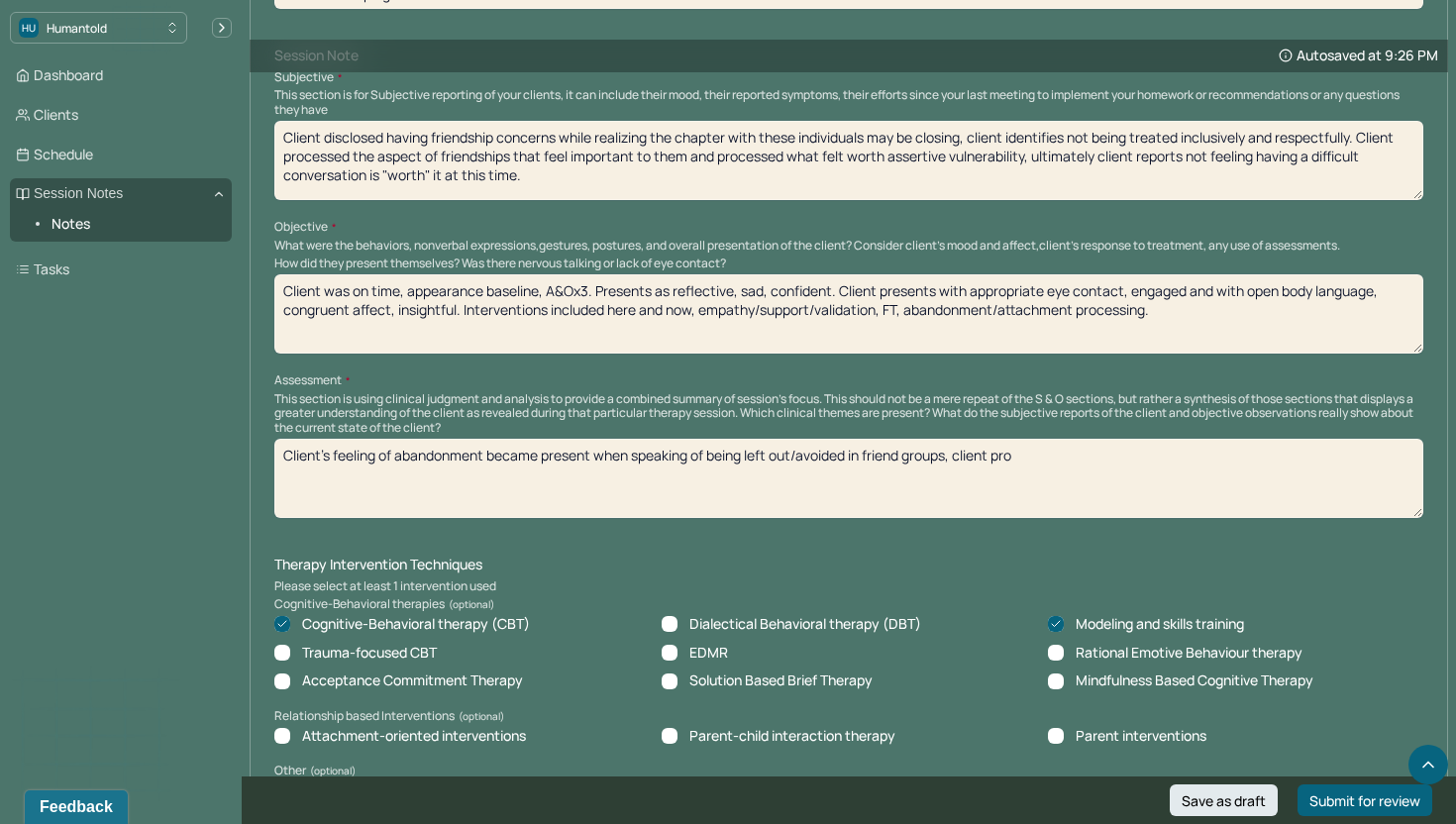click on "Client's feeling of abandonment became present when speaking of being left out/avoided in friend groups, client pro" at bounding box center [849, 478] 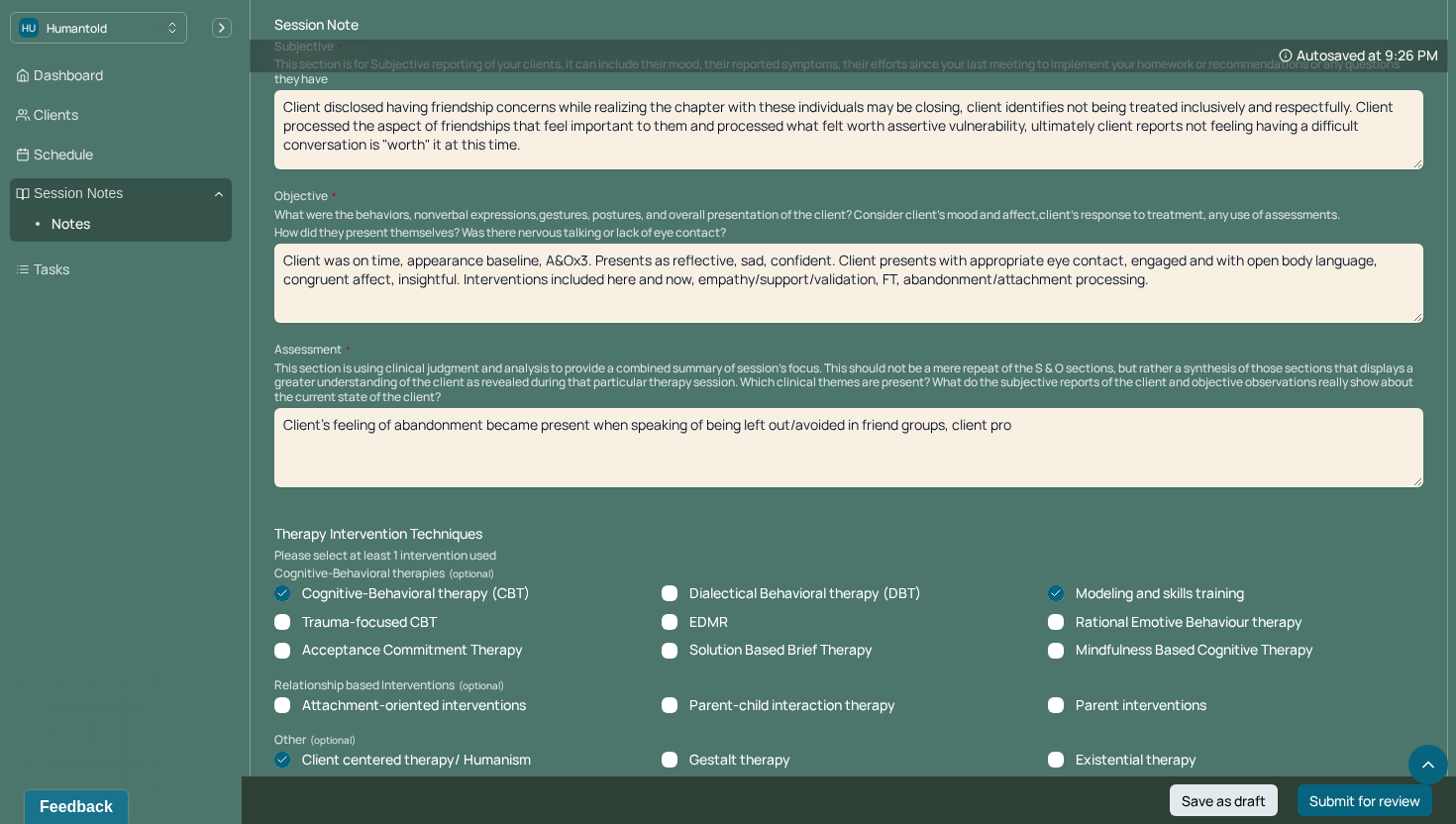 scroll, scrollTop: 1223, scrollLeft: 0, axis: vertical 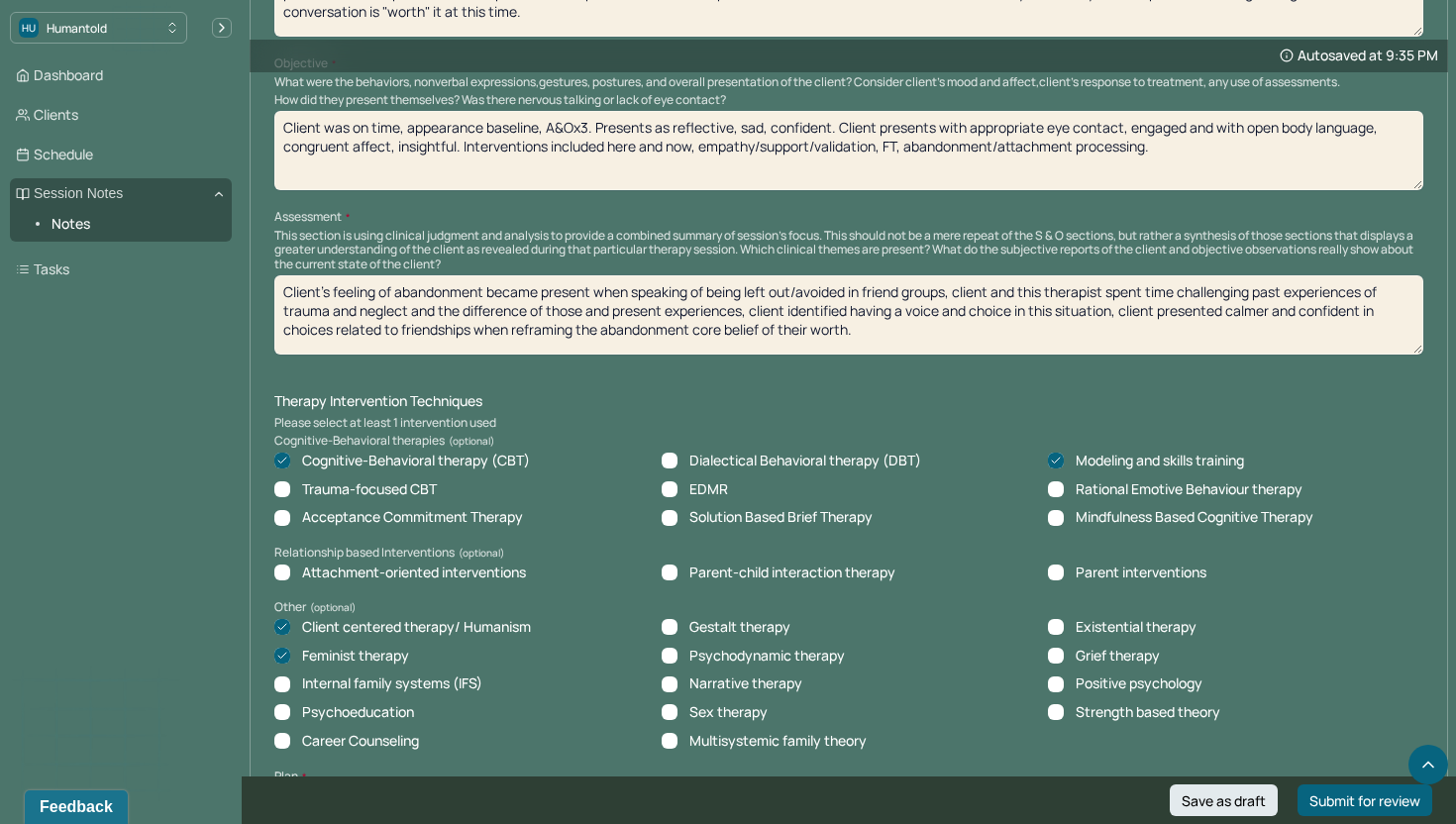 click on "Client's feeling of abandonment became present when speaking of being left out/avoided in friend groups, client and this therapist spent time challenging past experiences of trauma and neglect and the difference of those and present experiences, client identified having a voice and choice in this situation, client presented calmer and confident in choices related to friendships when reframing the abandonment core belief of their worth." at bounding box center (849, 315) 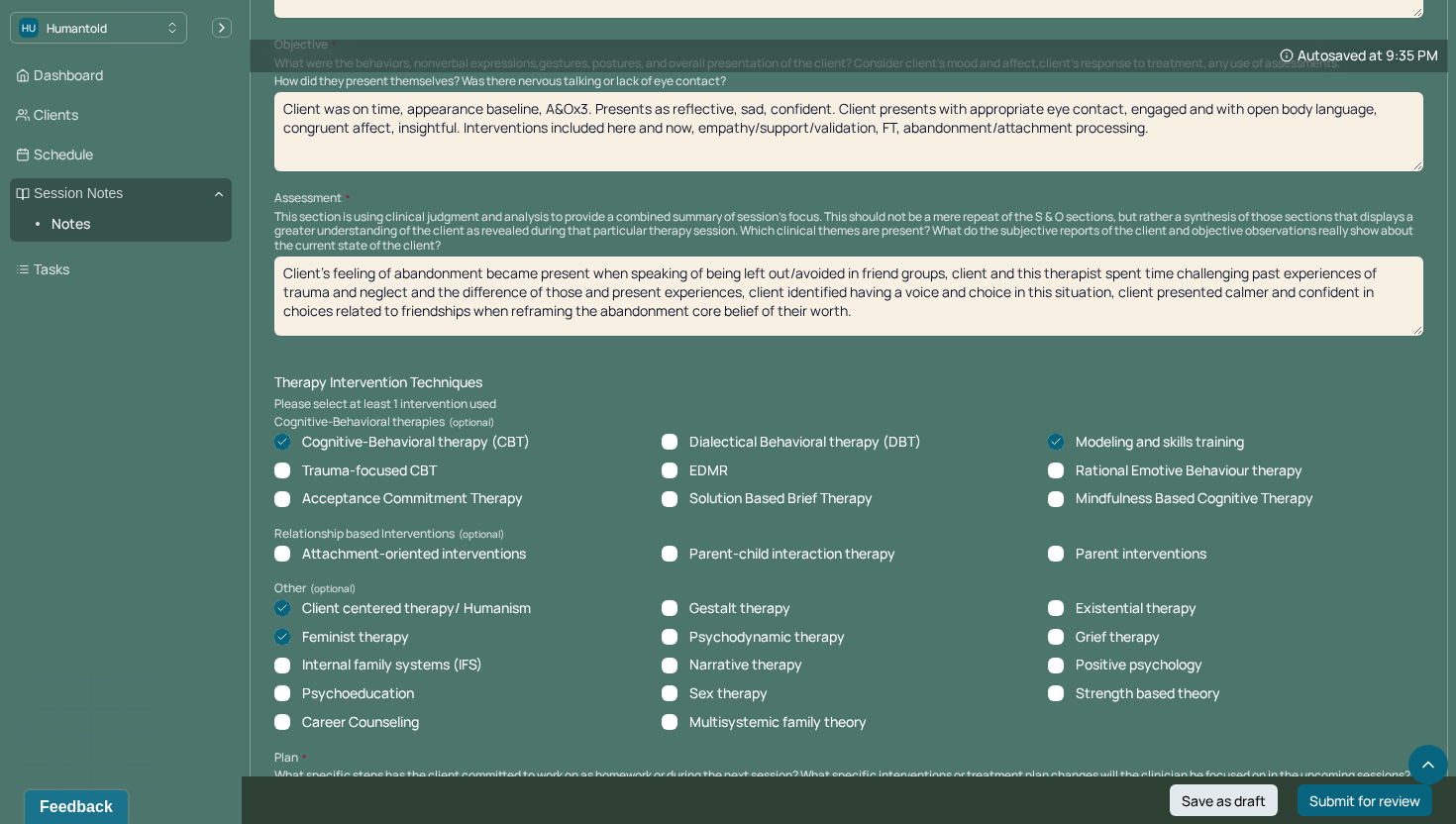 scroll, scrollTop: 1373, scrollLeft: 0, axis: vertical 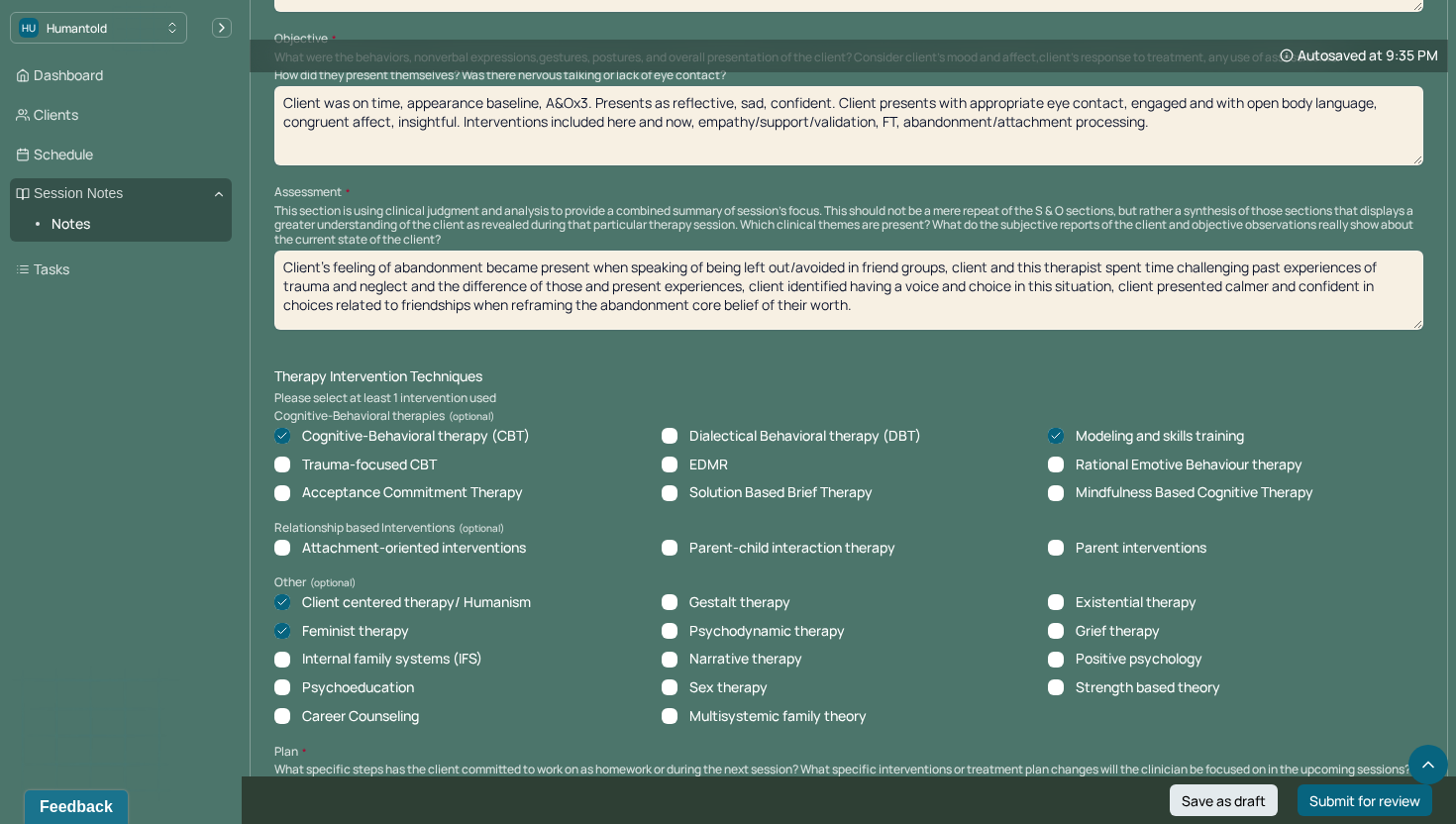 type on "Client's feeling of abandonment became present when speaking of being left out/avoided in friend groups, client and this therapist spent time challenging past experiences of trauma and neglect and the difference of those and present experiences, client identified having a voice and choice in this situation, client presented calmer and confident in choices related to friendships when reframing the abandonment core belief of their worth." 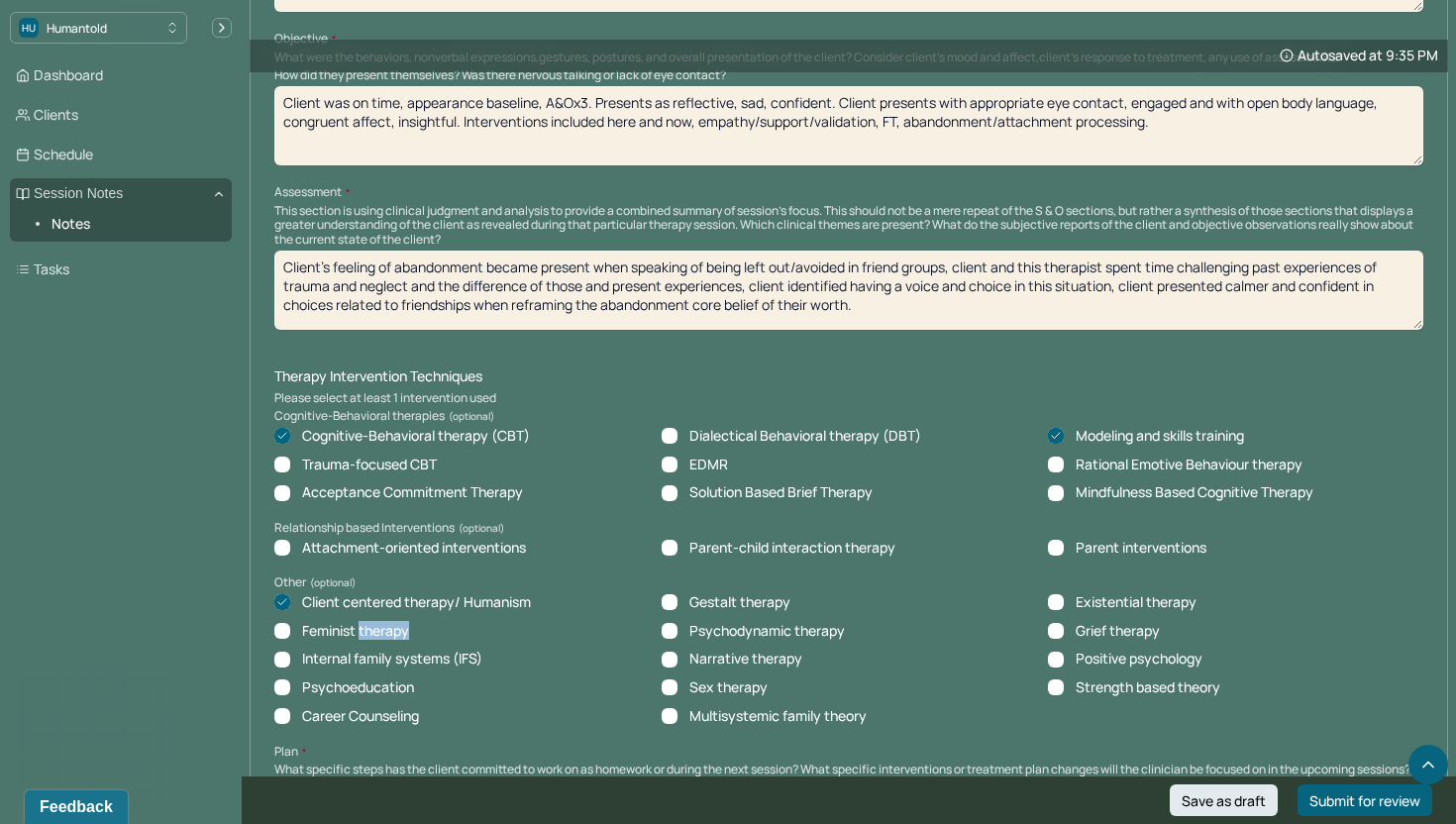 click on "Feminist therapy" at bounding box center (356, 631) 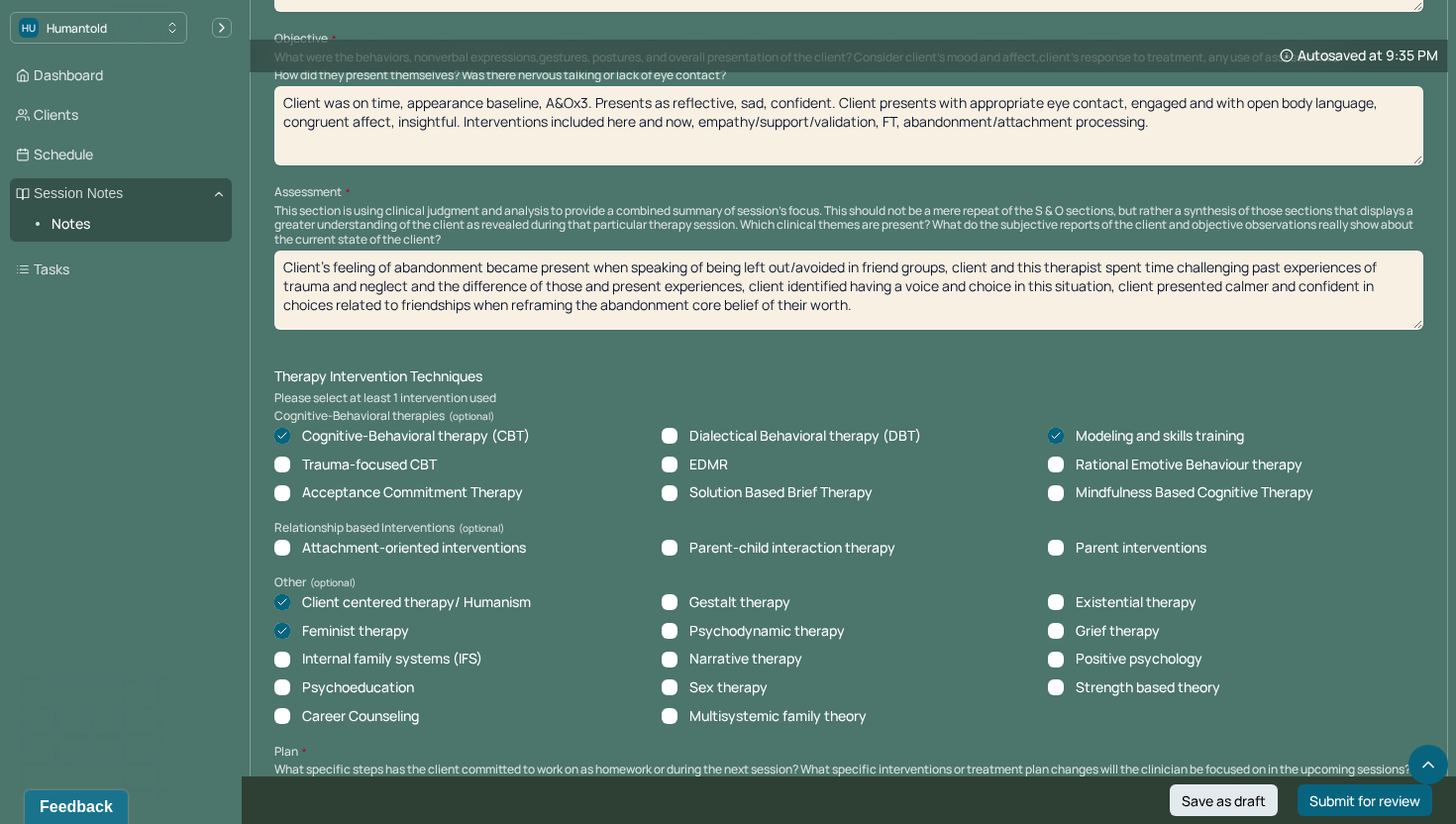click on "Trauma-focused CBT" at bounding box center (369, 464) 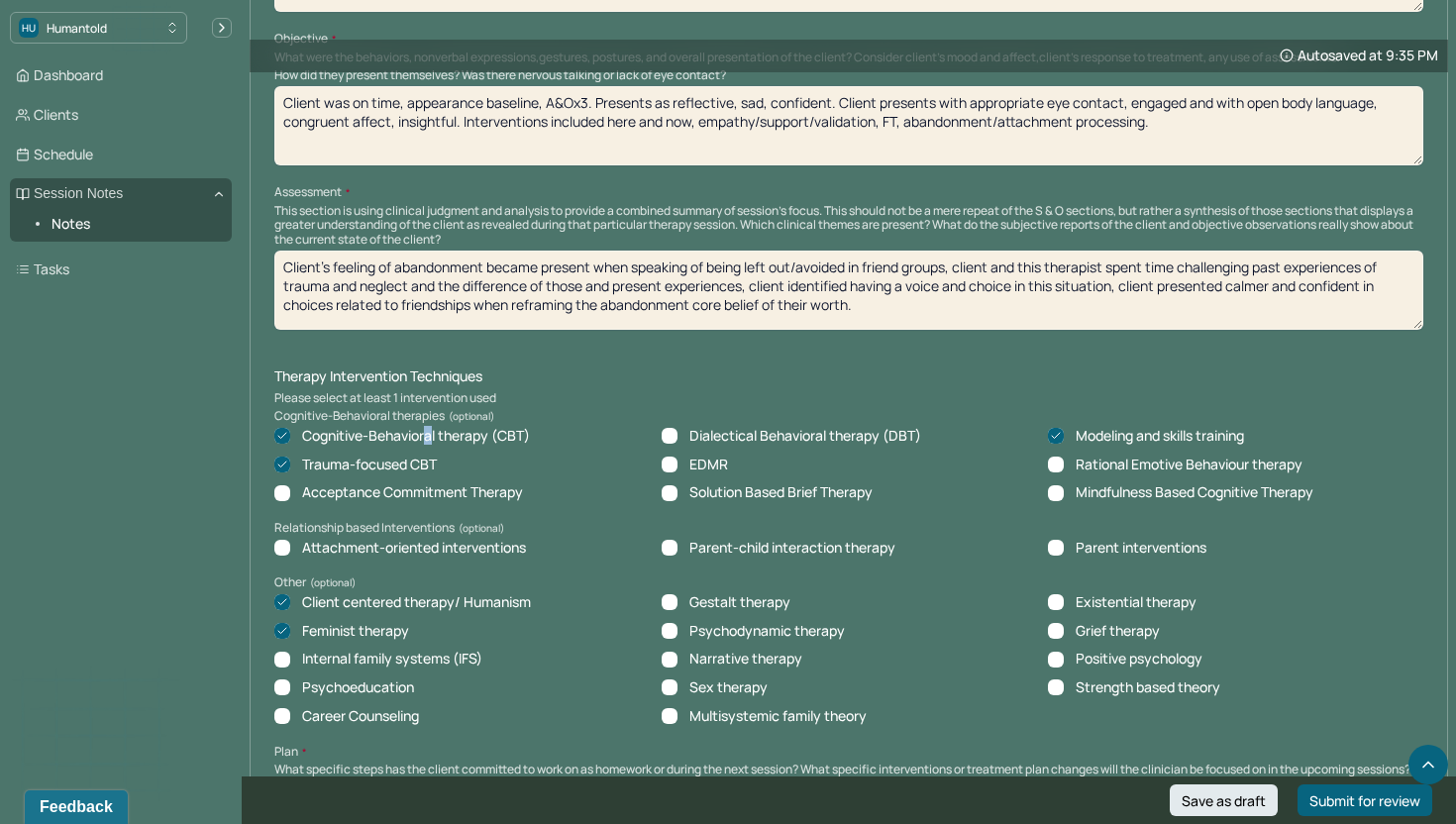 click on "Cognitive-Behavioral therapy (CBT)" at bounding box center (416, 436) 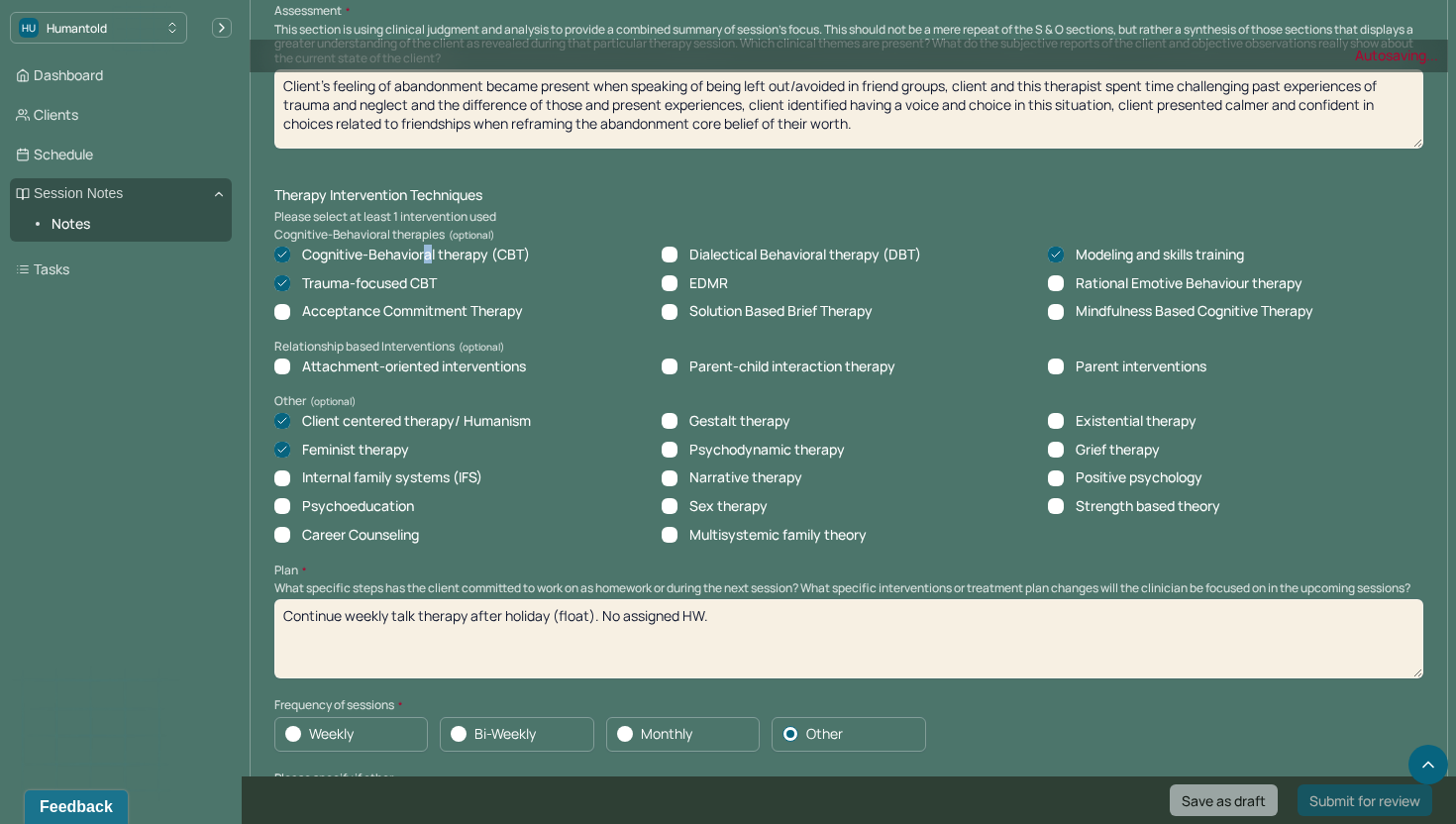 scroll, scrollTop: 1551, scrollLeft: 0, axis: vertical 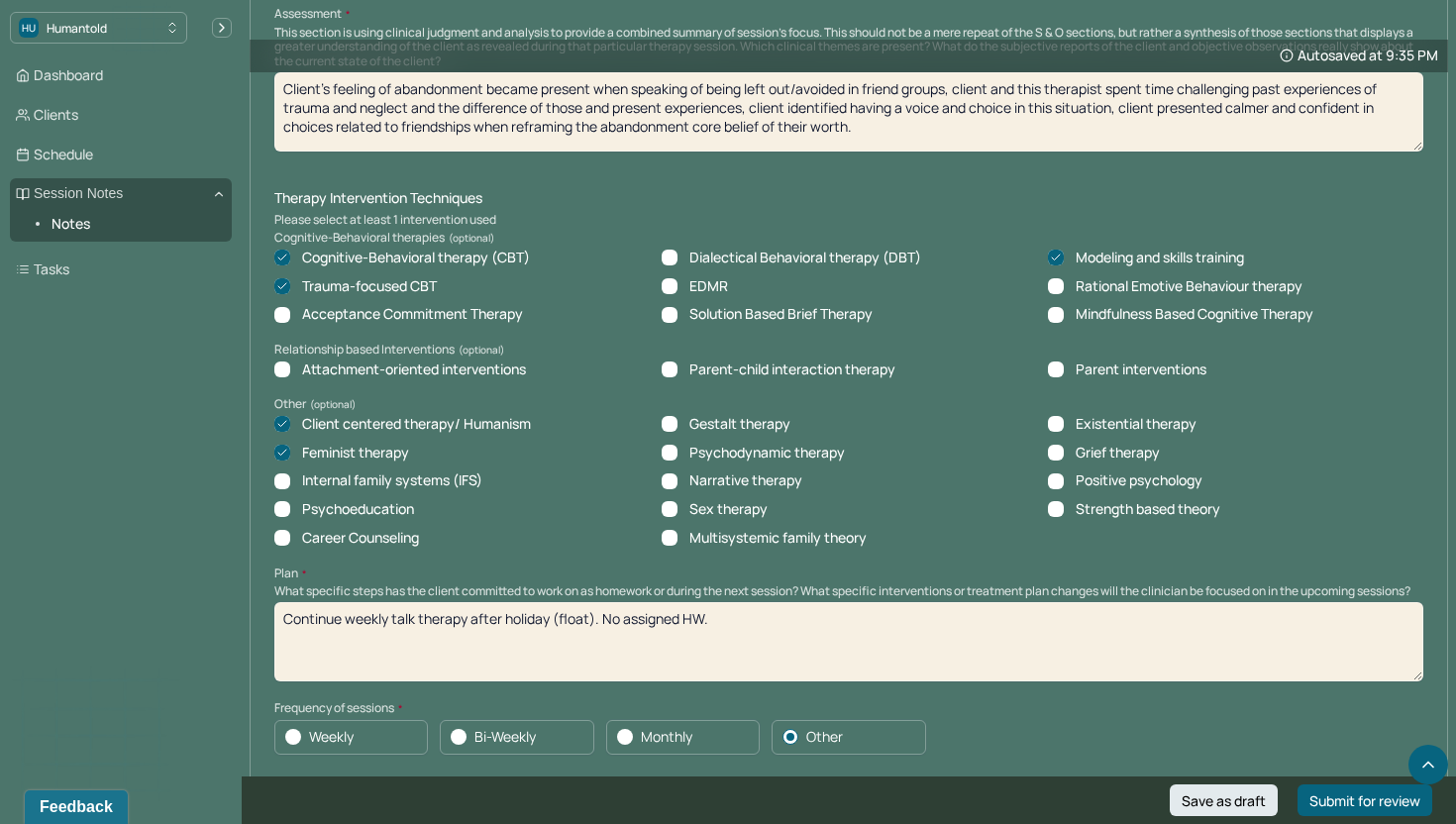 click on "What specific steps has the client committed to work on as homework or during the next session? What specific interventions or treatment plan changes will the clinician be focused on in the upcoming sessions?" at bounding box center [849, 591] 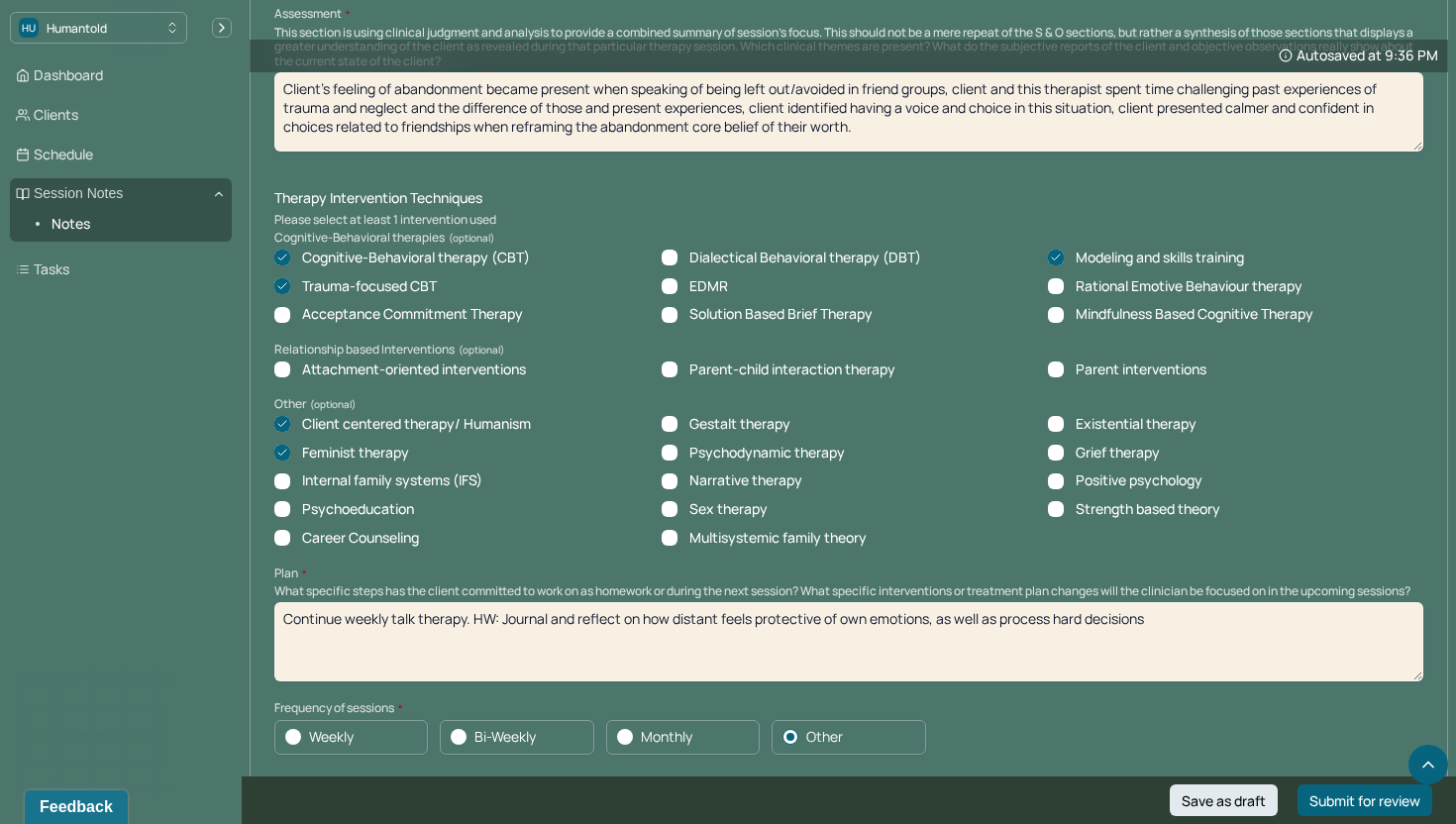 drag, startPoint x: 1185, startPoint y: 627, endPoint x: 936, endPoint y: 612, distance: 249.4514 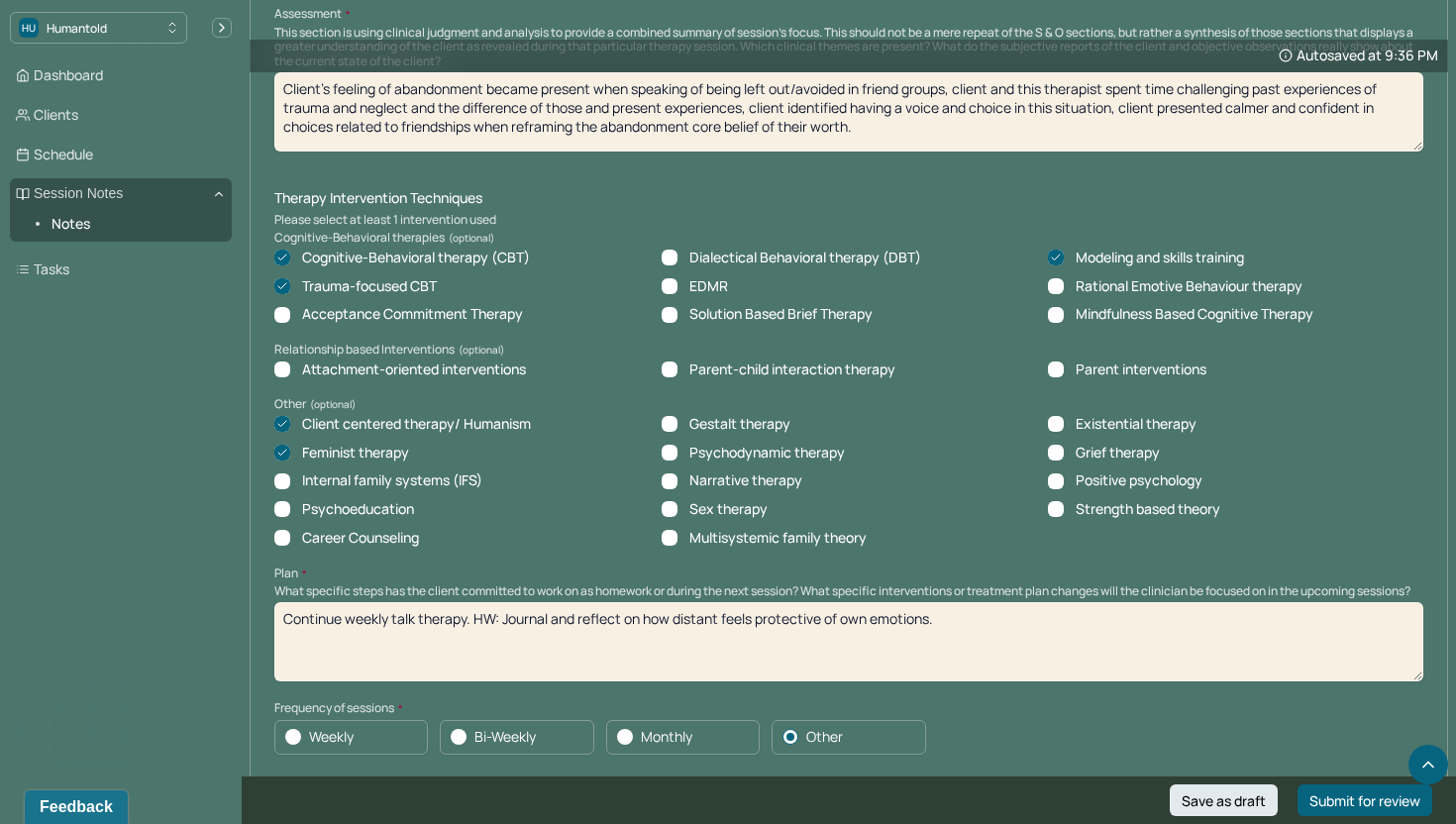 click on "Continue weekly talk therapy. HW: Journal and reflect on how distant feels protective of own emotions." at bounding box center (849, 642) 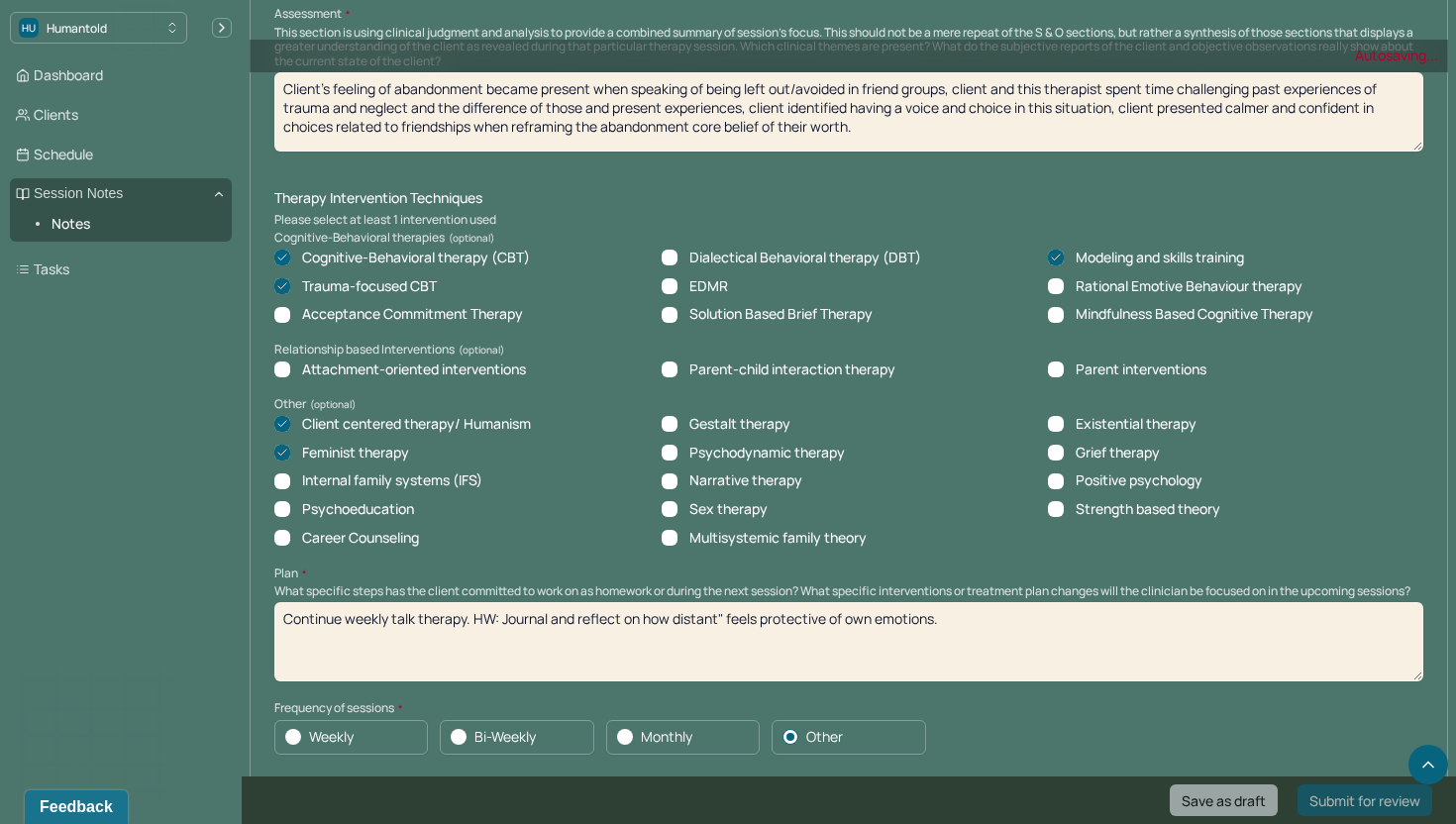 click on "Continue weekly talk therapy. HW: Journal and reflect on how distant feels protective of own emotions." at bounding box center (849, 642) 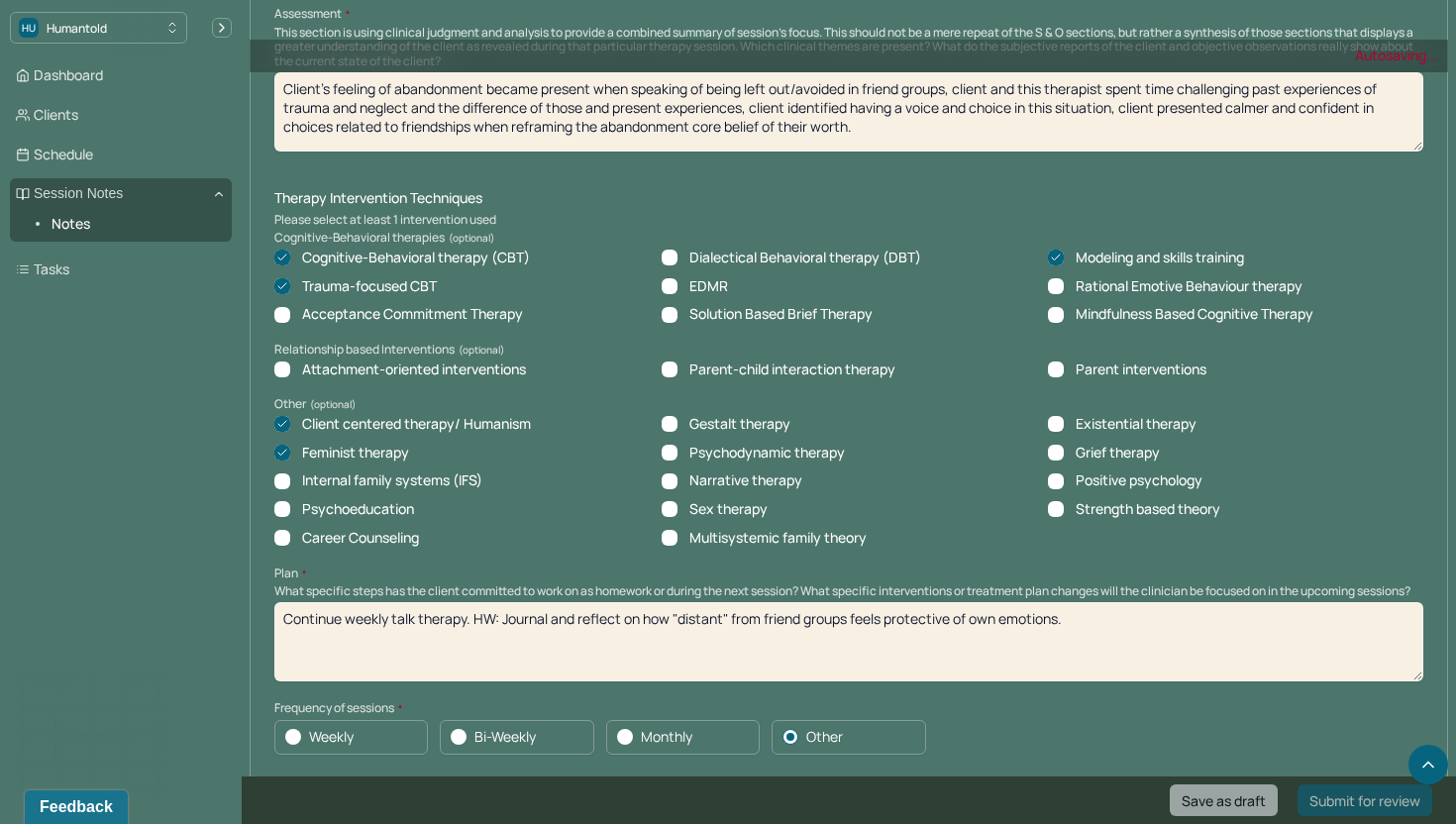 click on "Continue weekly talk therapy. HW: Journal and reflect on how "distant" feels protective of own emotions." at bounding box center [849, 642] 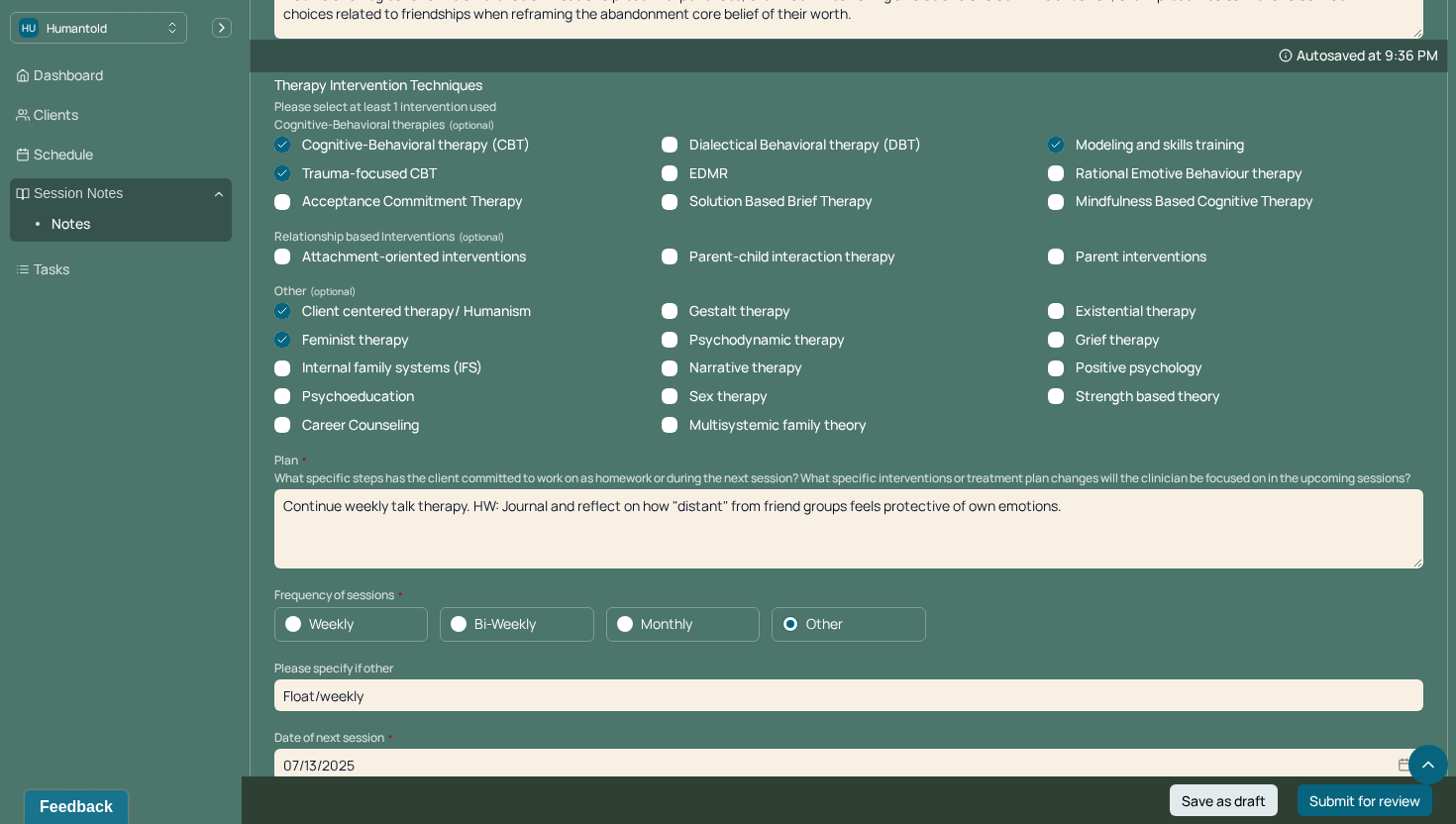 scroll, scrollTop: 1706, scrollLeft: 0, axis: vertical 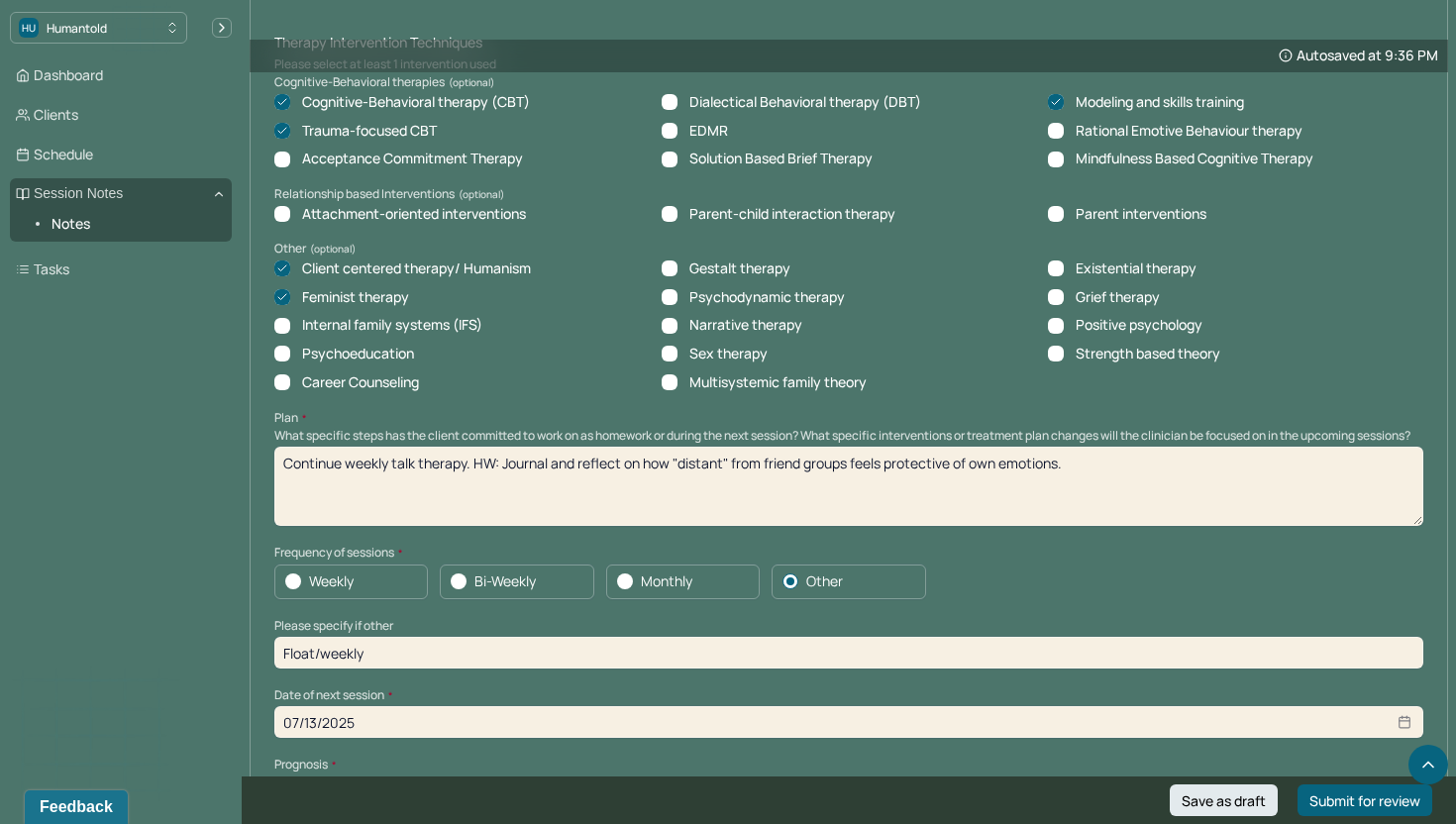 type on "Continue weekly talk therapy. HW: Journal and reflect on how "distant" from friend groups feels protective of own emotions." 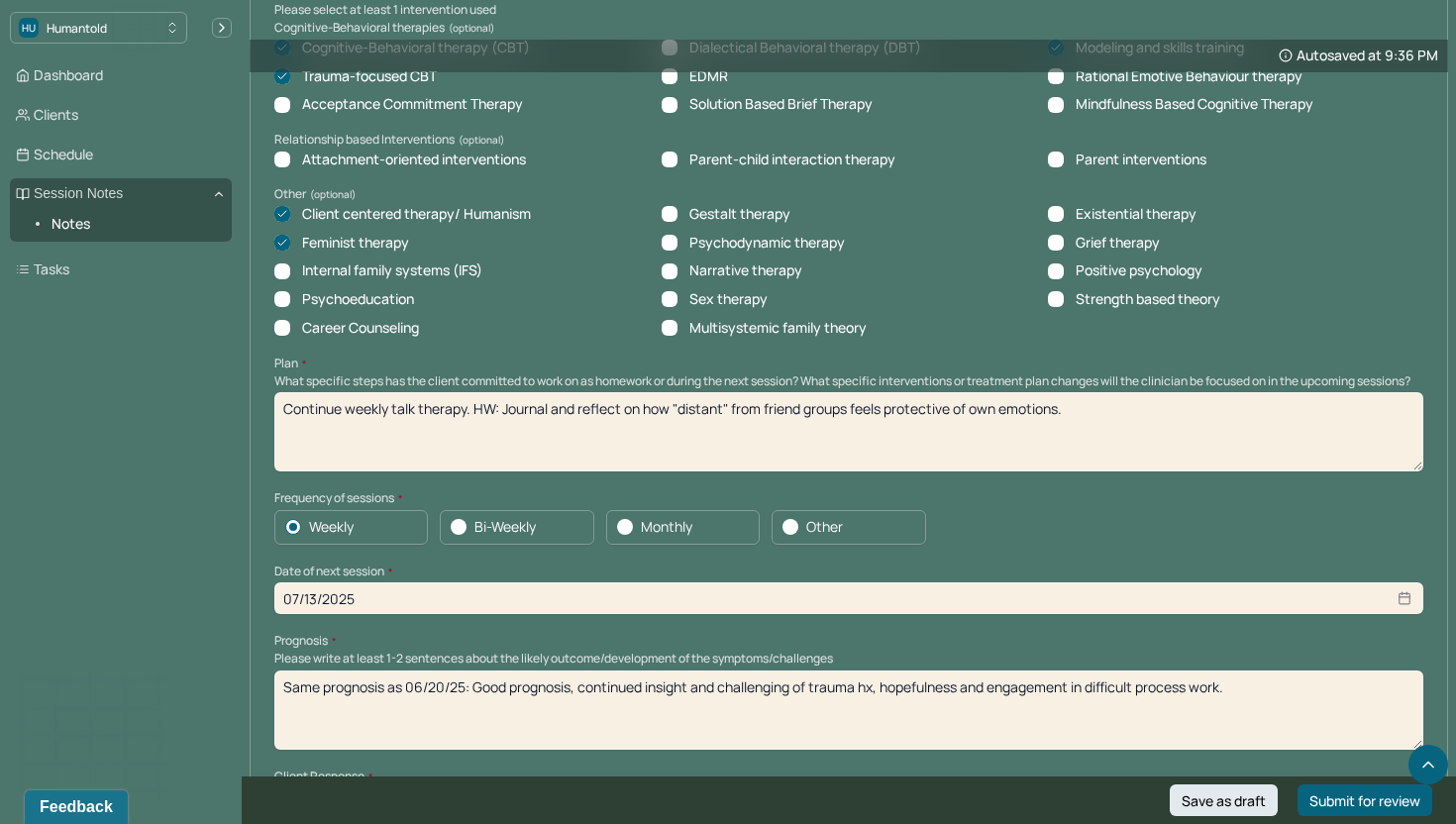 scroll, scrollTop: 1763, scrollLeft: 0, axis: vertical 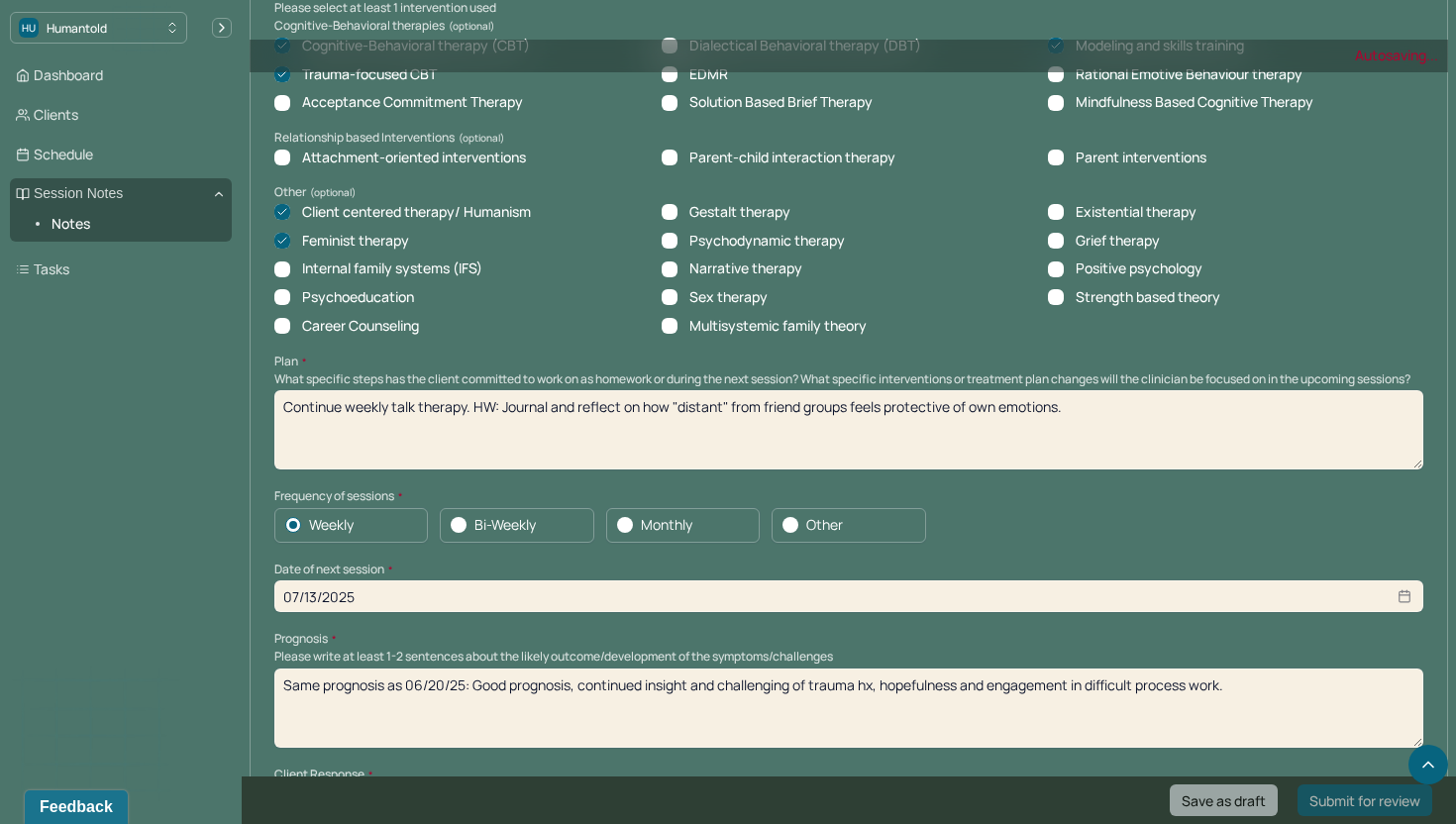 click on "07/13/2025" at bounding box center (849, 596) 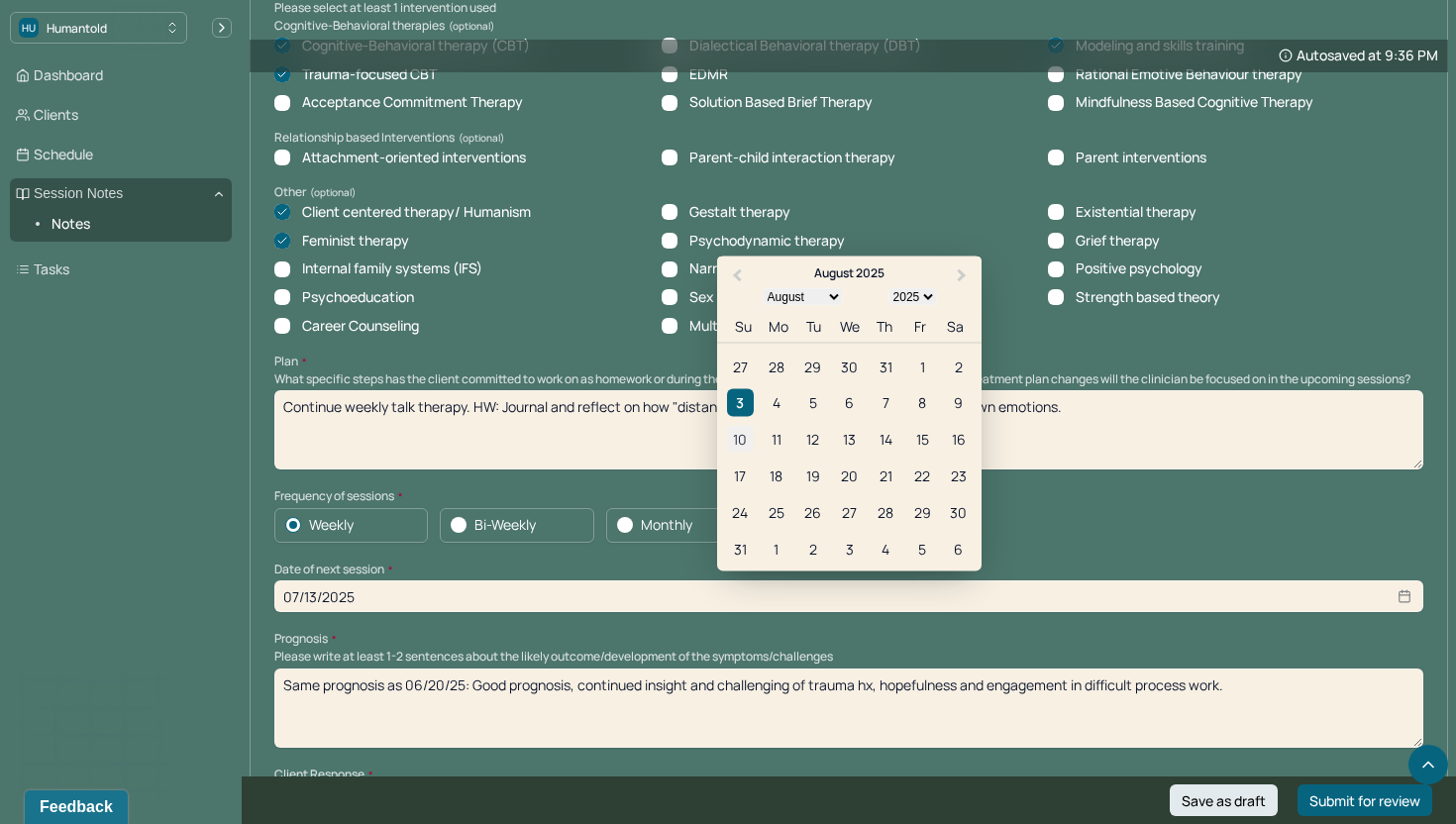 click on "10" at bounding box center [740, 439] 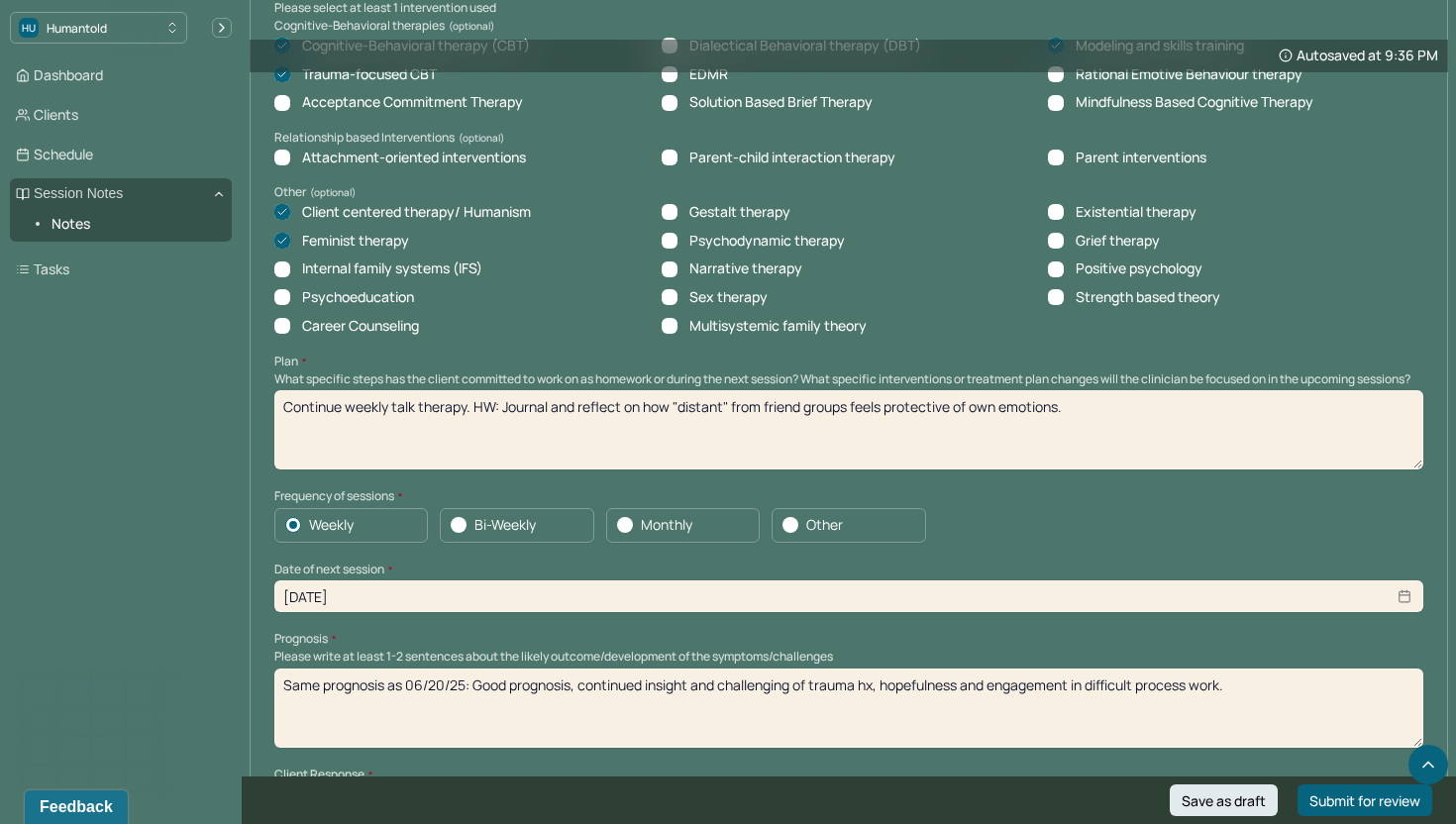 click on "Same prognosis as 06/20/25: Good prognosis, continued insight and challenging of trauma hx, hopefulness and engagement in difficult process work." at bounding box center [849, 708] 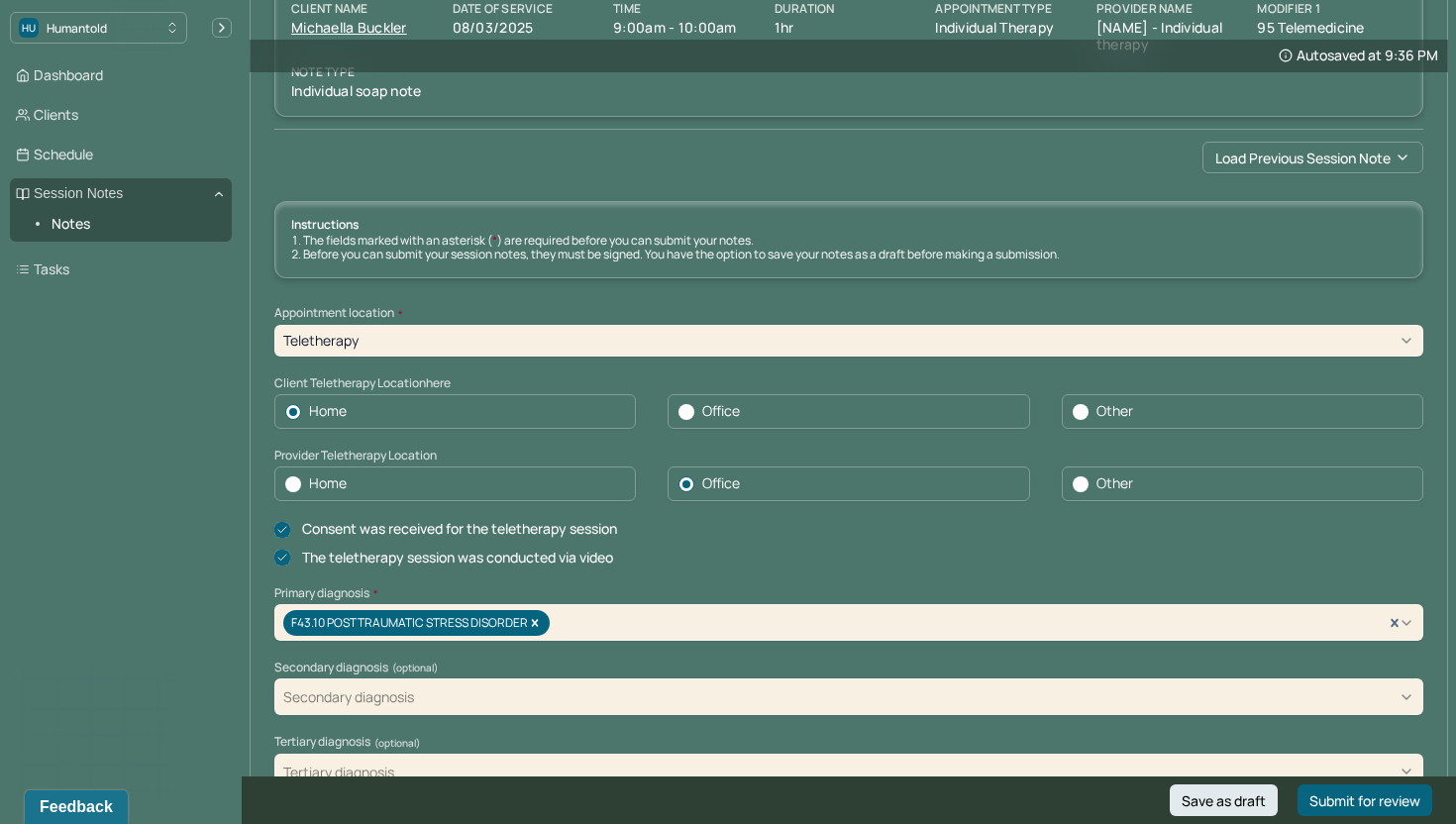 scroll, scrollTop: 0, scrollLeft: 0, axis: both 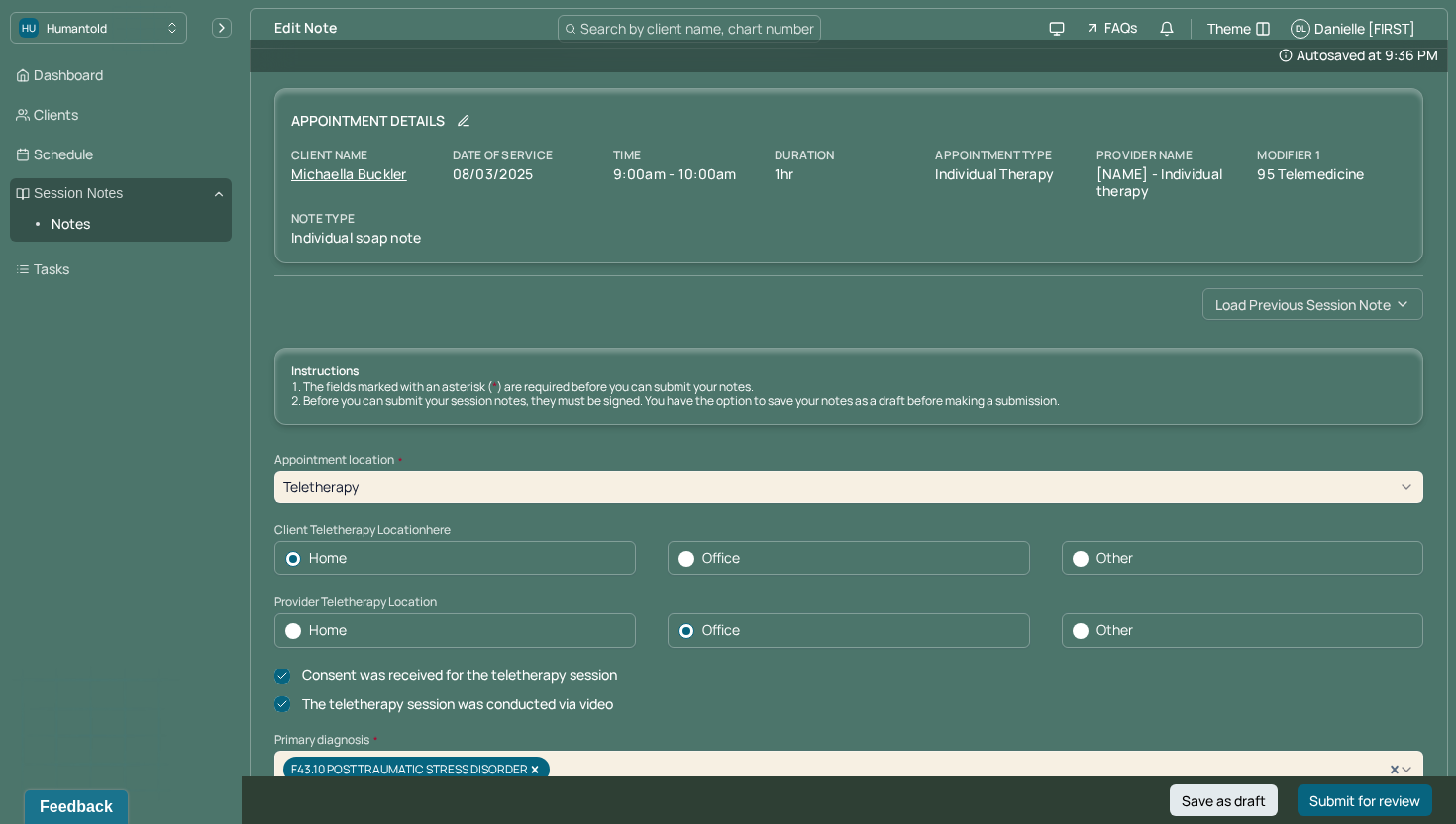 click on "Load previous session note" at bounding box center (1312, 304) 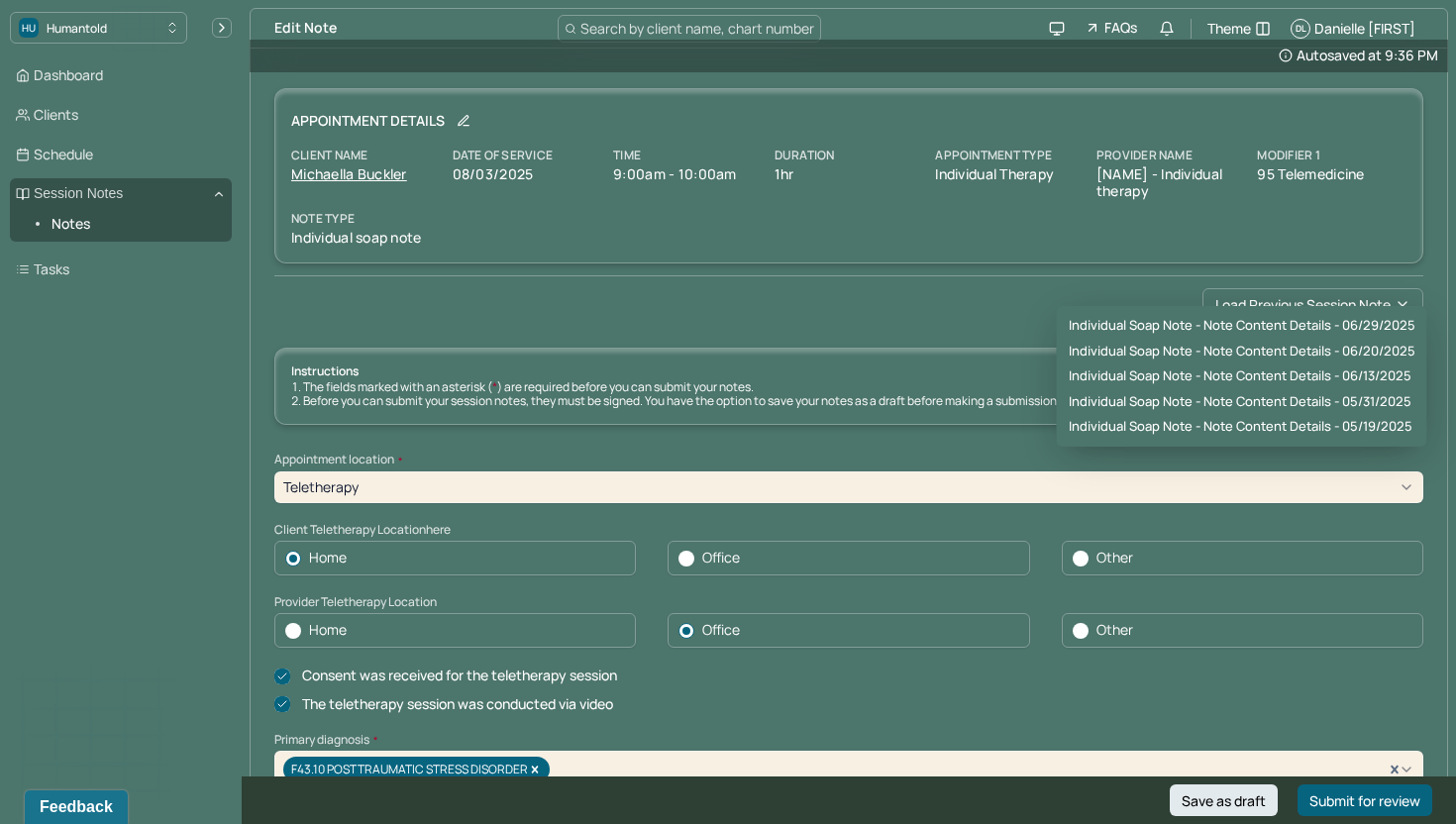 click on "Client name [FIRST] [LAST] Date of service 08/03/2025 Time 9:00am - 10:00am Duration 1hr Appointment type individual therapy Provider name [FIRST] [LAST] Modifier 1 95 Telemedicine Note type Individual soap note" at bounding box center (849, 175) 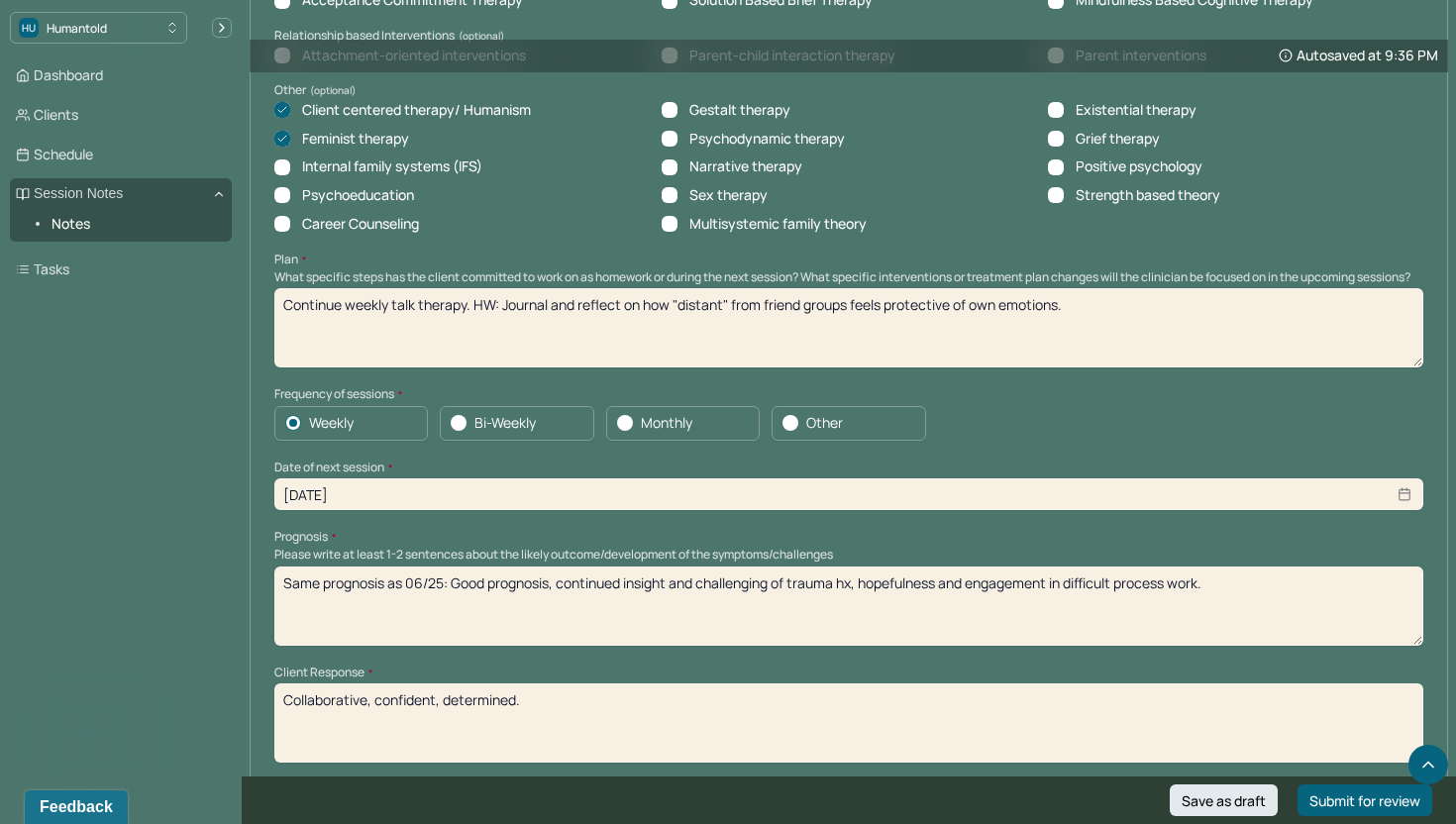scroll, scrollTop: 1916, scrollLeft: 0, axis: vertical 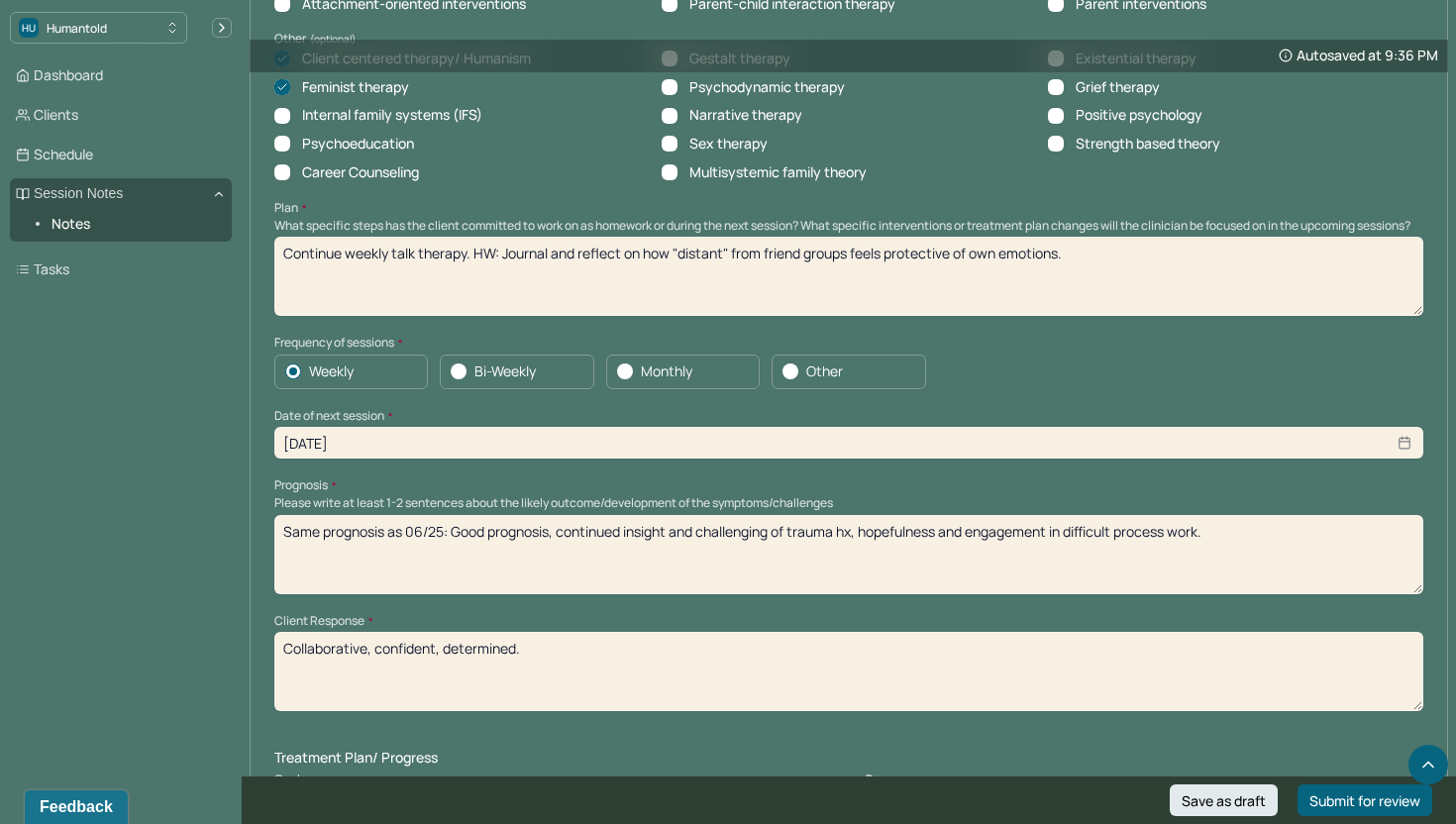 click on "Same prognosis as 06/25: Good prognosis, continued insight and challenging of trauma hx, hopefulness and engagement in difficult process work." at bounding box center [849, 555] 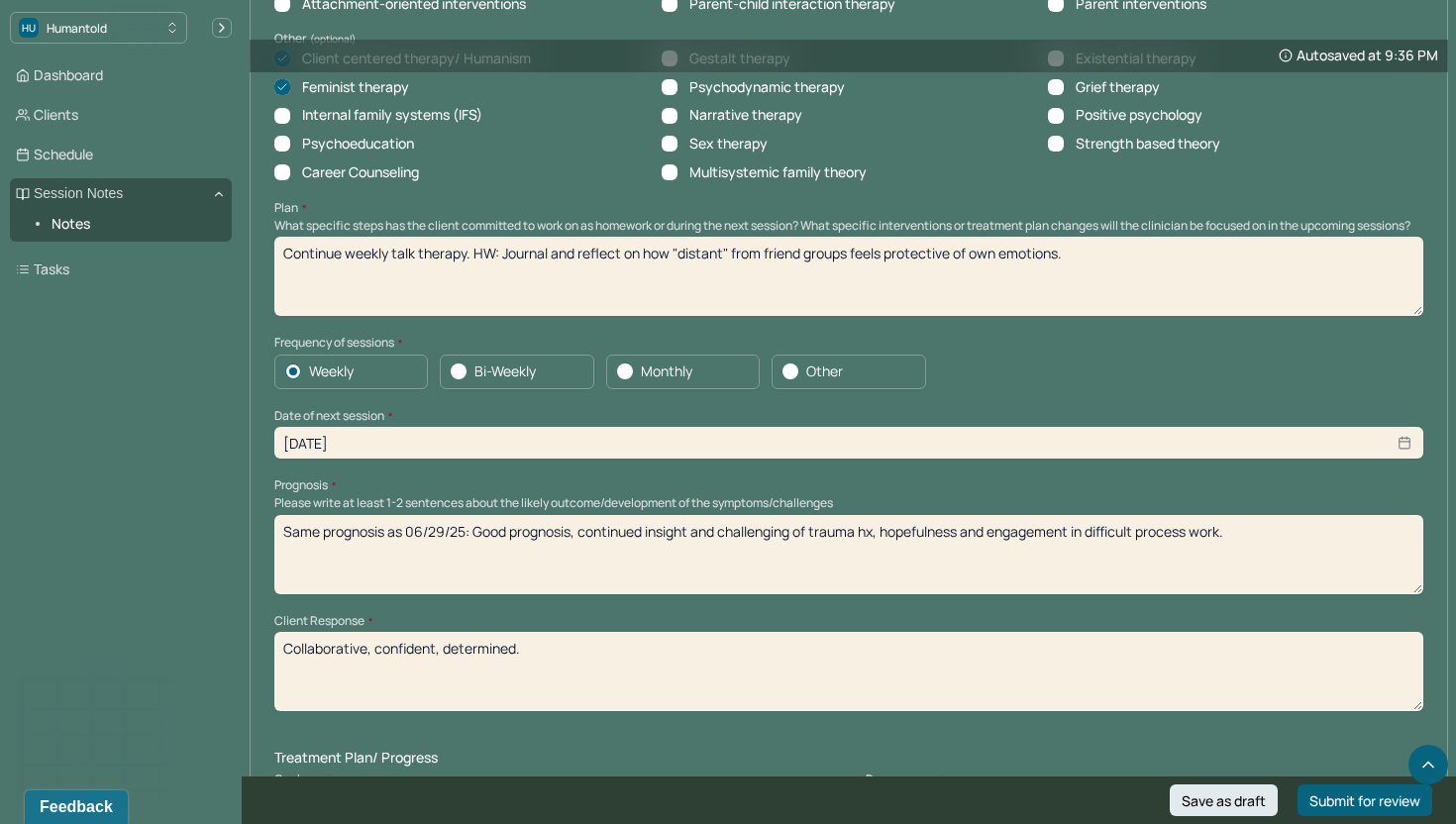 type on "Same prognosis as 06/29/25: Good prognosis, continued insight and challenging of trauma hx, hopefulness and engagement in difficult process work." 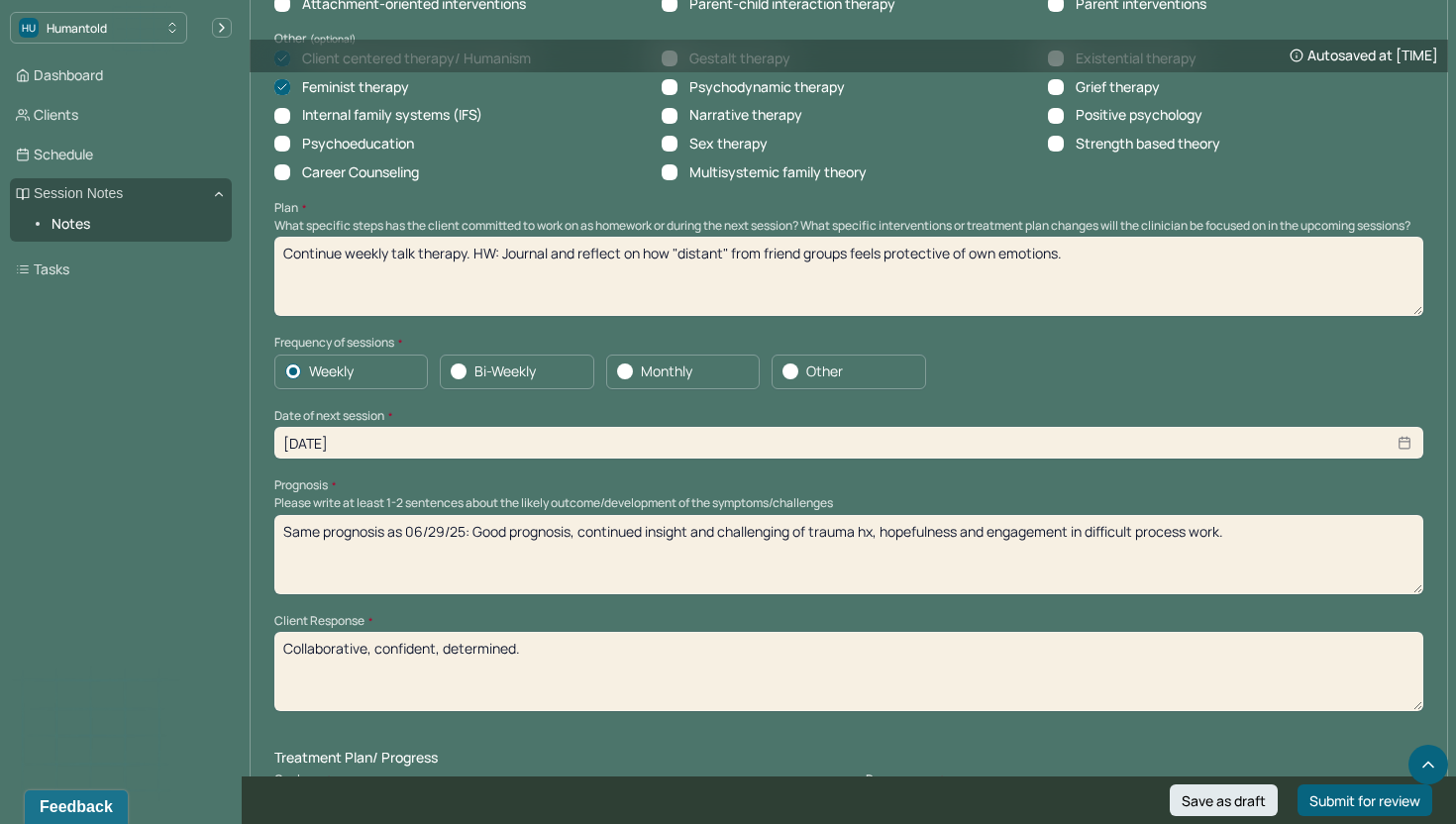 click on "Collaborative, confident, determined." at bounding box center [849, 671] 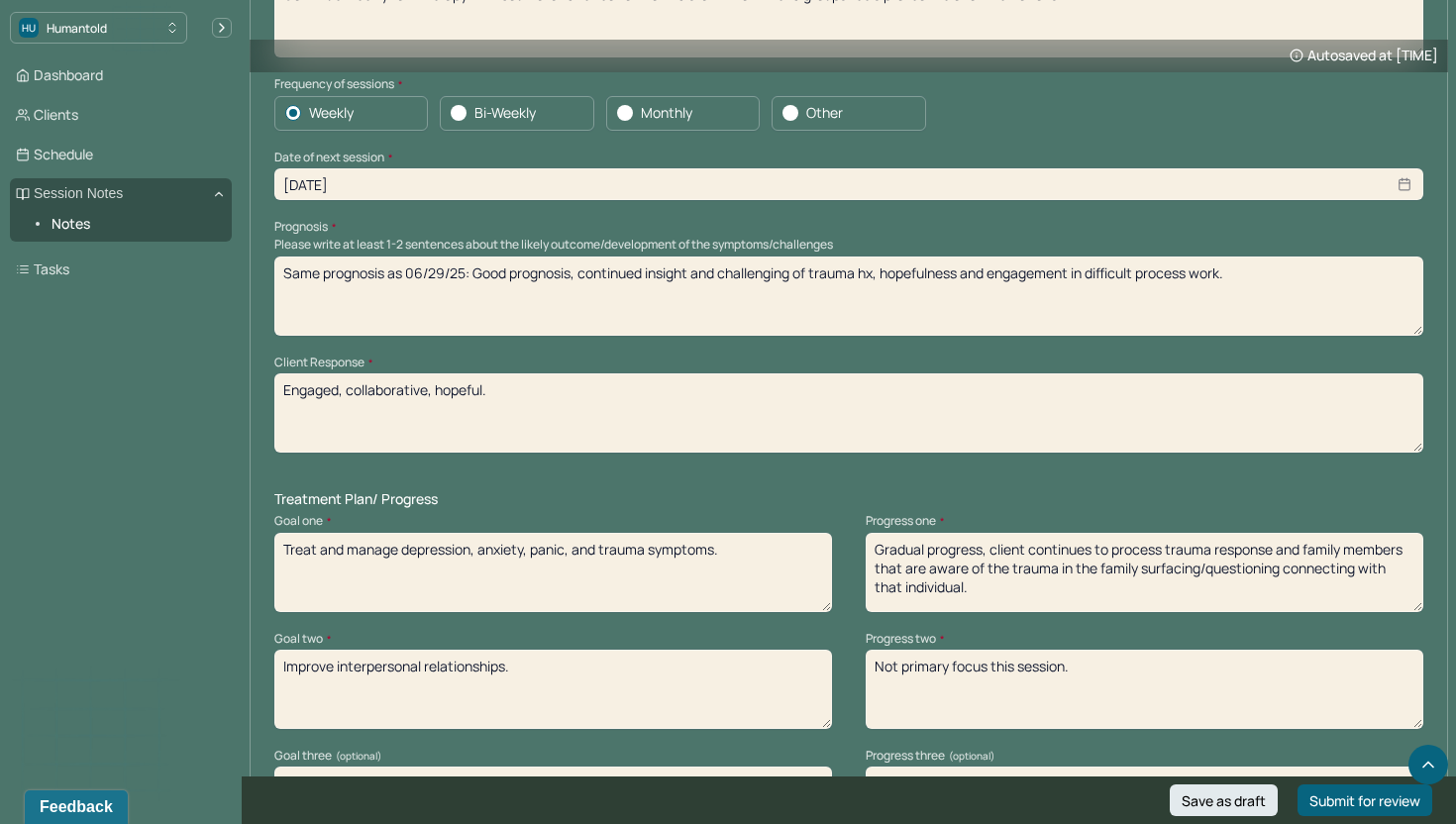 scroll, scrollTop: 2176, scrollLeft: 0, axis: vertical 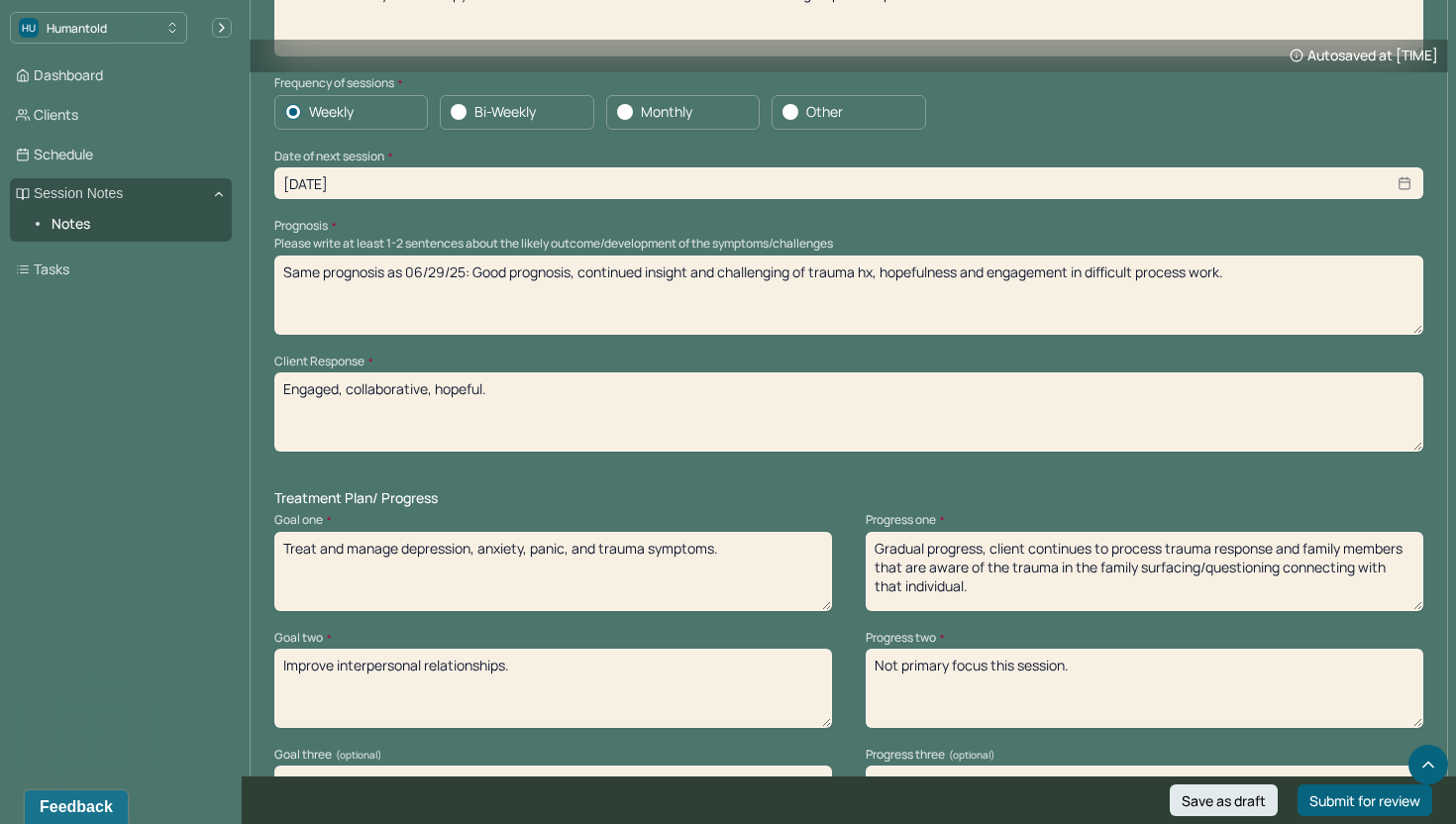 type on "Engaged, collaborative, hopeful." 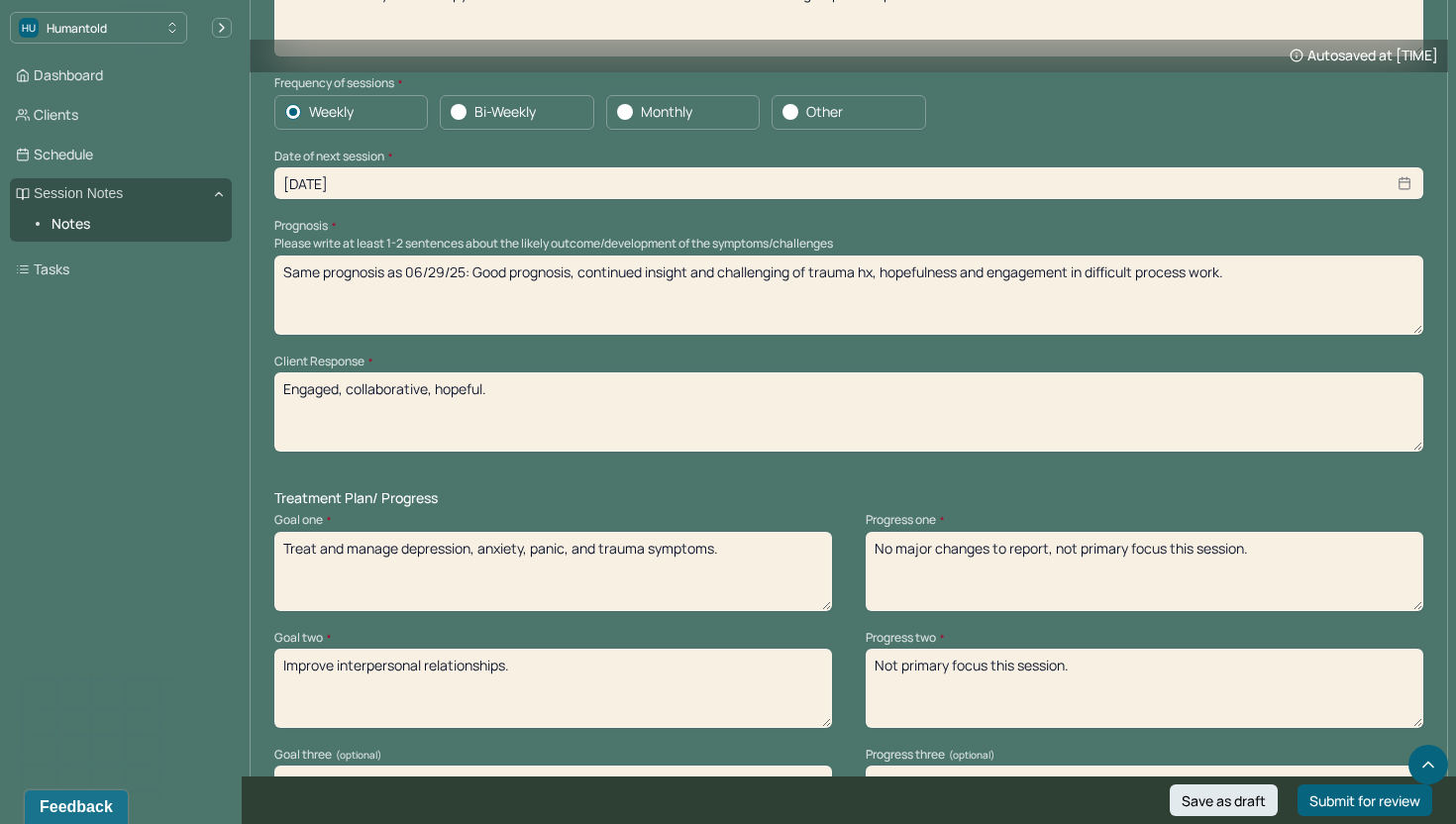 type on "No major changes to report, not primary focus this session." 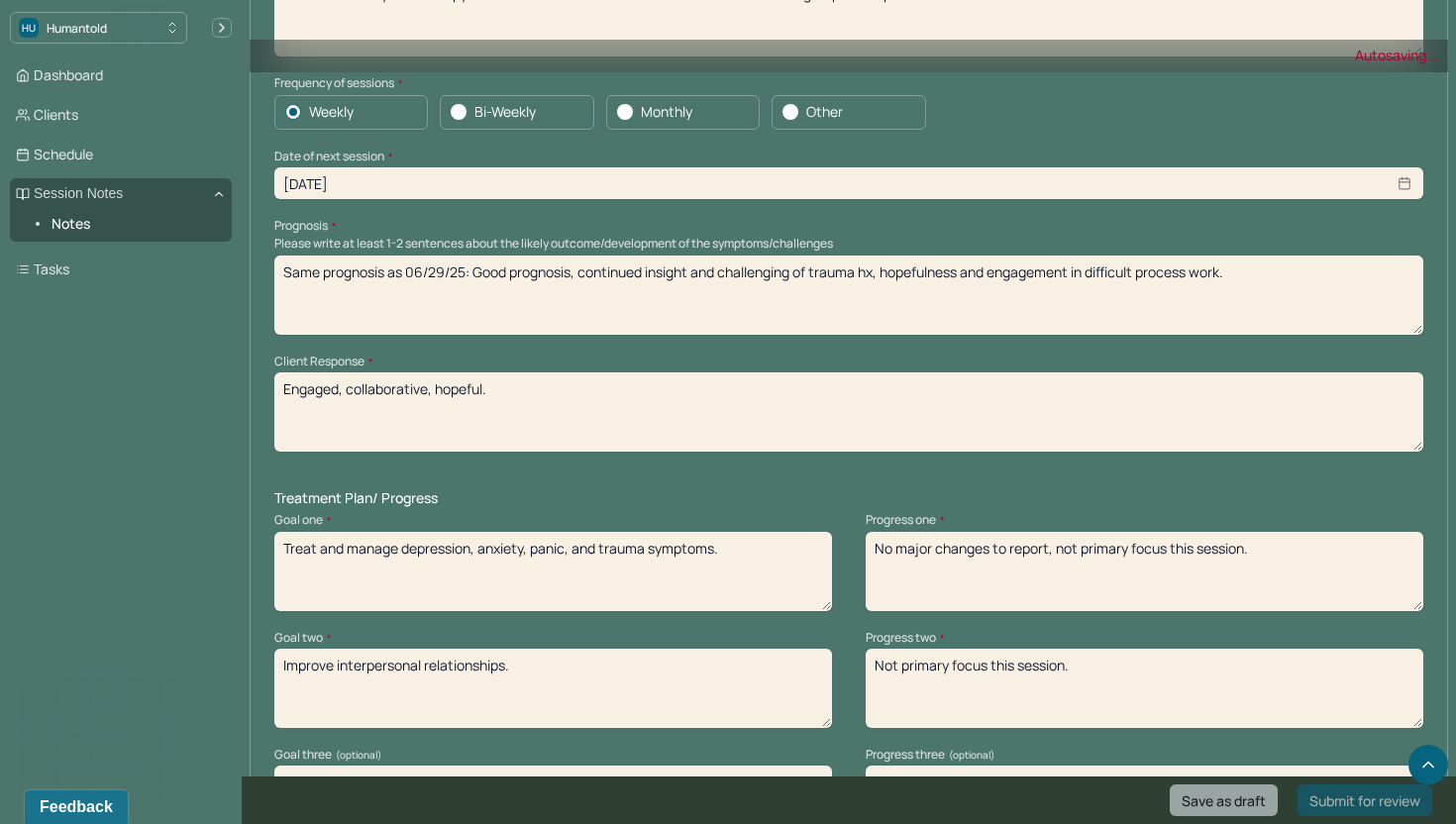 type on "G" 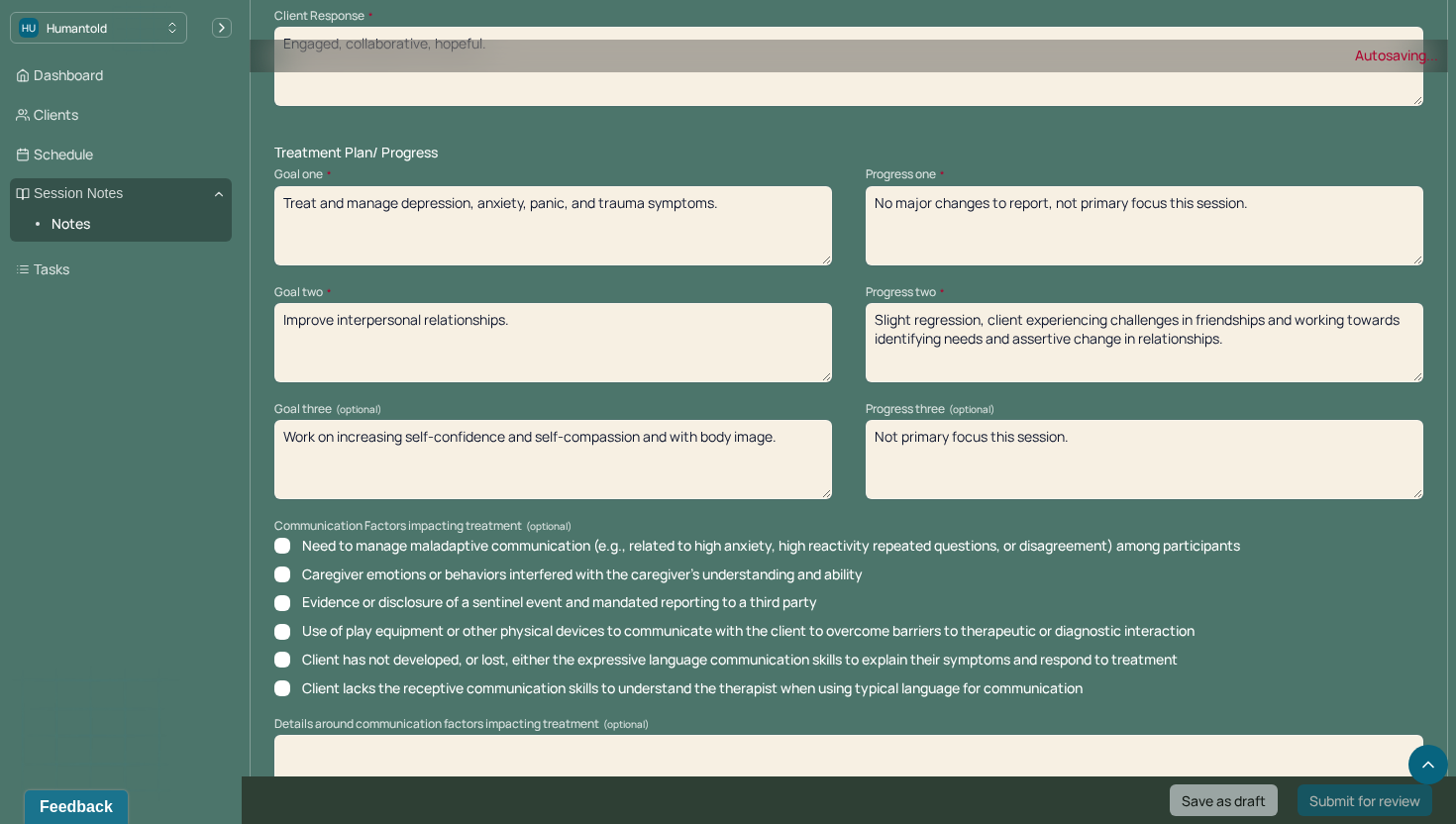 scroll, scrollTop: 2716, scrollLeft: 0, axis: vertical 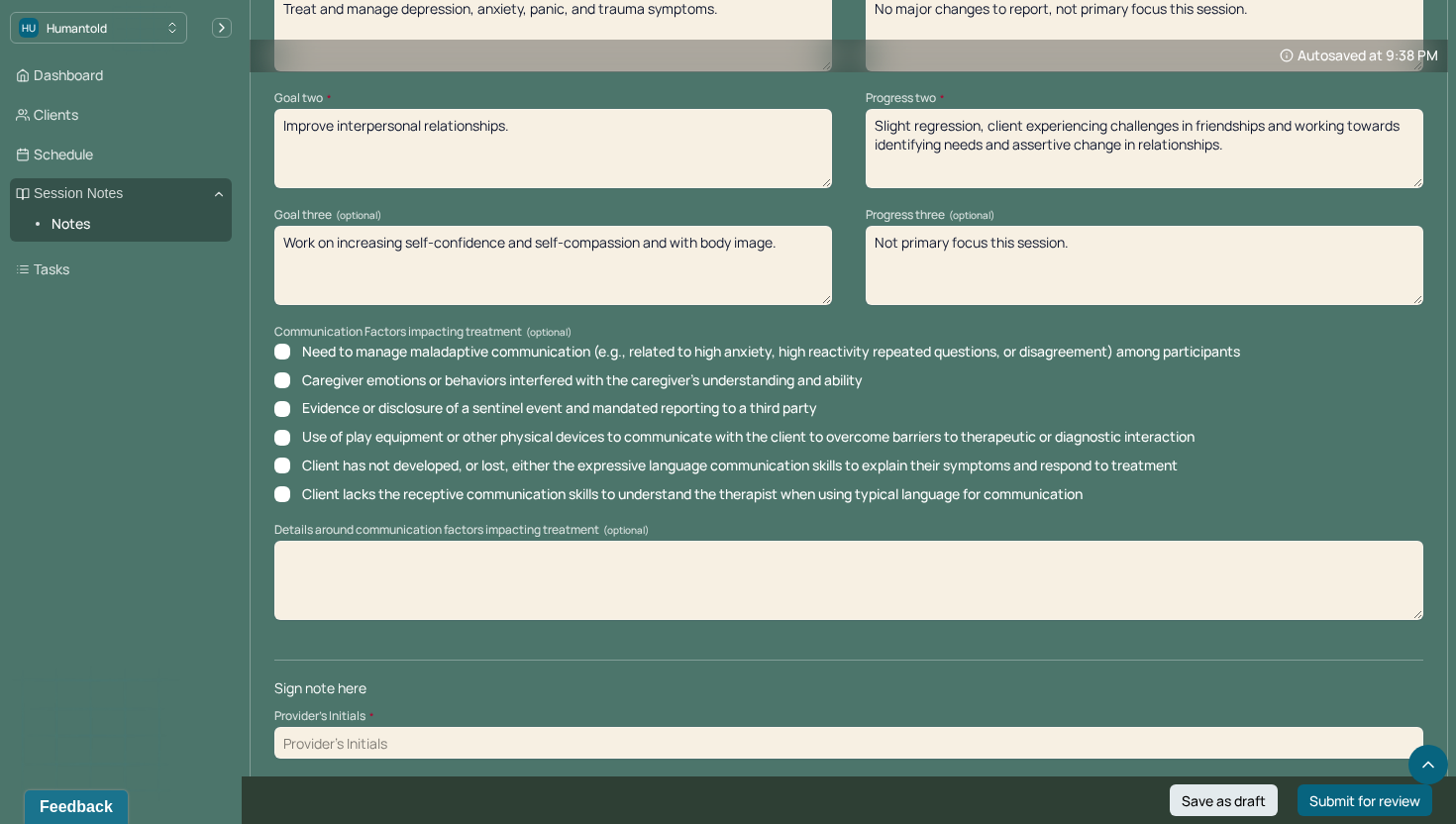 type on "Slight regression, client experiencing challenges in friendships and working towards identifying needs and assertive change in relationships." 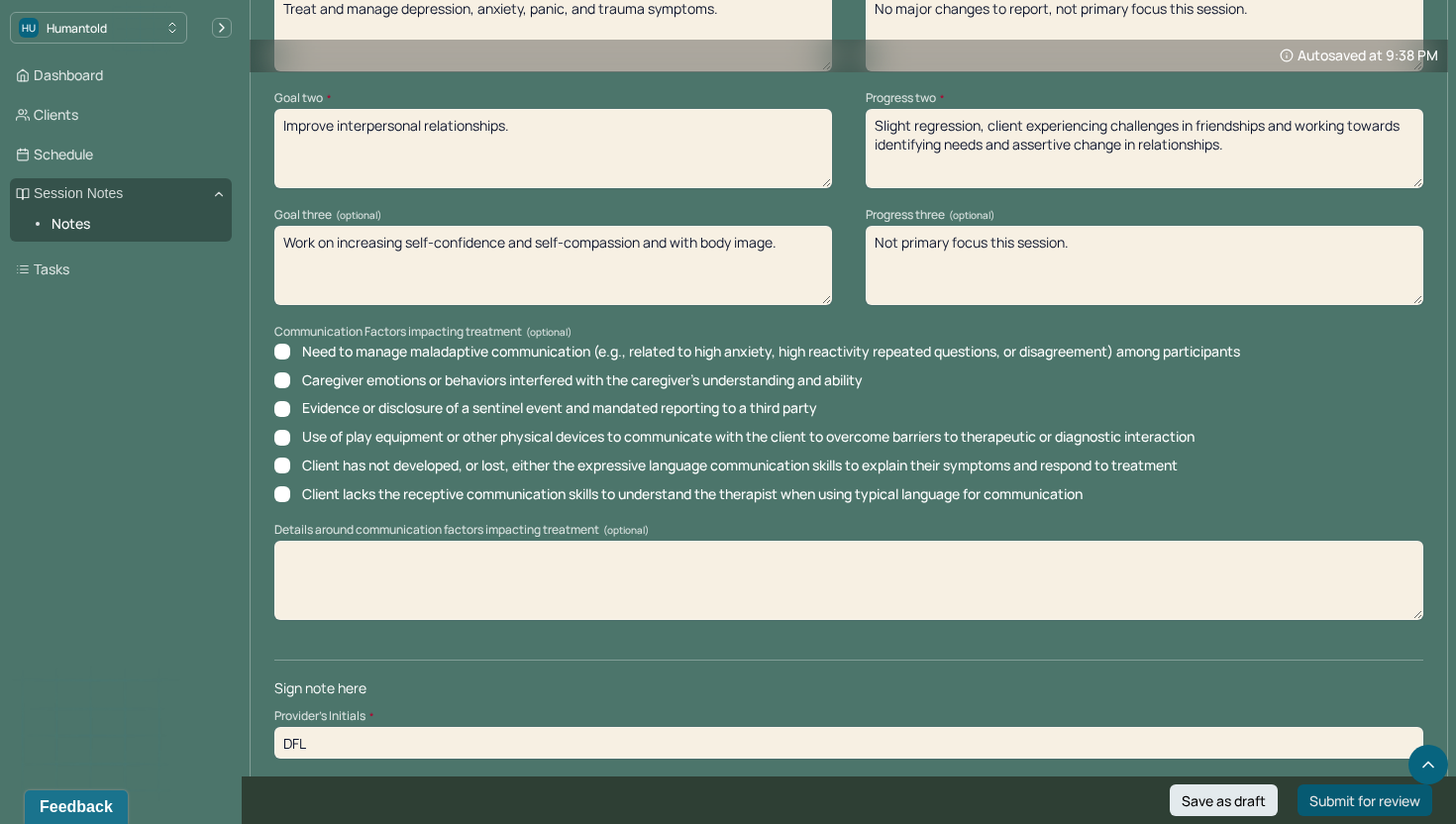type on "DFL" 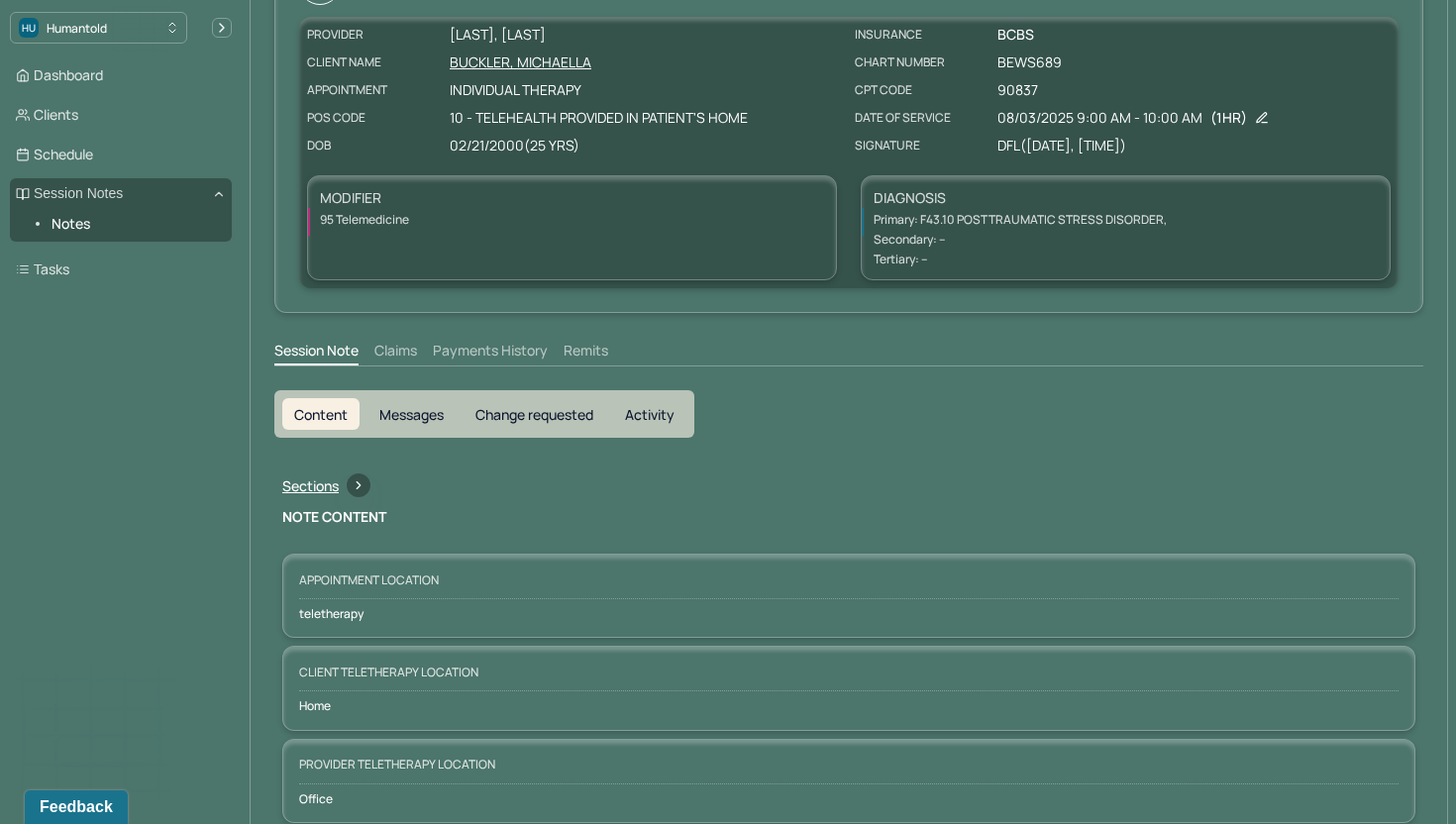 scroll, scrollTop: 0, scrollLeft: 0, axis: both 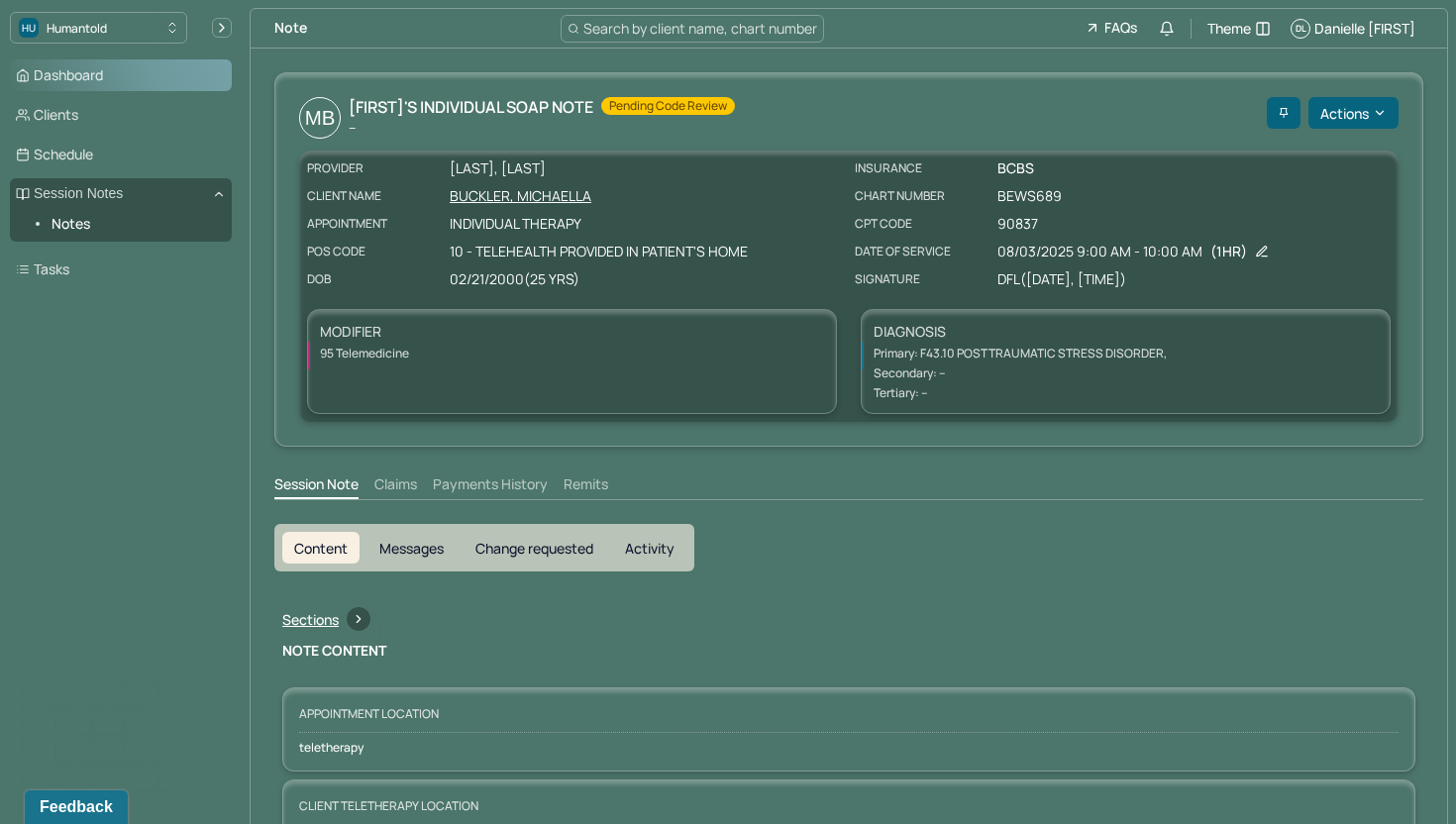 click on "Dashboard" at bounding box center (121, 75) 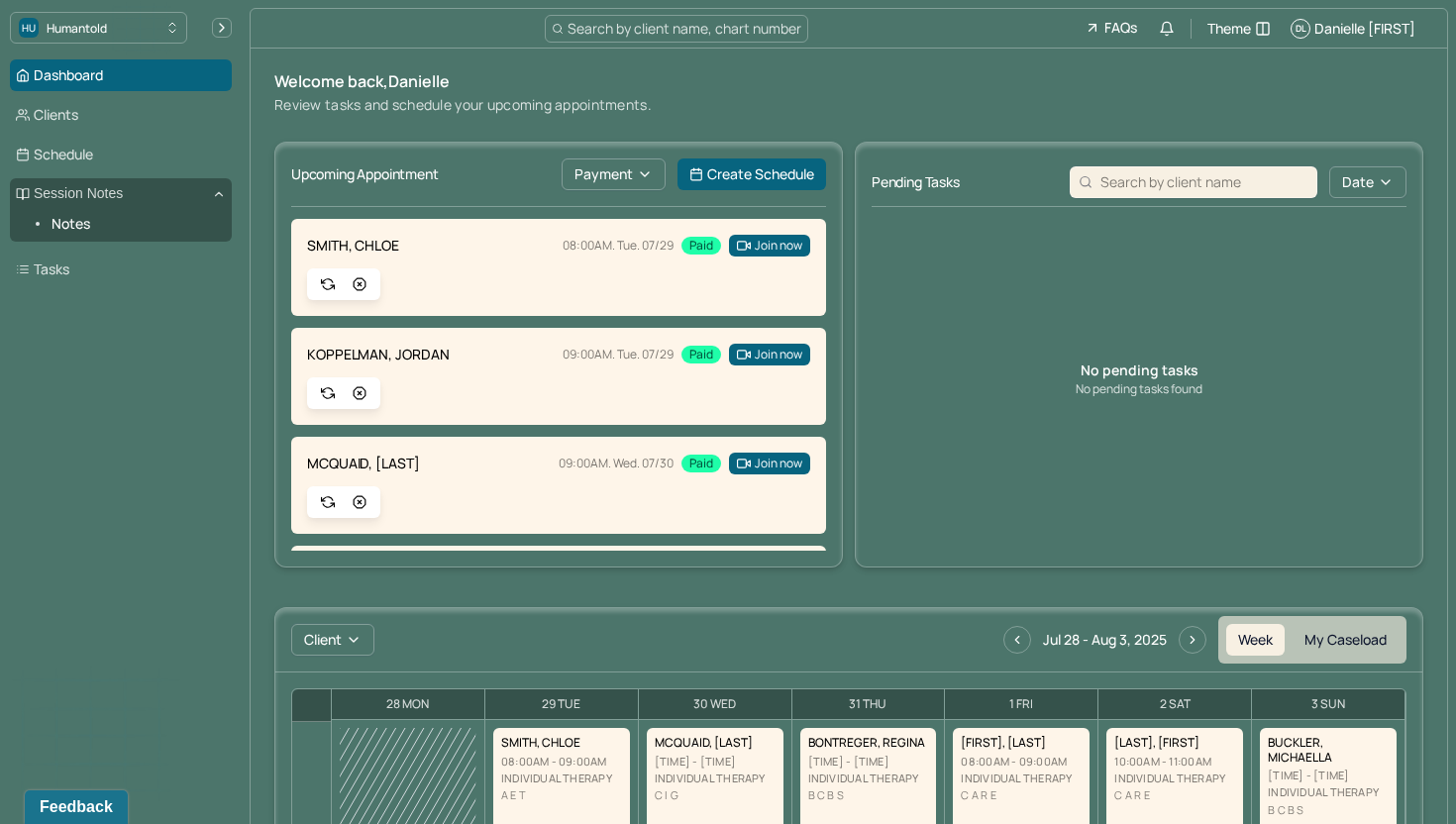click on "Search by client name, chart number" at bounding box center [676, 29] 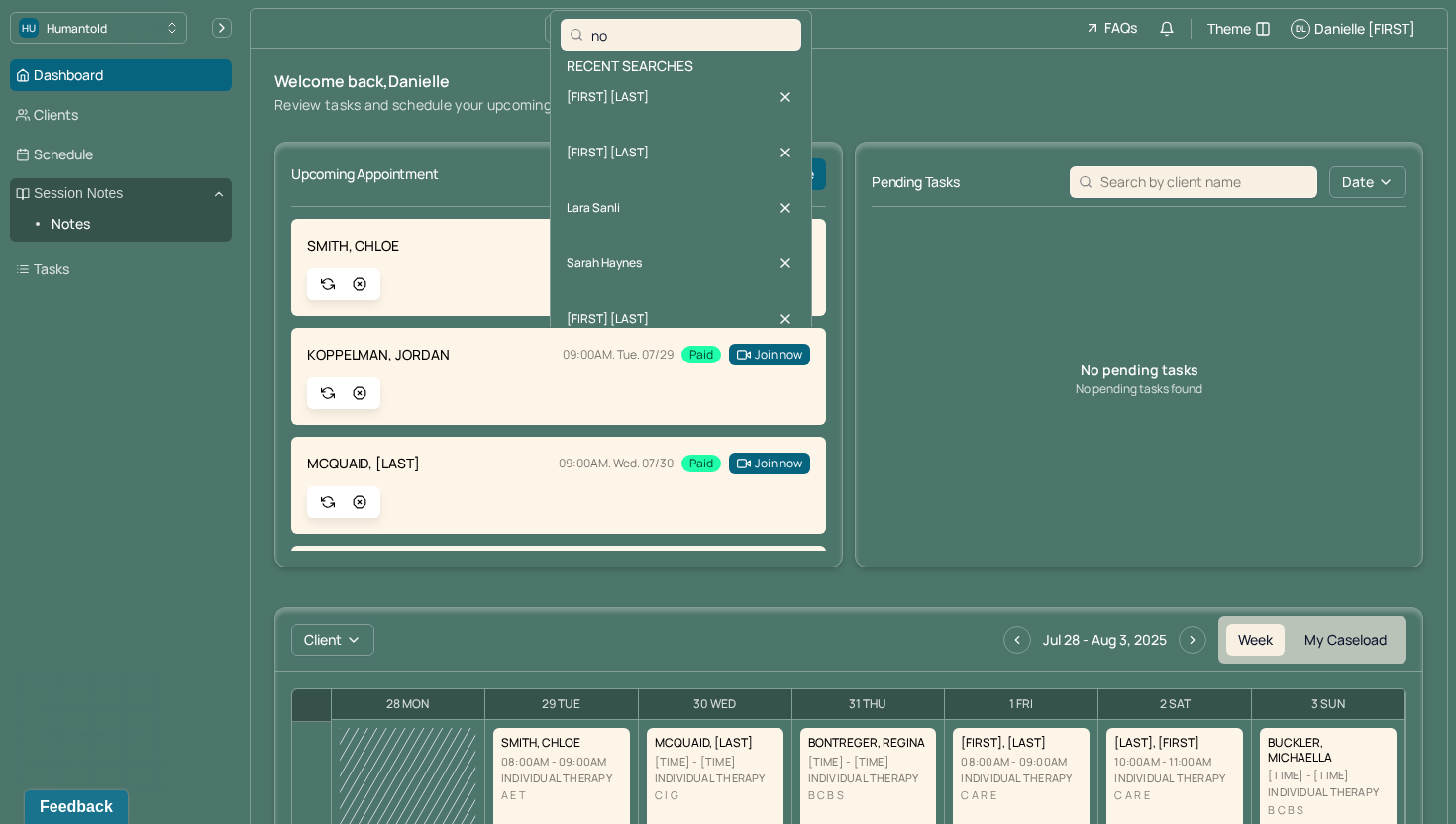 type on "n" 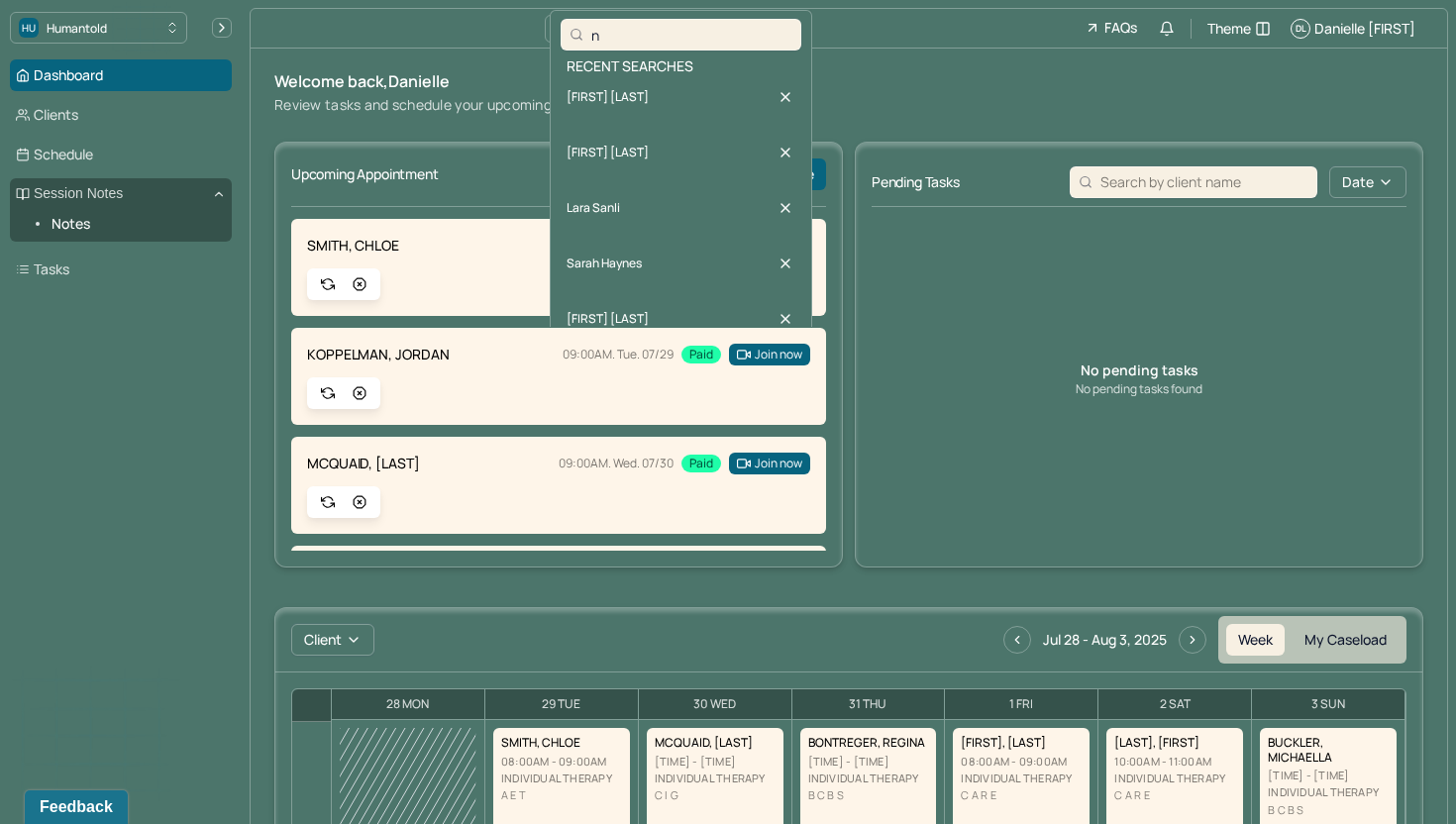 type 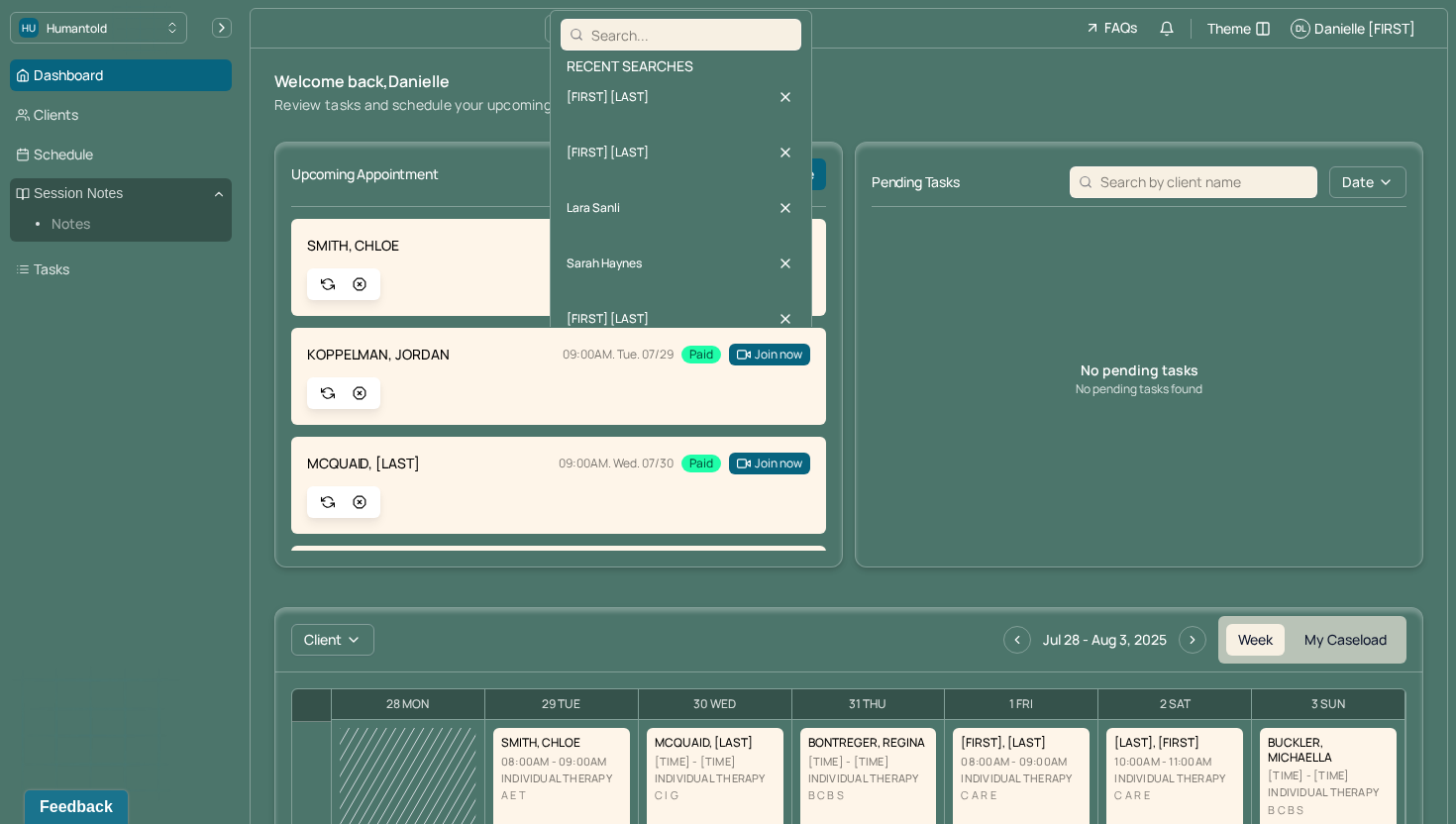 click on "Notes" at bounding box center [134, 224] 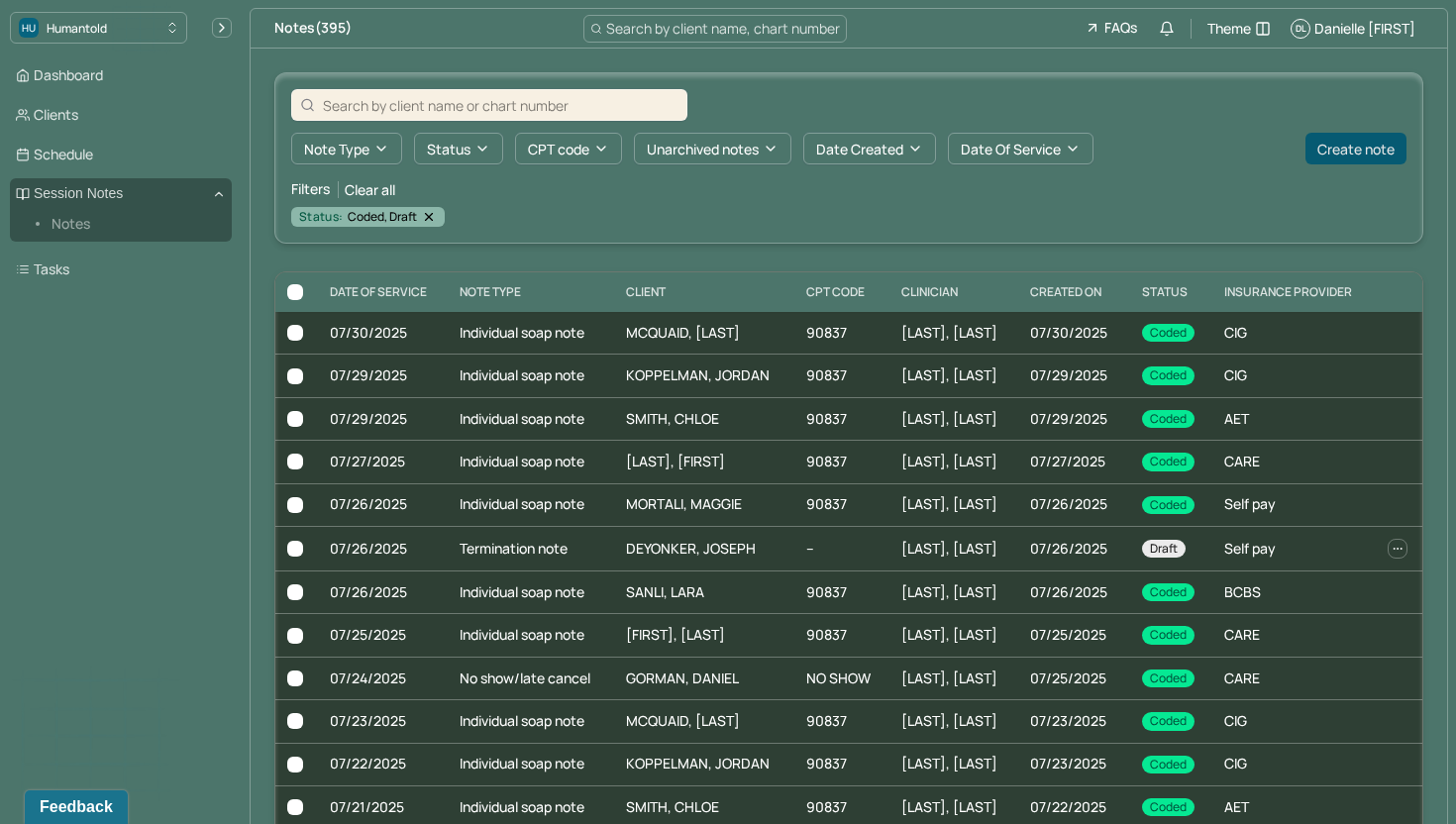 click on "Create note" at bounding box center (1356, 149) 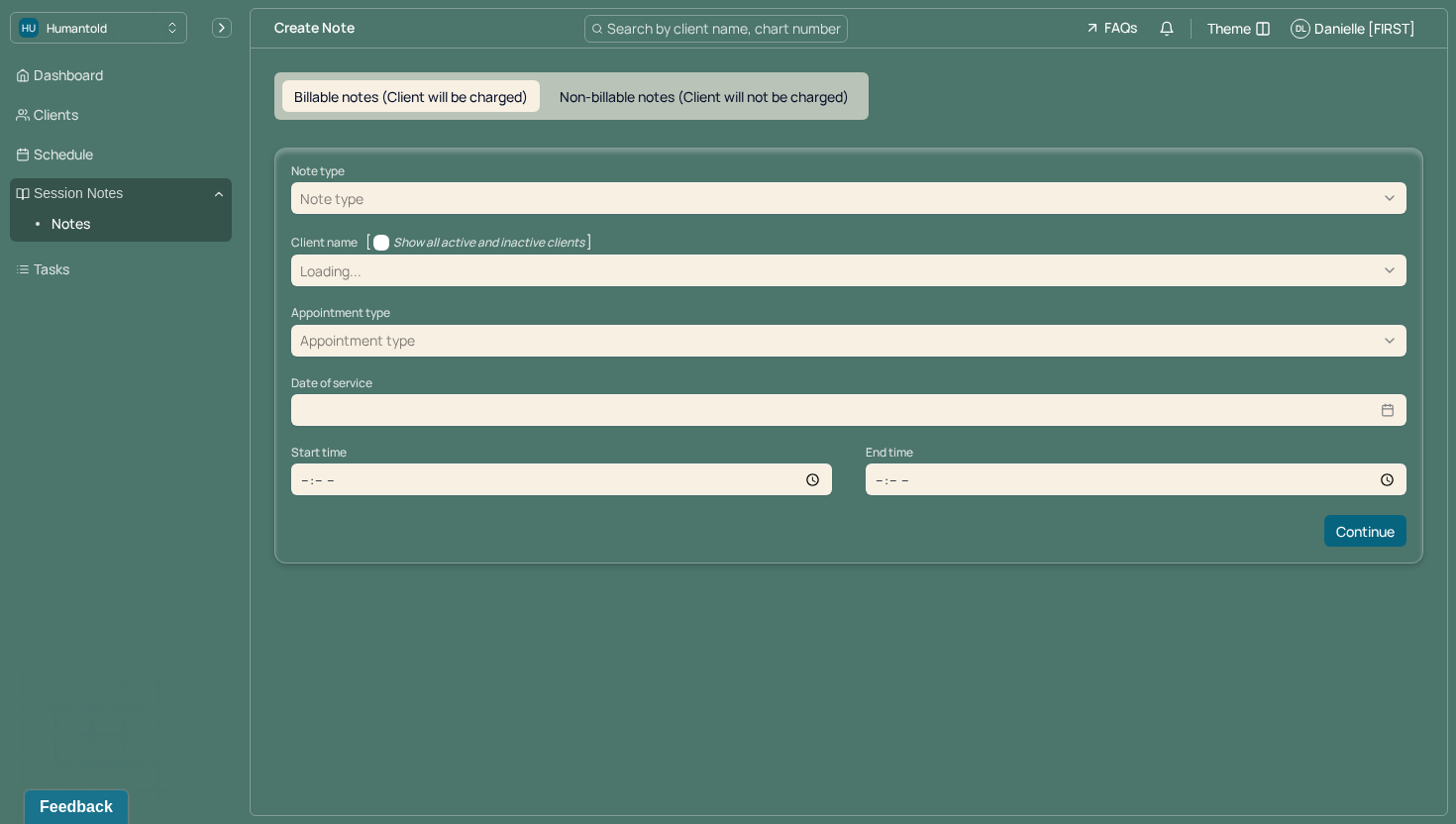 click on "Note type" at bounding box center (849, 198) 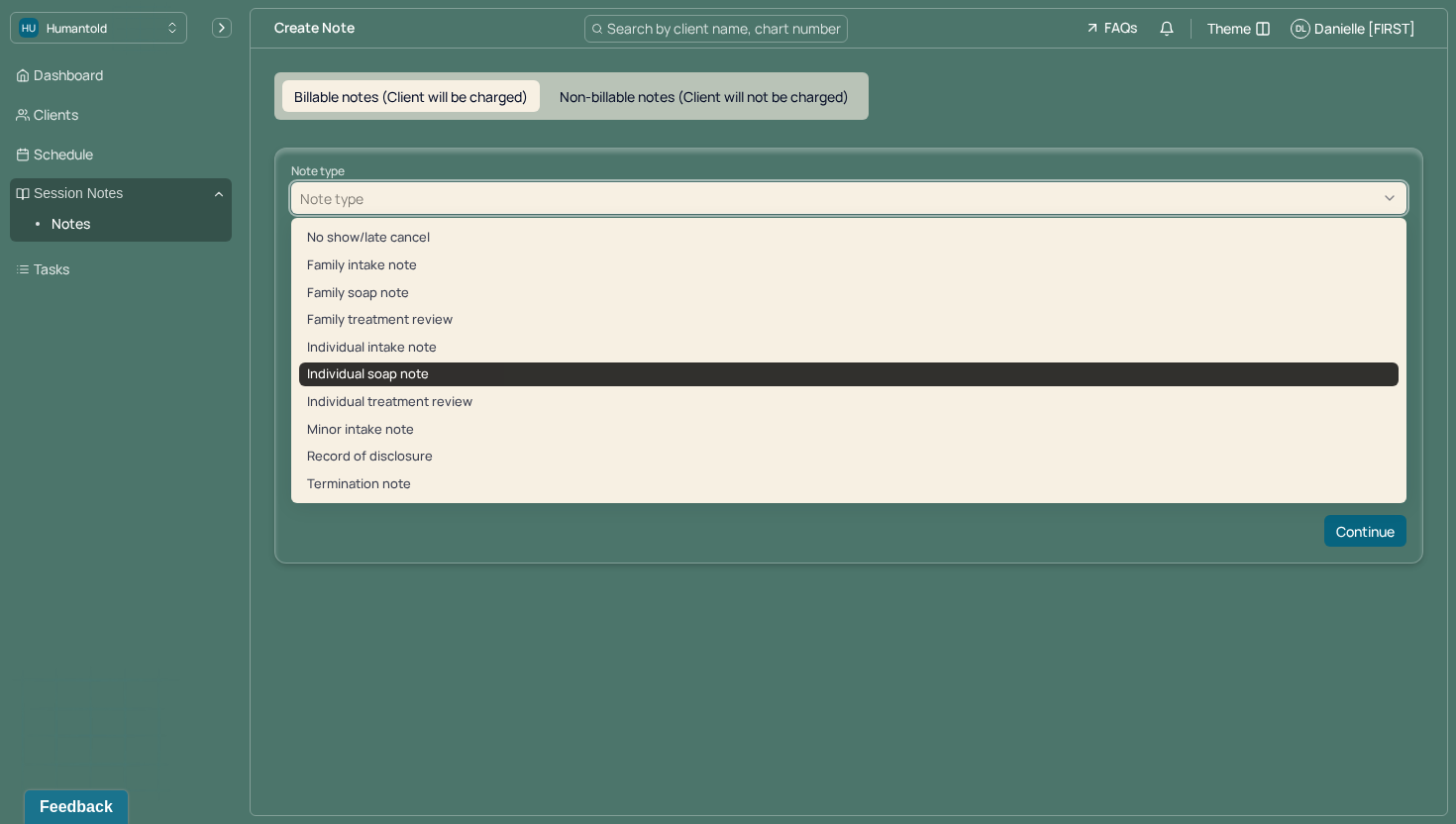 click on "Individual soap note" at bounding box center (849, 374) 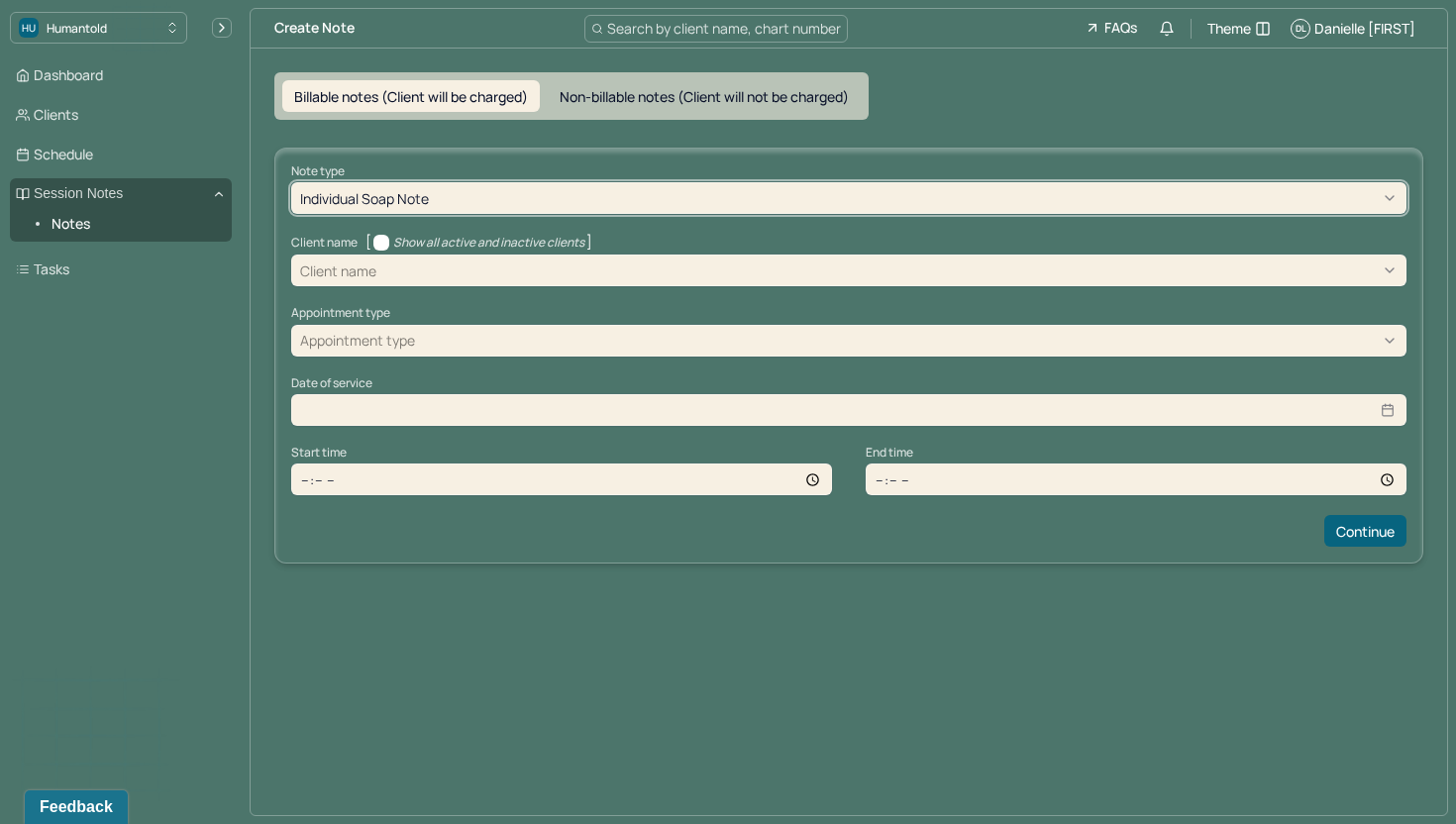 click on "Client name" at bounding box center [849, 270] 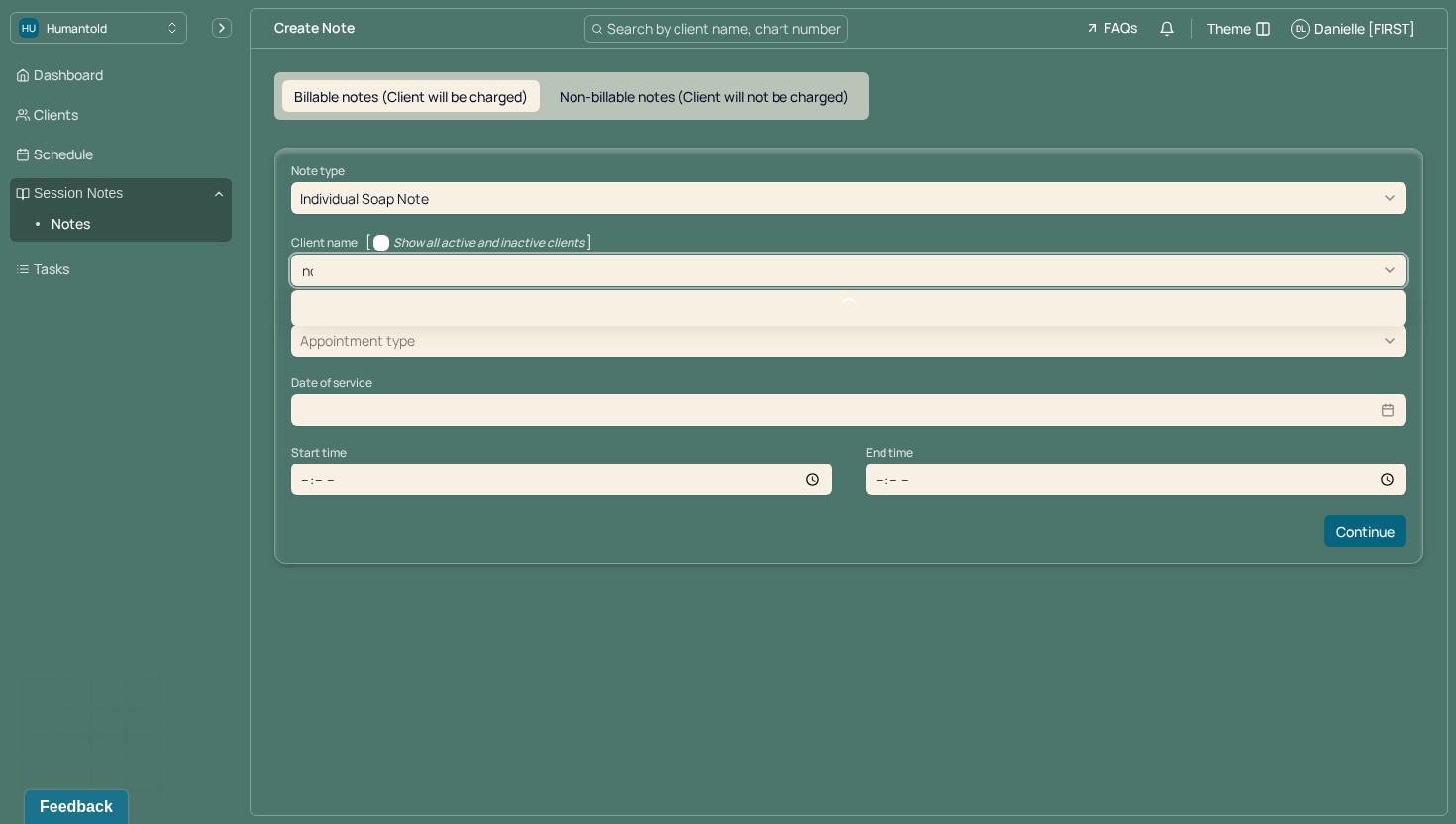 type on "nora" 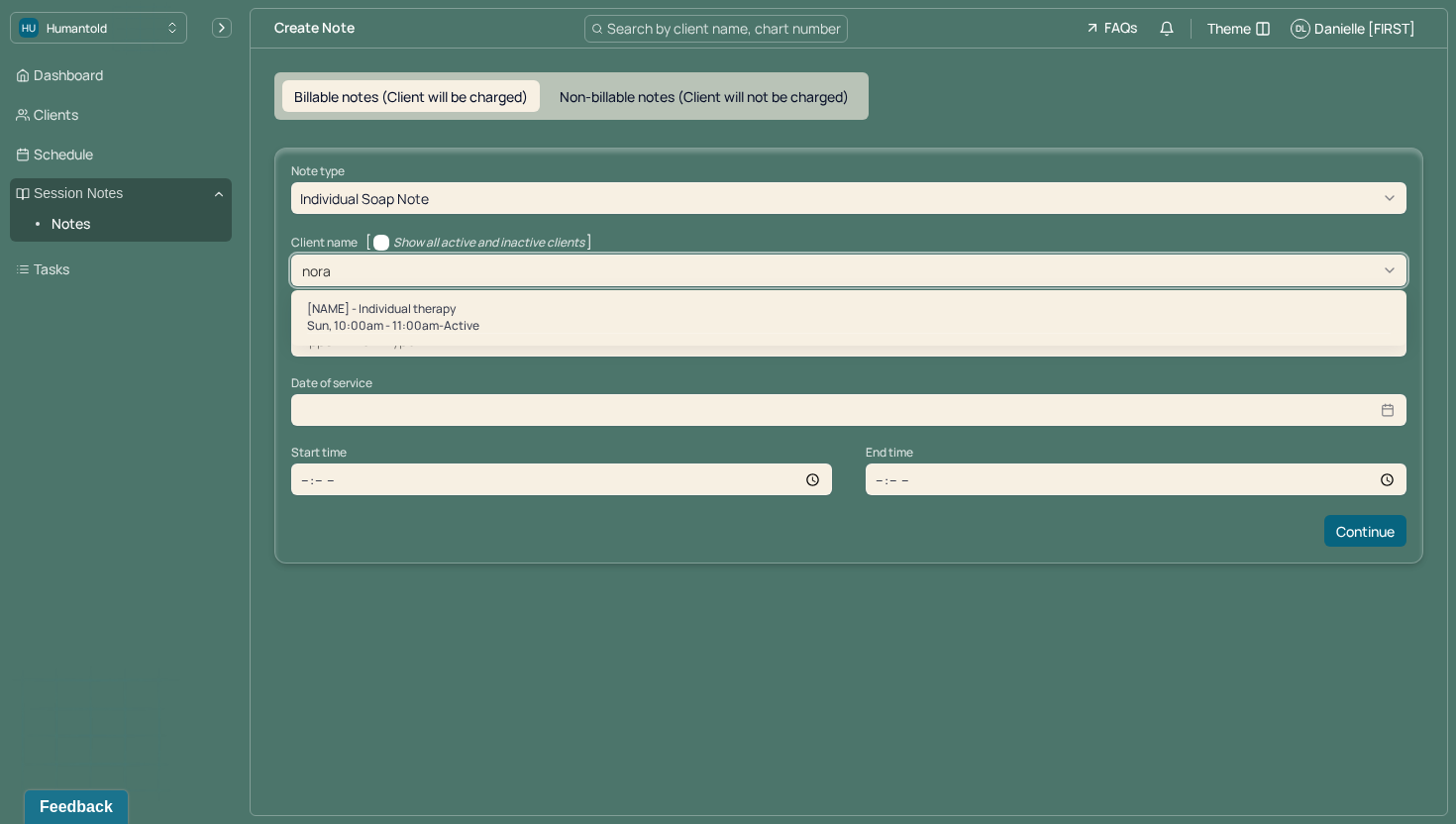 click on "[NAME] - Individual therapy" at bounding box center [849, 309] 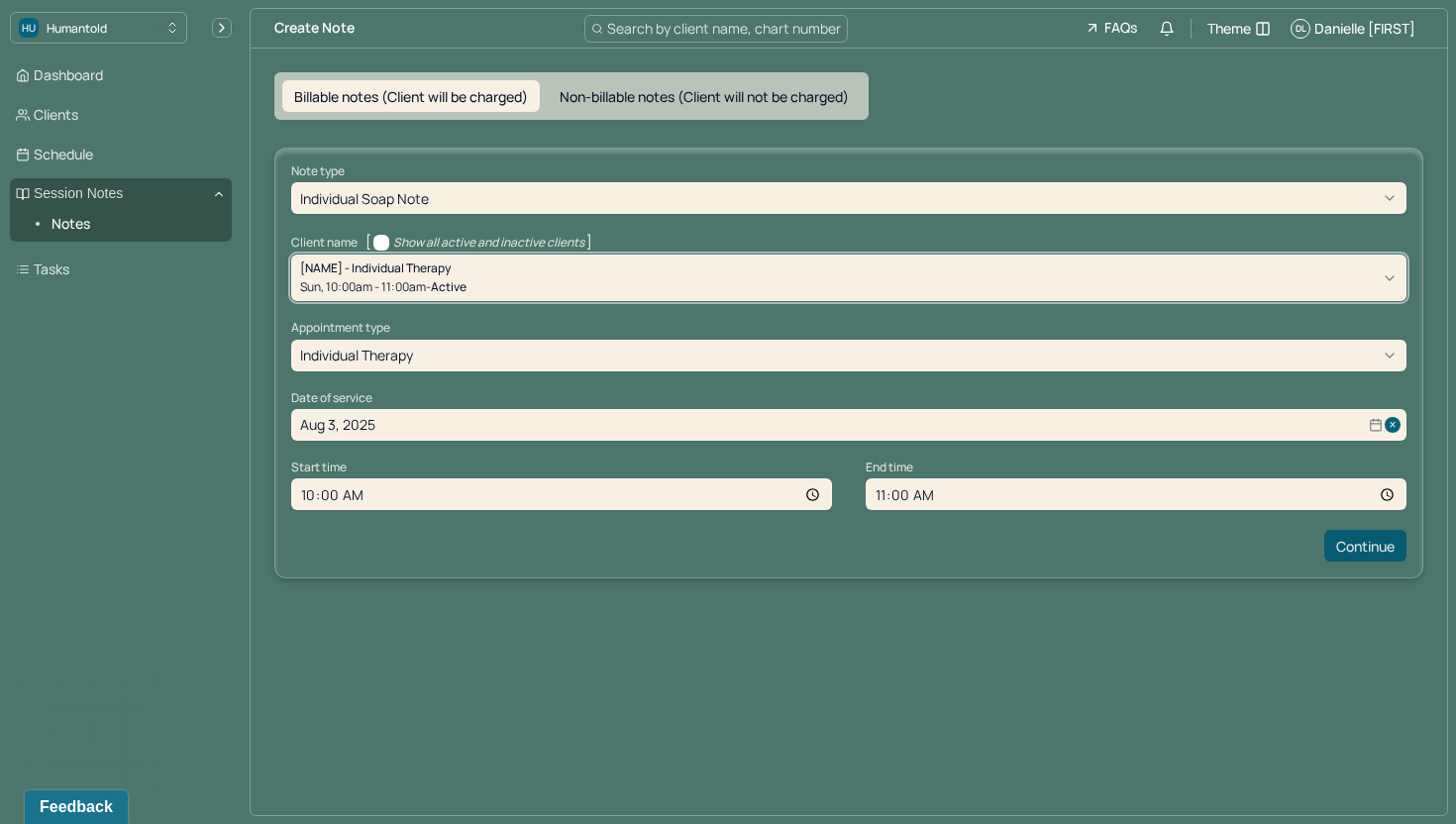 click on "Continue" at bounding box center [1365, 546] 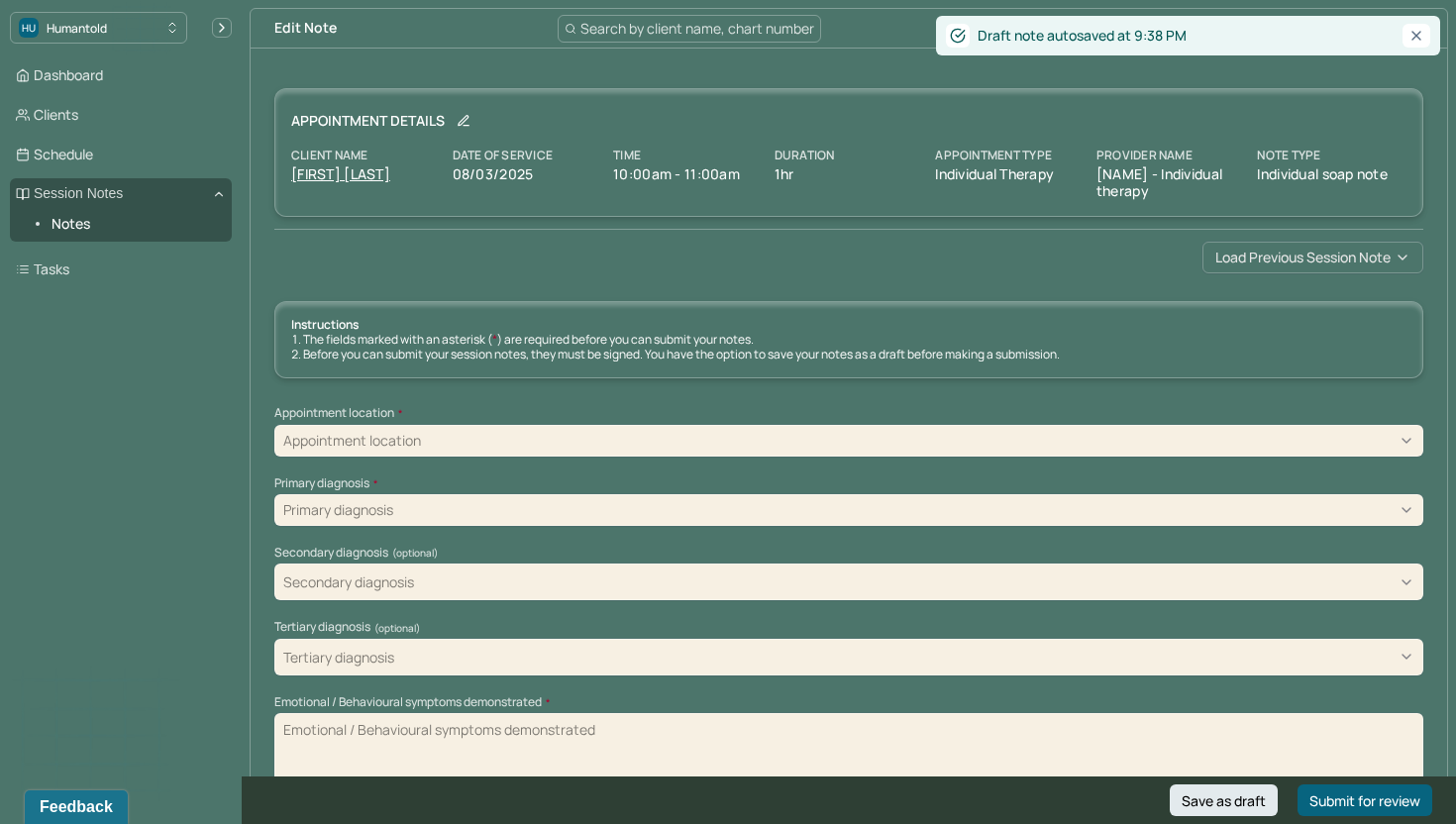 click on "Load previous session note" at bounding box center (1312, 258) 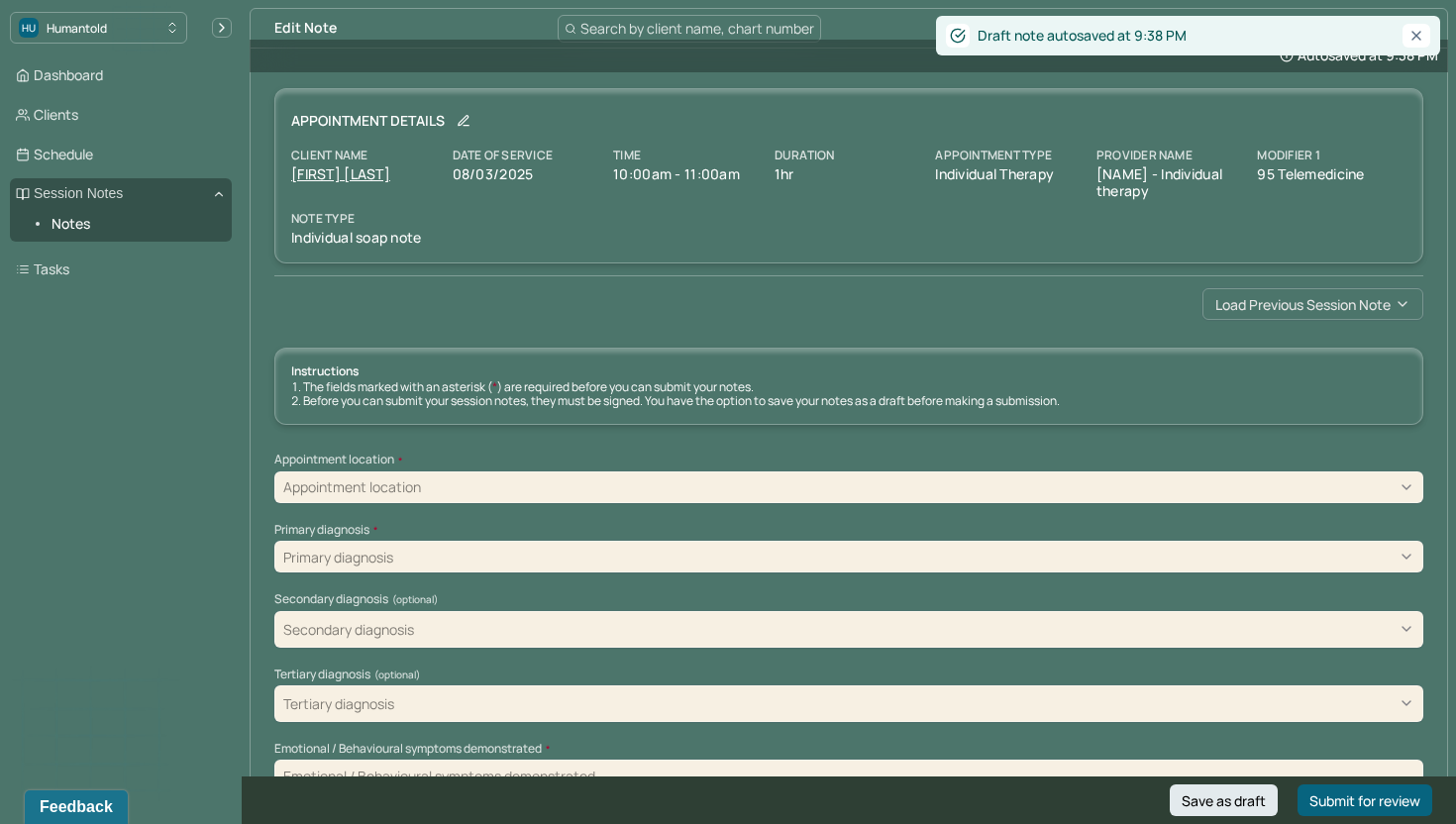 click on "Load previous session note" at bounding box center (1312, 304) 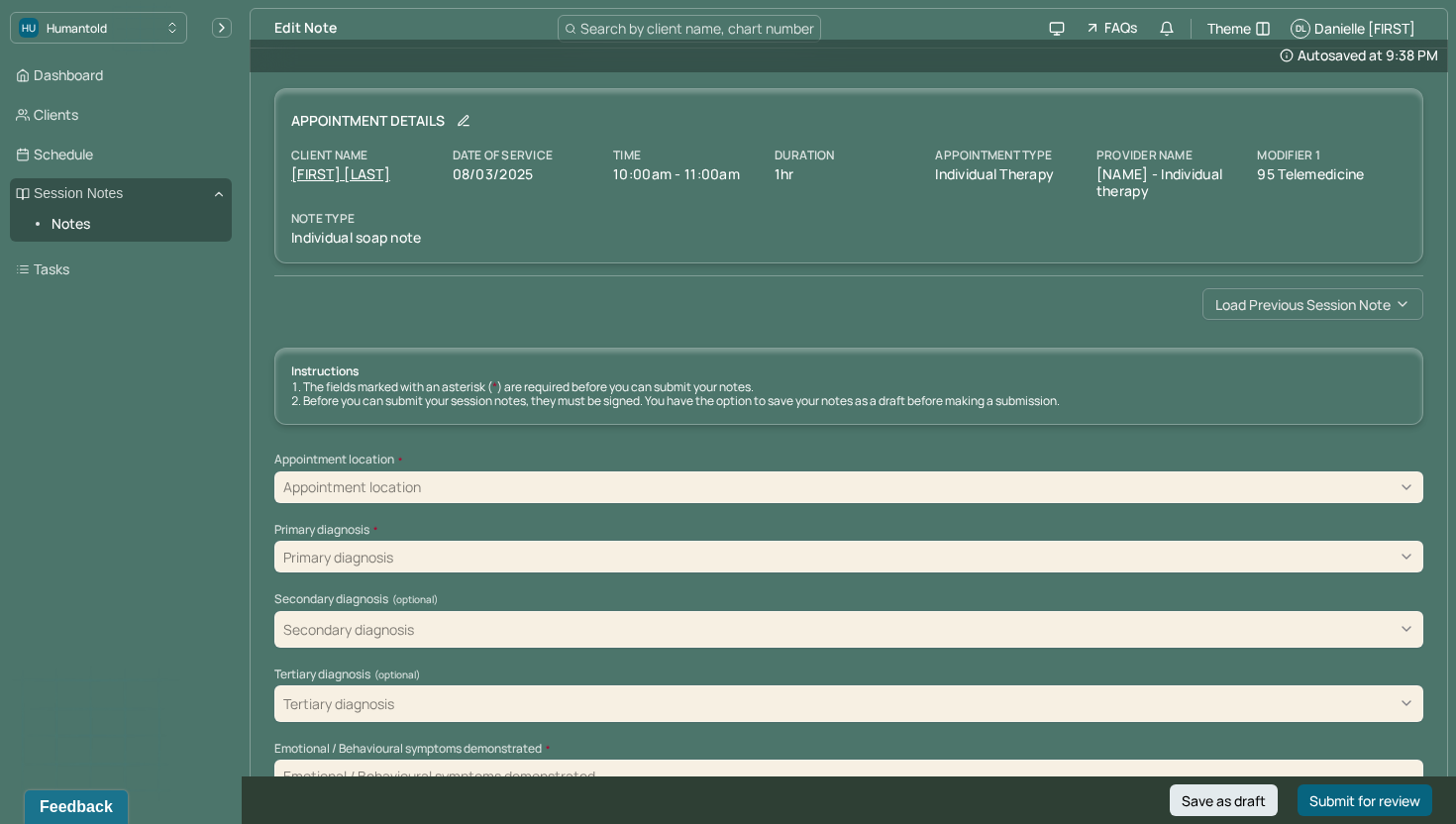 click on "Load previous session note" at bounding box center (1312, 304) 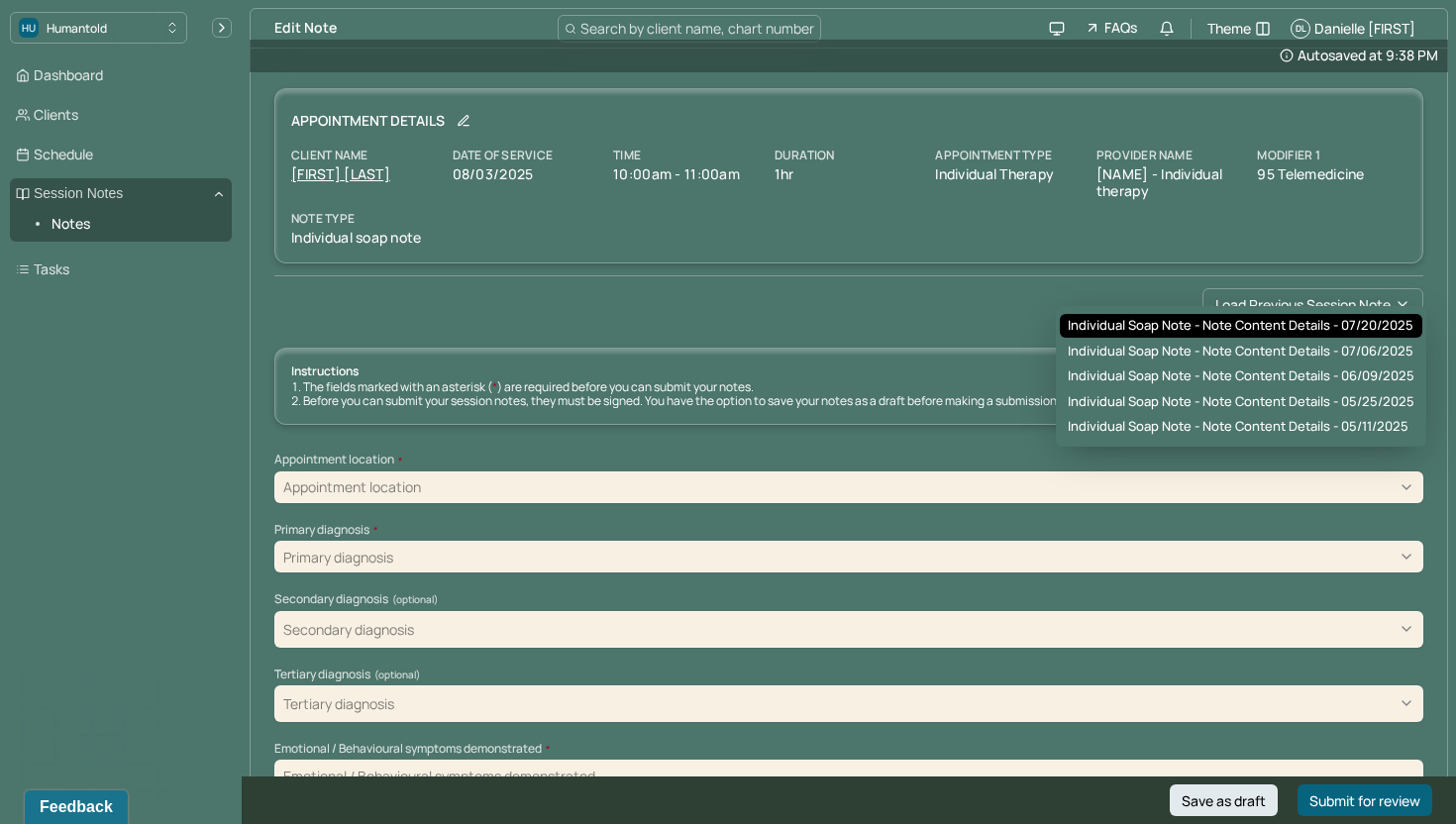 click on "Individual soap note   - Note content Details -   07/20/2025" at bounding box center [1240, 326] 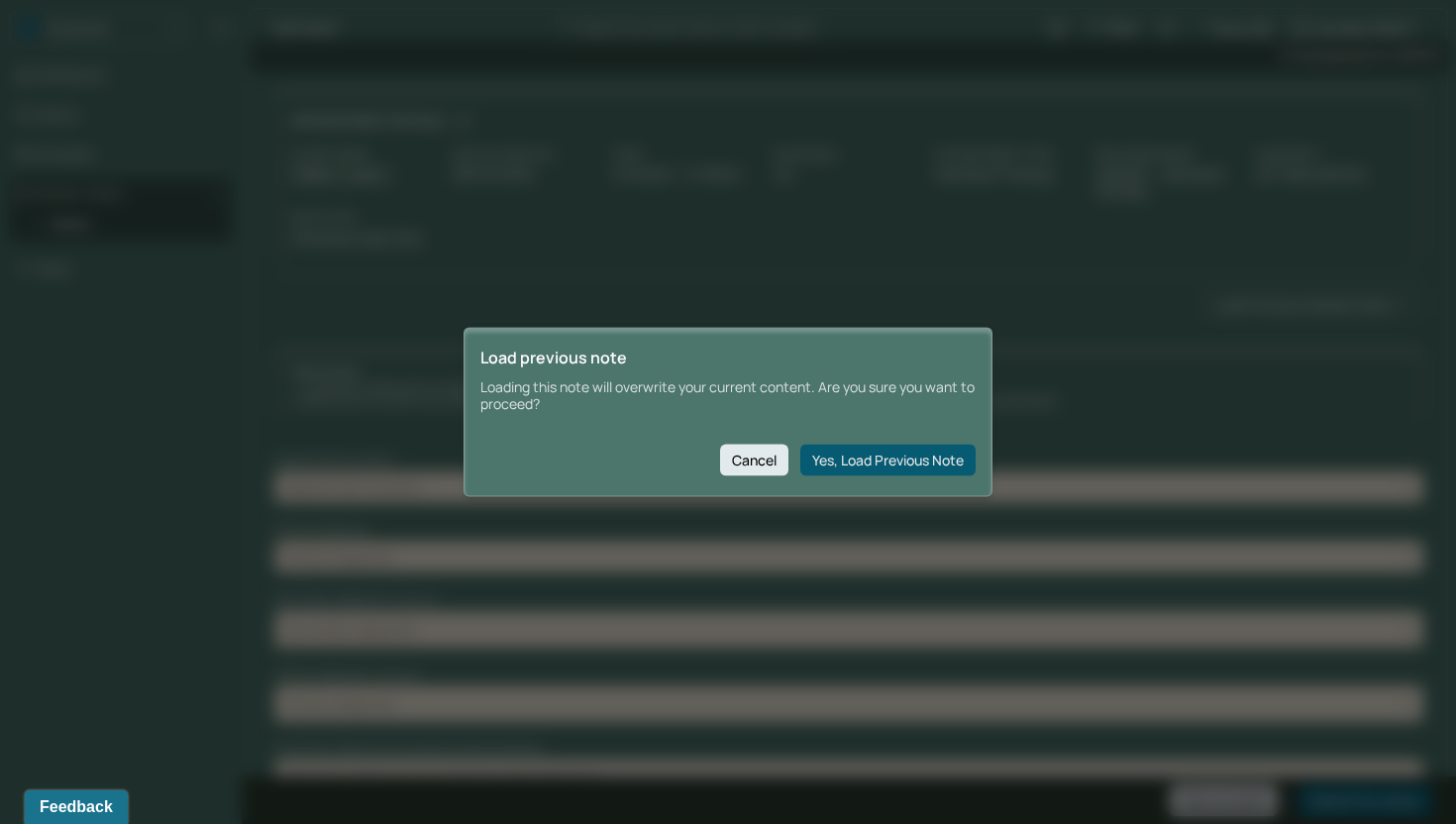 click on "Yes, Load Previous Note" at bounding box center [887, 460] 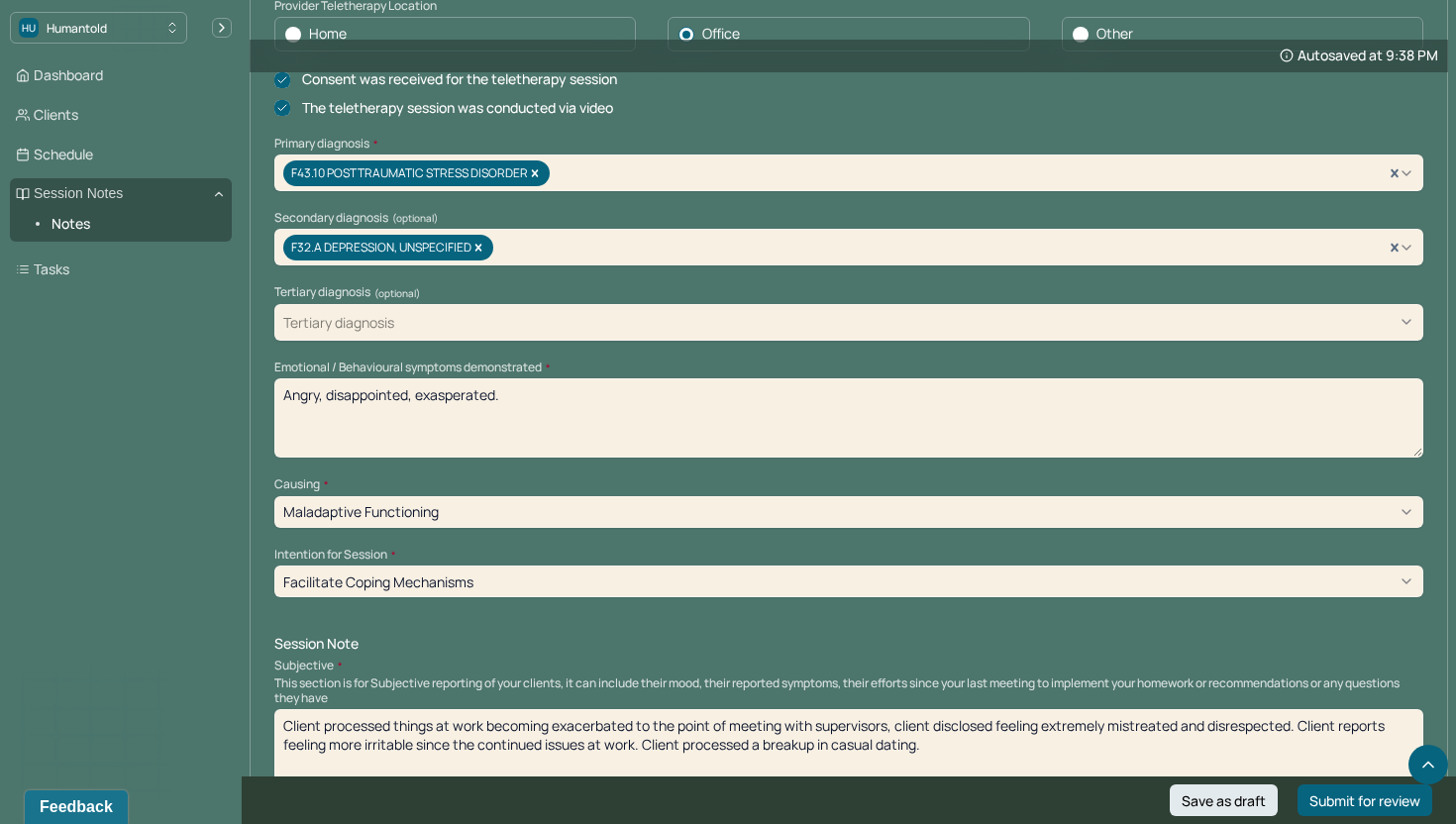 scroll, scrollTop: 612, scrollLeft: 0, axis: vertical 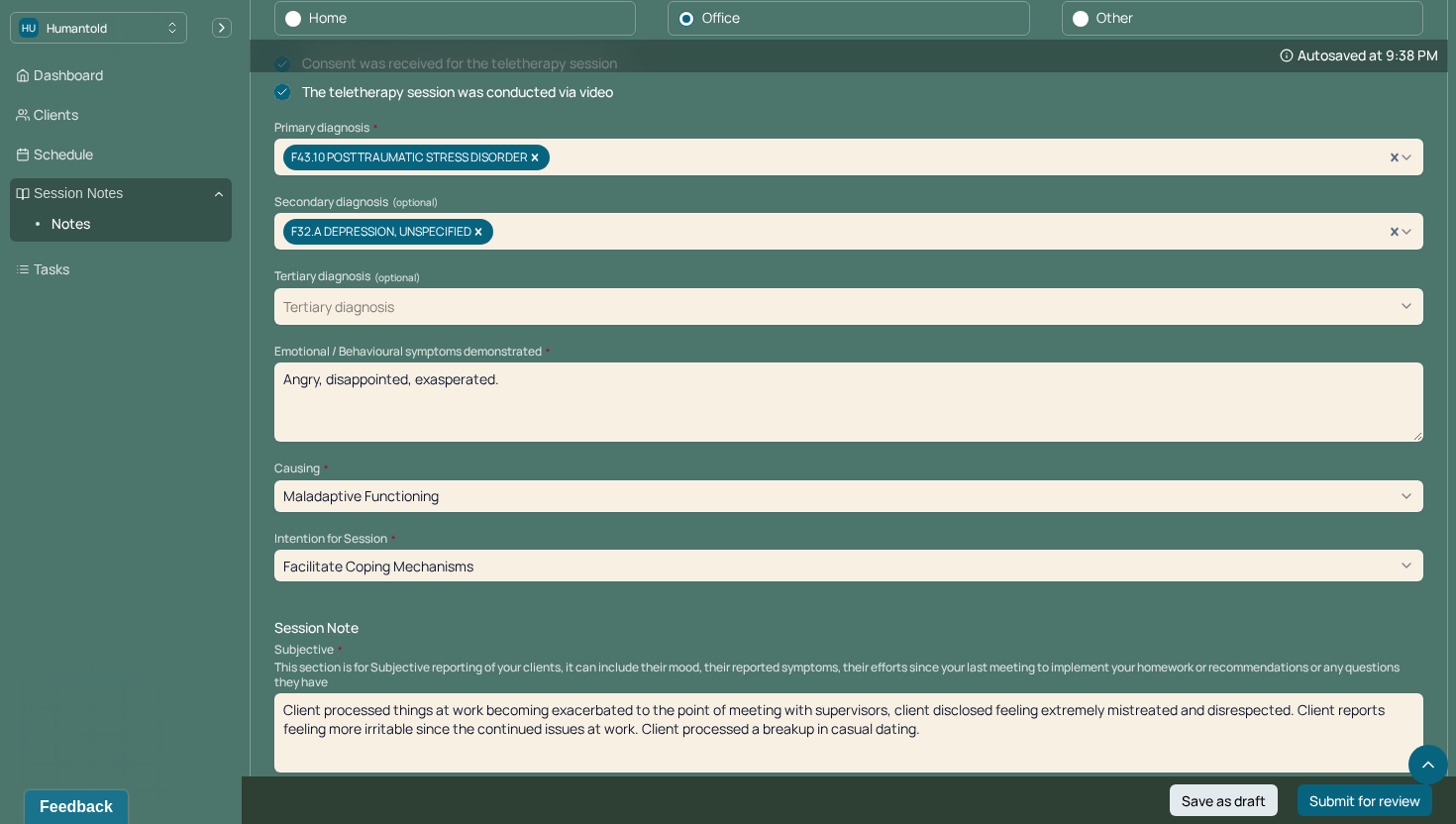 click on "Angry, disappointed, exasperated." at bounding box center [849, 402] 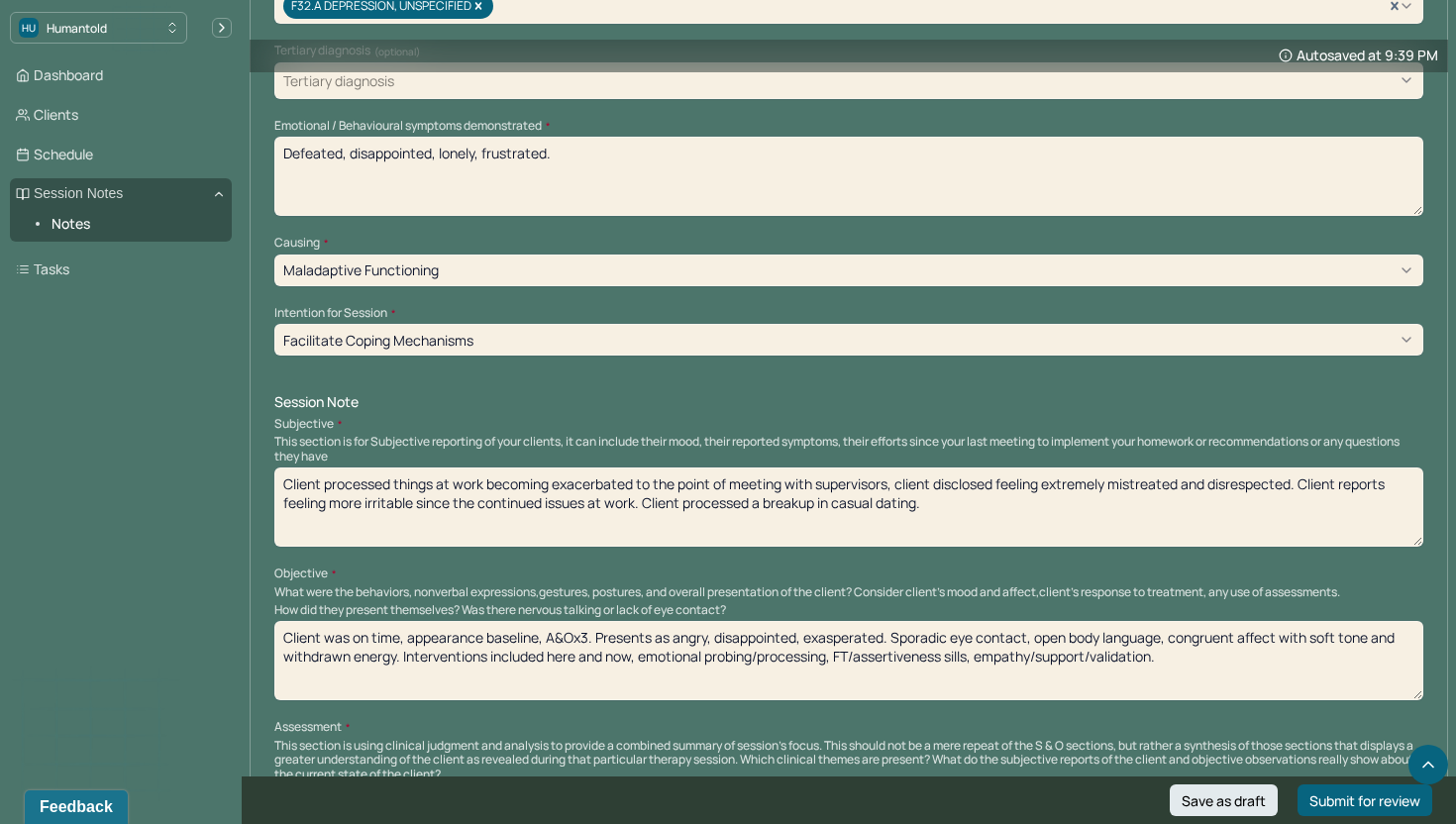 scroll, scrollTop: 871, scrollLeft: 0, axis: vertical 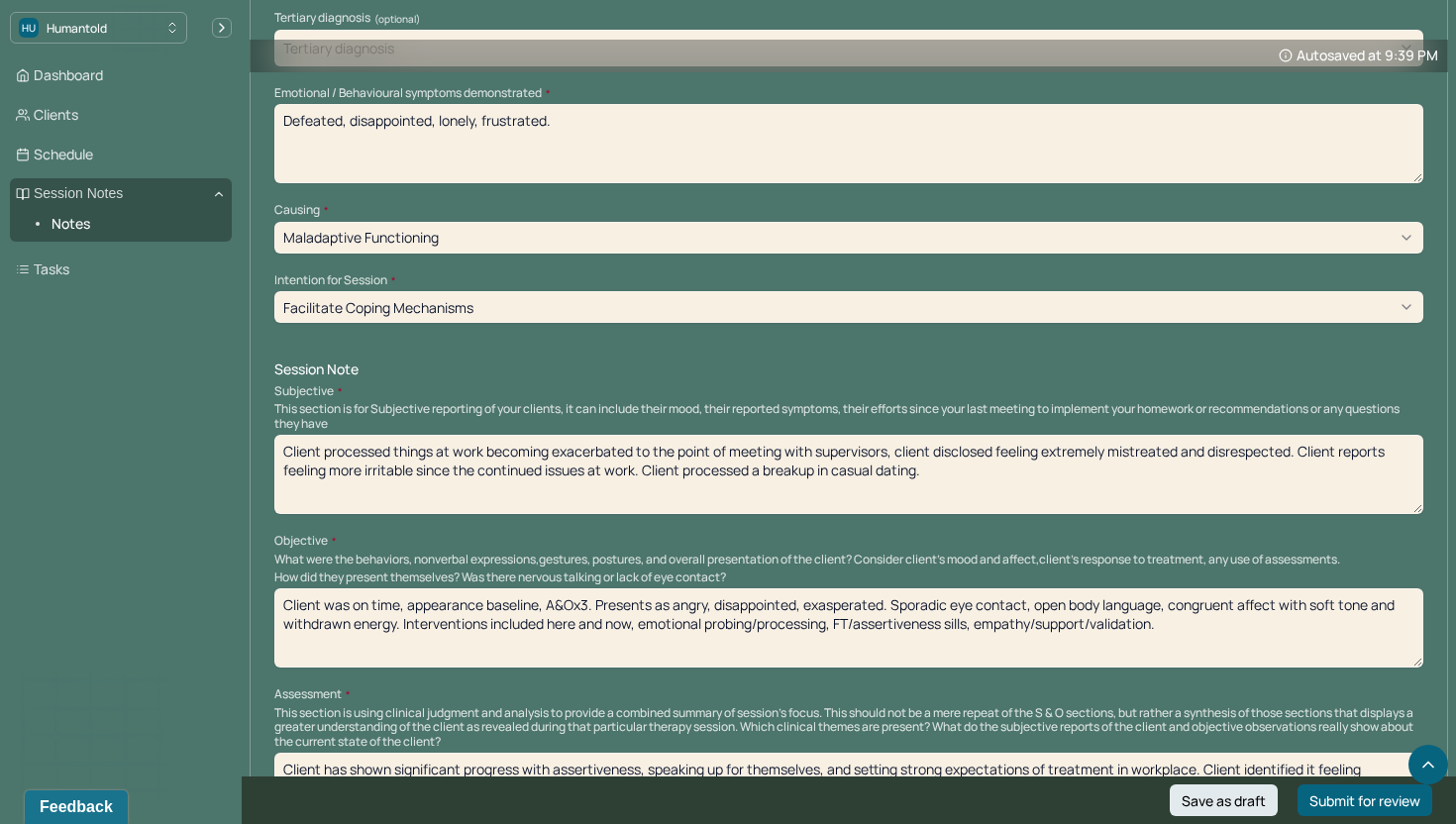 type on "Defeated, disappointed, lonely, frustrated." 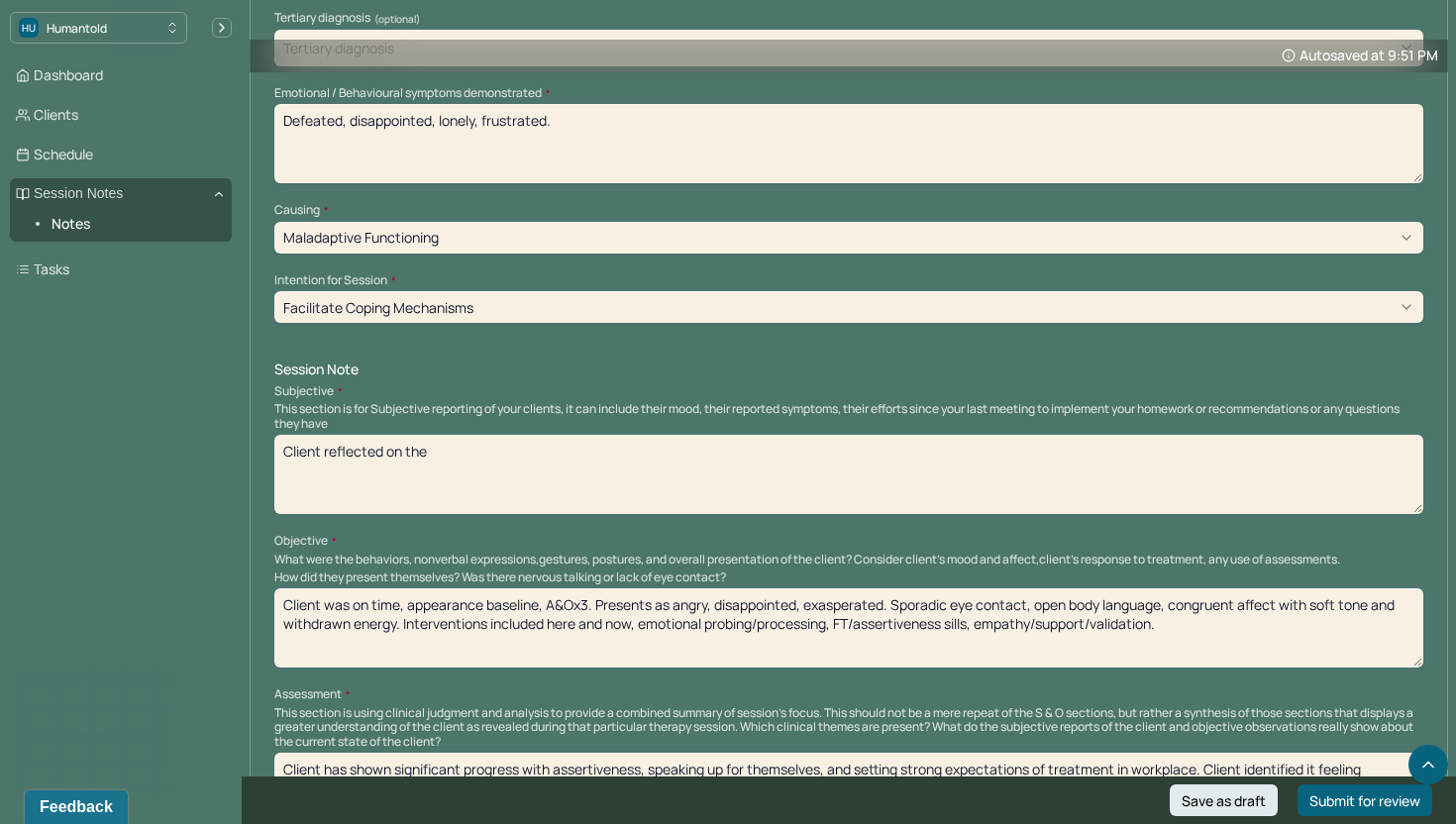 click on "This section is for Subjective reporting of your clients, it can include their mood, their reported symptoms, their efforts since your last meeting to implement your homework or recommendations or any questions they have" at bounding box center [849, 416] 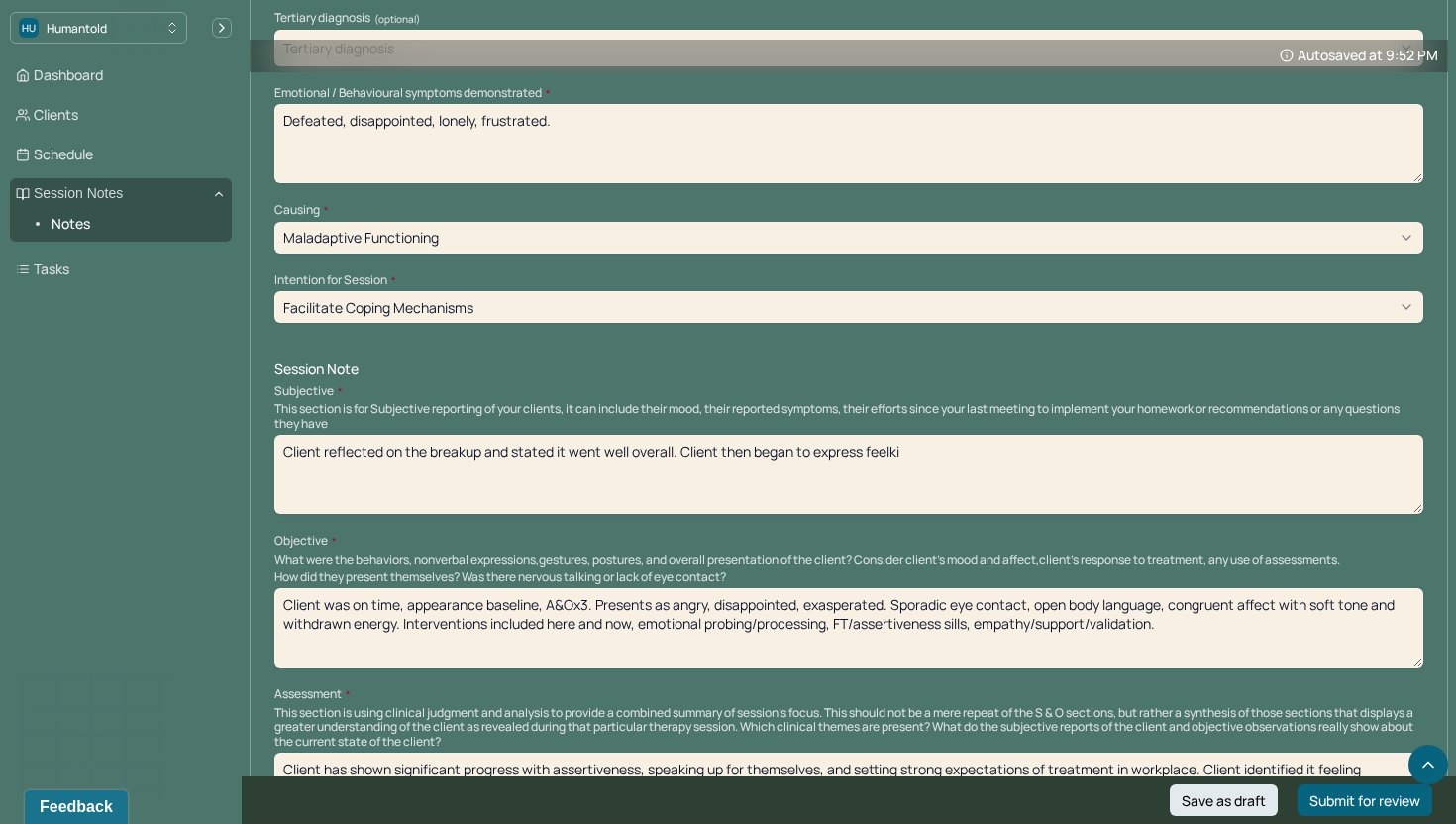 click on "Session Note Subjective This section is for Subjective reporting of your clients, it can include their mood, their reported symptoms, their efforts since your last meeting to implement your homework or recommendations or any questions they have Client reflected on the breakup and stated it went well overall. Client then began to express feelki Objective What were the behaviors, nonverbal expressions,gestures, postures, and overall presentation of the client? Consider client's mood and affect,client's response to treatment, any use of assessments. How did they present themselves? Was there nervous talking or lack of eye contact? Client was on time, appearance baseline, A&Ox3. Presents as angry, disappointed, exasperated. Sporadic eye contact, open body language, congruent affect with soft tone and withdrawn energy. Interventions included here and now, emotional probing/processing, FT/assertiveness sills, empathy/support/validation. Assessment" at bounding box center [849, 597] 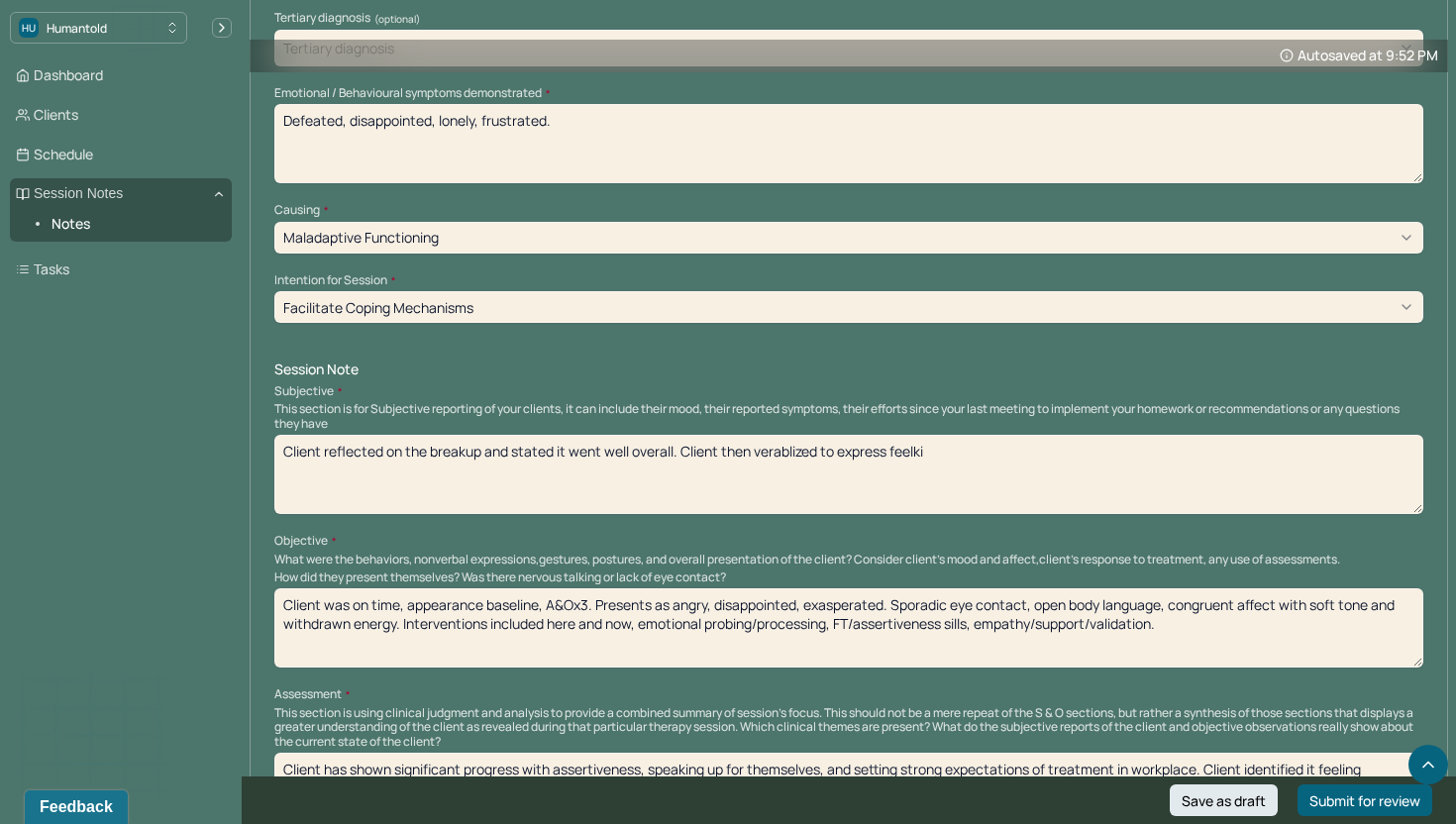 drag, startPoint x: 948, startPoint y: 445, endPoint x: 742, endPoint y: 424, distance: 207.0676 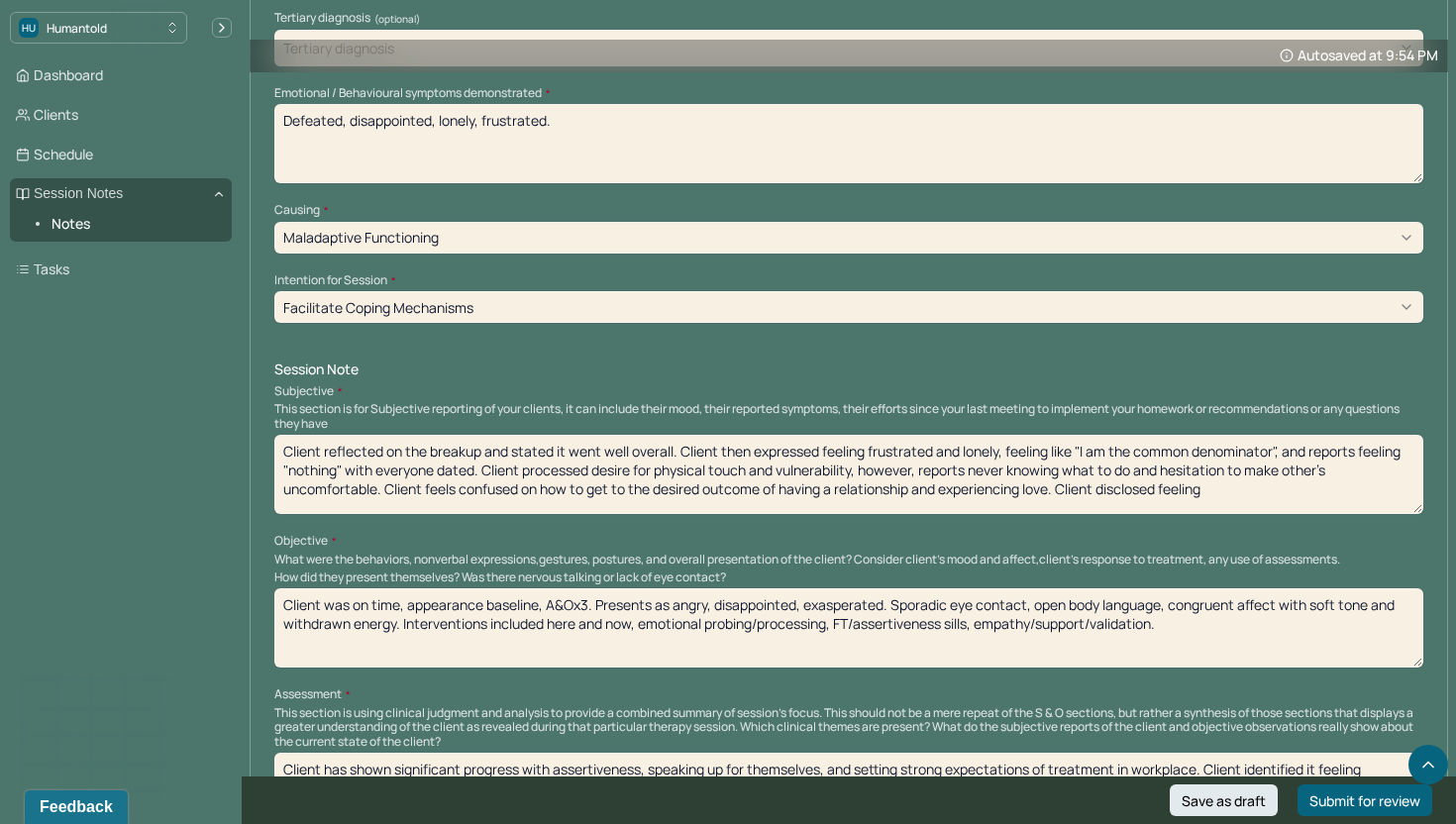 click on "Client reflected on the breakup and stated it went well overall. Client then expressed feeling frustrated and lonely, feeling like "I am the common denominator", and reports feeling "nothing" with everyone dated. Client processed desire for physical touch and vulnerability, however, reports never knowing what to do and hesitation to make other's uncomfortable. Client feels confused on how to get to the desired outcome of having a relationship and experiencing love. Client reports feeling" at bounding box center (849, 474) 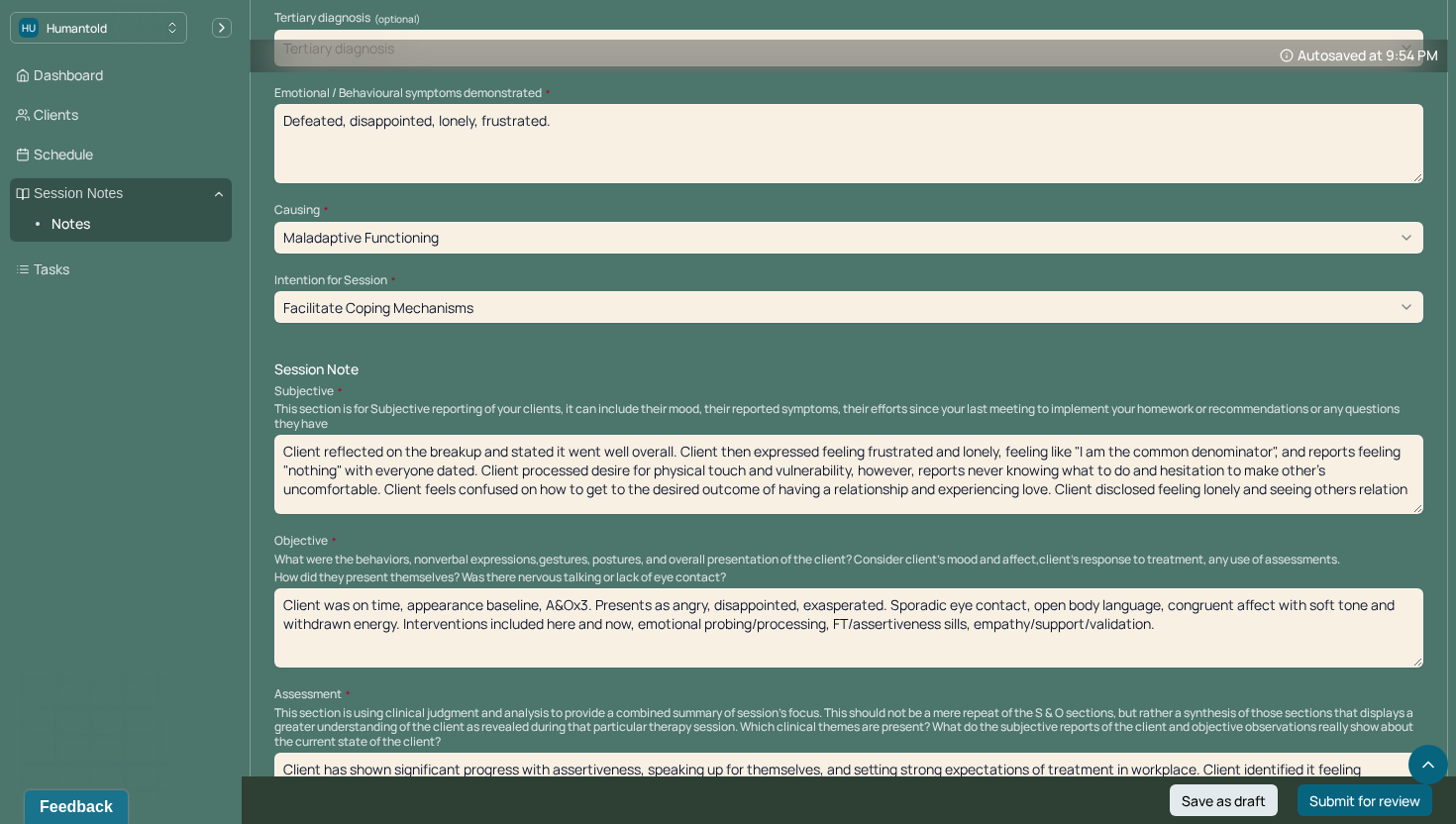 scroll, scrollTop: 3, scrollLeft: 0, axis: vertical 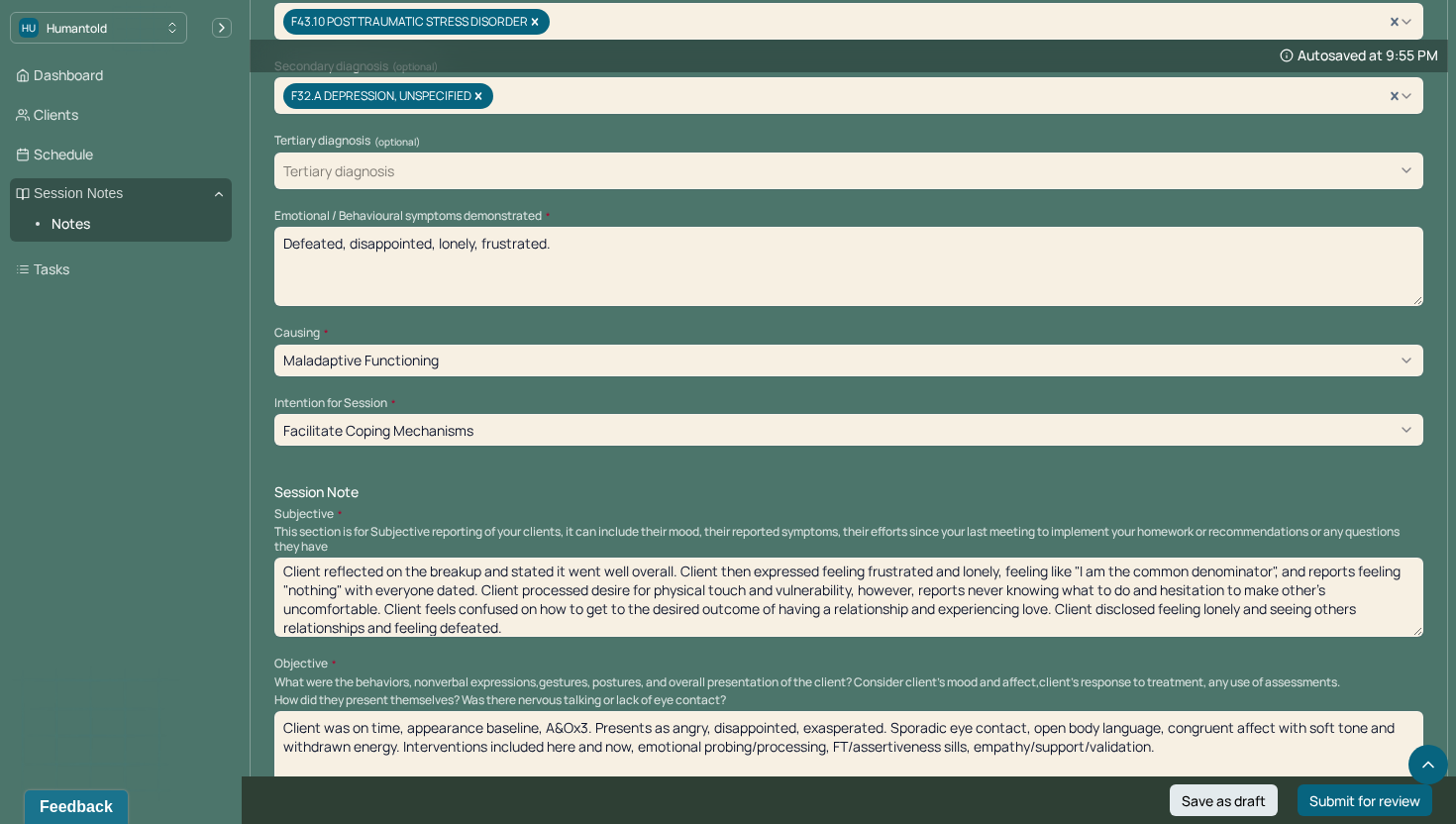 type on "Client reflected on the breakup and stated it went well overall. Client then expressed feeling frustrated and lonely, feeling like "I am the common denominator", and reports feeling "nothing" with everyone dated. Client processed desire for physical touch and vulnerability, however, reports never knowing what to do and hesitation to make other's uncomfortable. Client feels confused on how to get to the desired outcome of having a relationship and experiencing love. Client disclosed feeling lonely and seeing others relationships and feeling defeated." 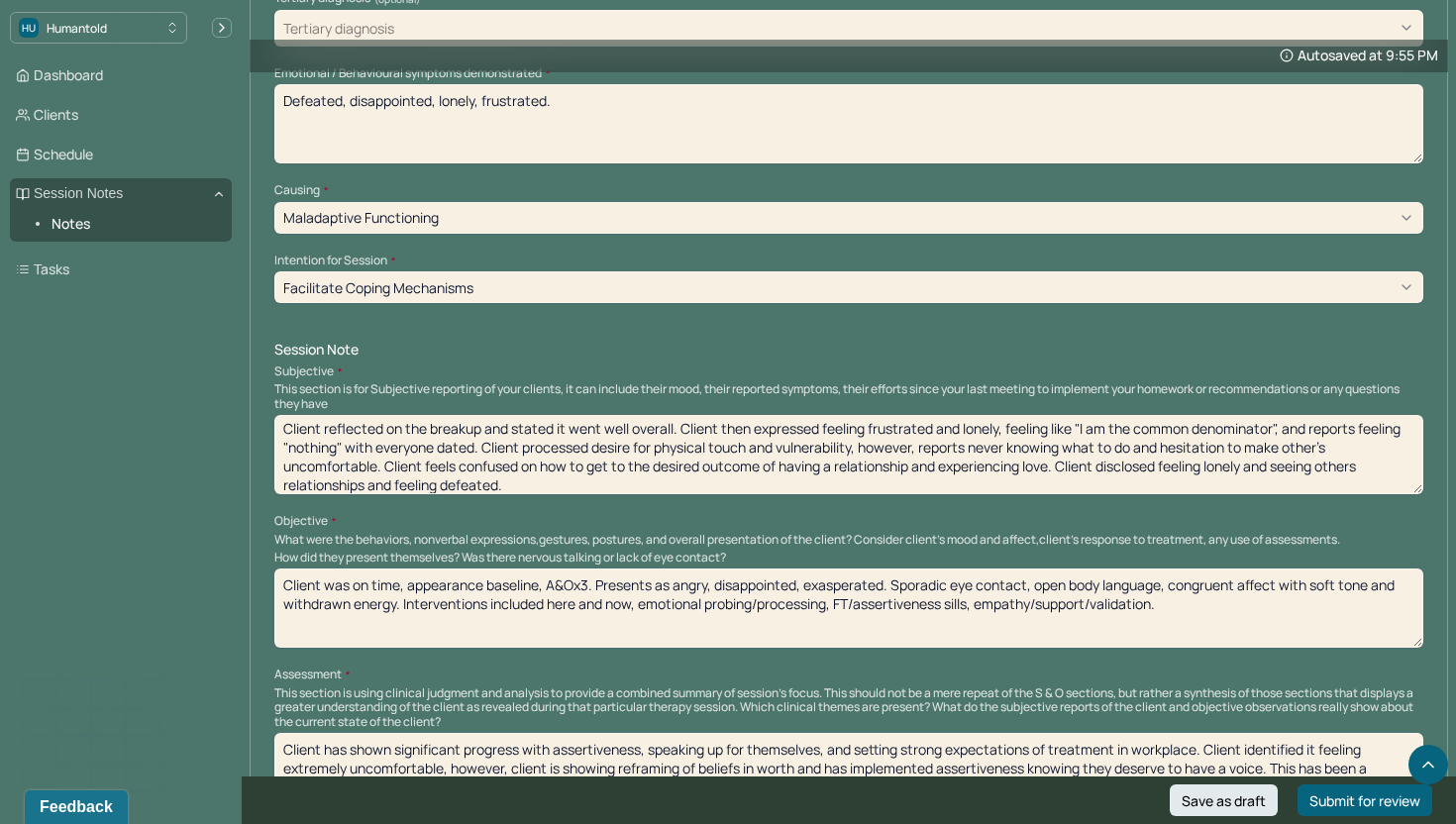 scroll, scrollTop: 926, scrollLeft: 0, axis: vertical 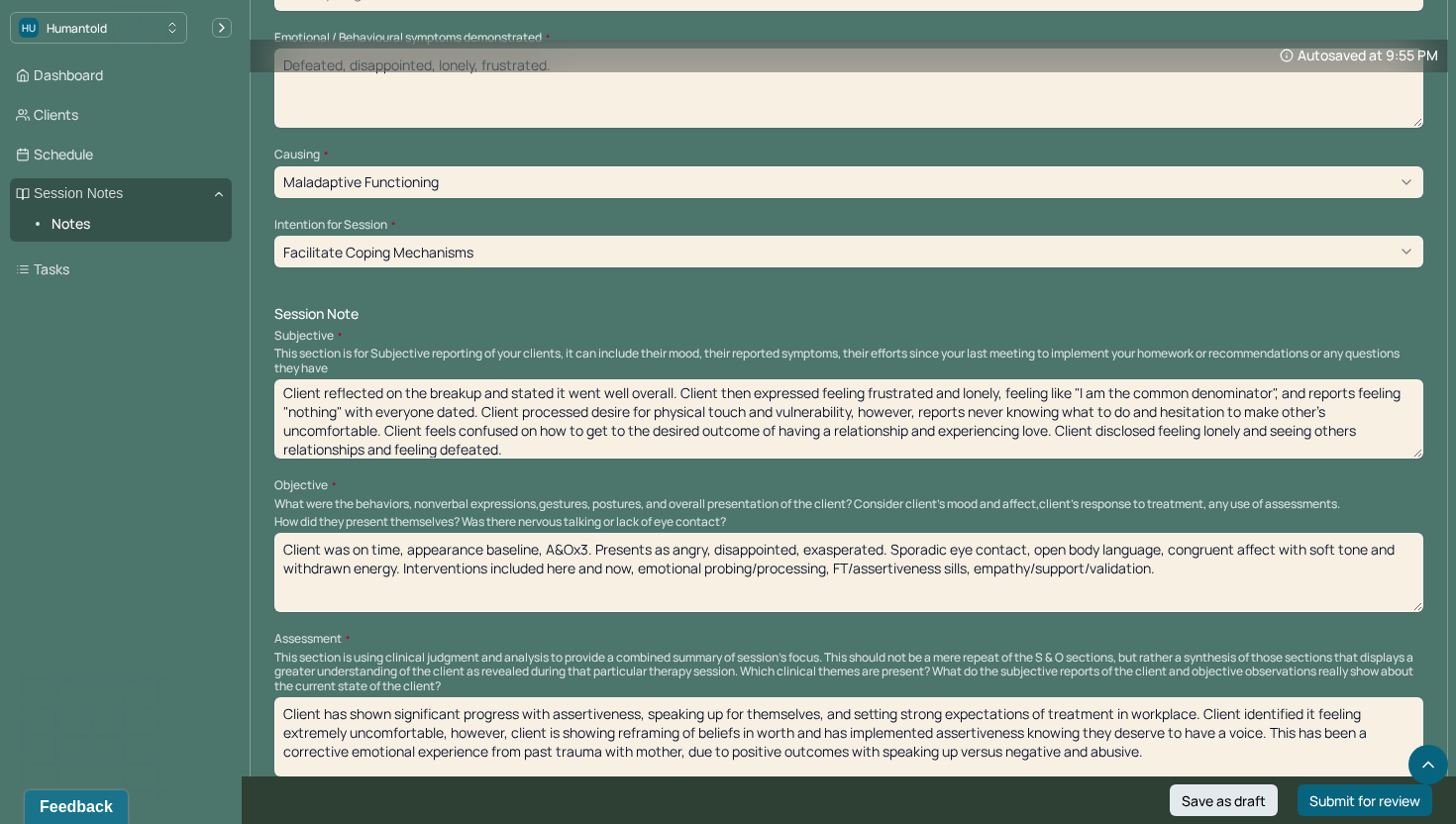 click on "What were the behaviors, nonverbal expressions,gestures, postures, and overall presentation of the client? Consider client's mood and affect,client's response to treatment, any use of assessments." at bounding box center [849, 504] 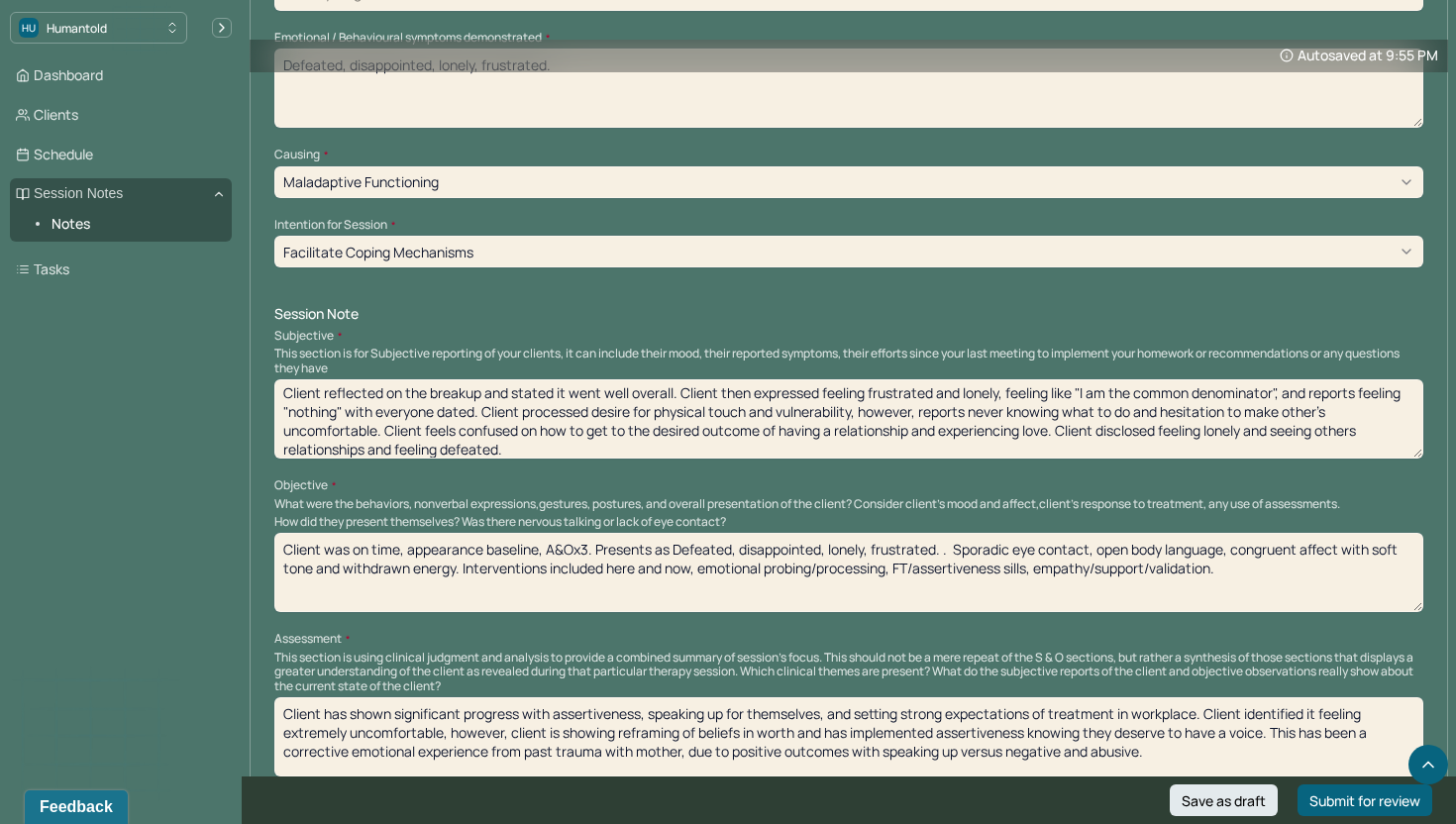 click on "Client was on time, appearance baseline, A&Ox3. Presents as Defeated, disappointed, lonely, frustrated. .  Sporadic eye contact, open body language, congruent affect with soft tone and withdrawn energy. Interventions included here and now, emotional probing/processing, FT/assertiveness sills, empathy/support/validation." at bounding box center [849, 572] 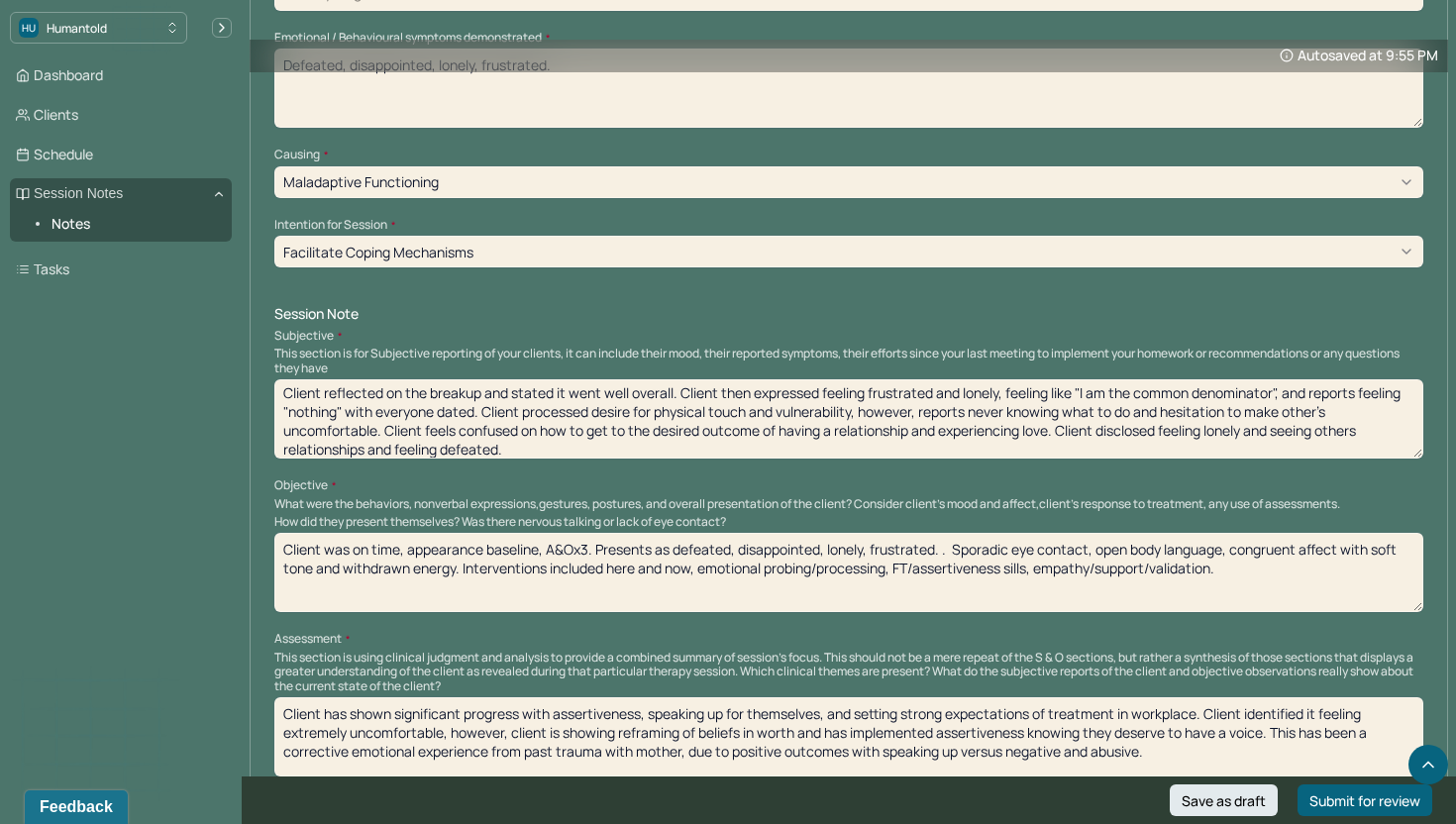 click on "Client was on time, appearance baseline, A&Ox3. Presents as defeated, disappointed, lonely, frustrated. .  Sporadic eye contact, open body language, congruent affect with soft tone and withdrawn energy. Interventions included here and now, emotional probing/processing, FT/assertiveness sills, empathy/support/validation." at bounding box center (849, 572) 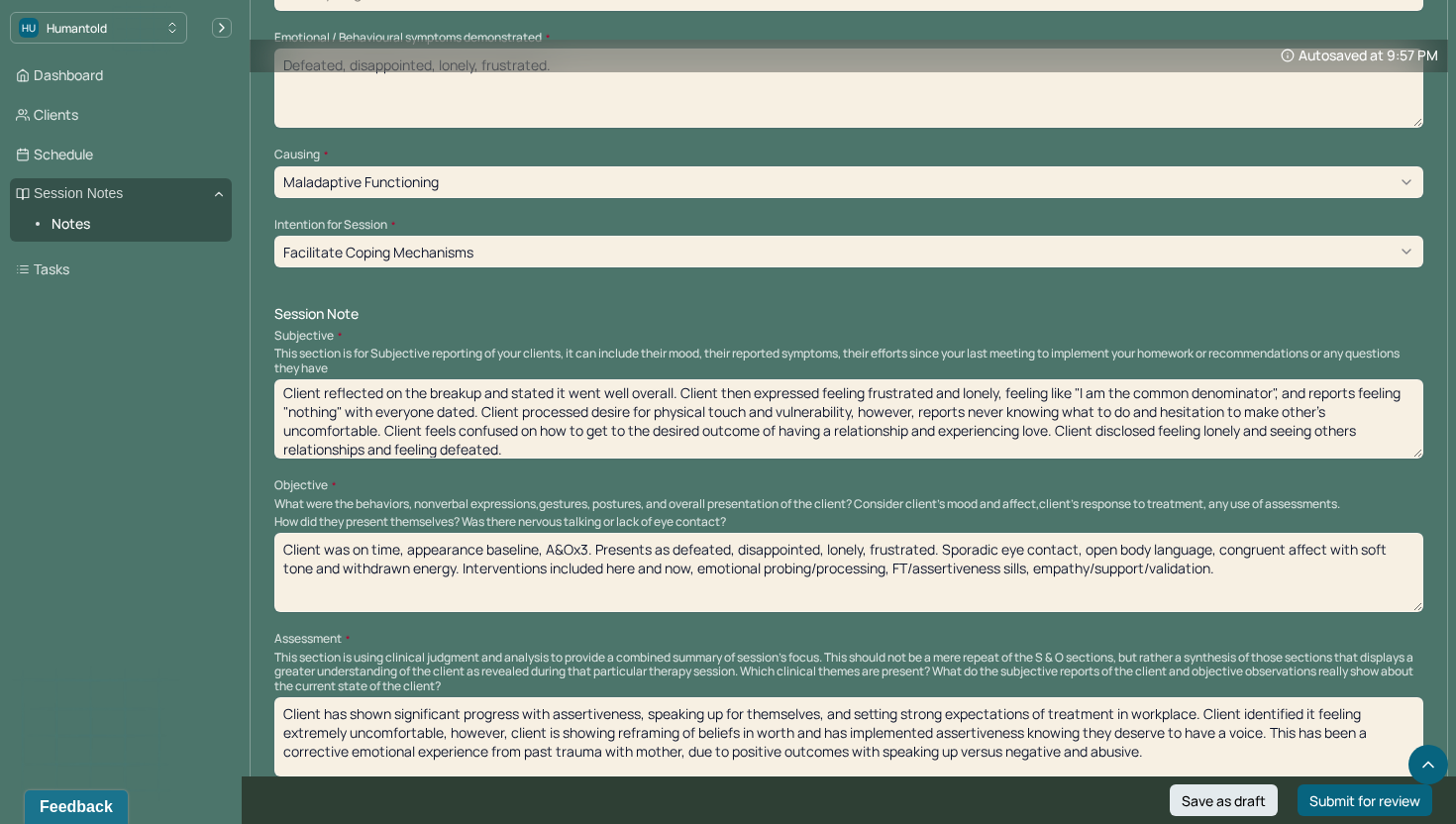 click on "Client was on time, appearance baseline, A&Ox3. Presents as defeated, disappointed, lonely, frustrated. .Sporadic eye contact, open body language, congruent affect with soft tone and withdrawn energy. Interventions included here and now, emotional probing/processing, FT/assertiveness sills, empathy/support/validation." at bounding box center [849, 572] 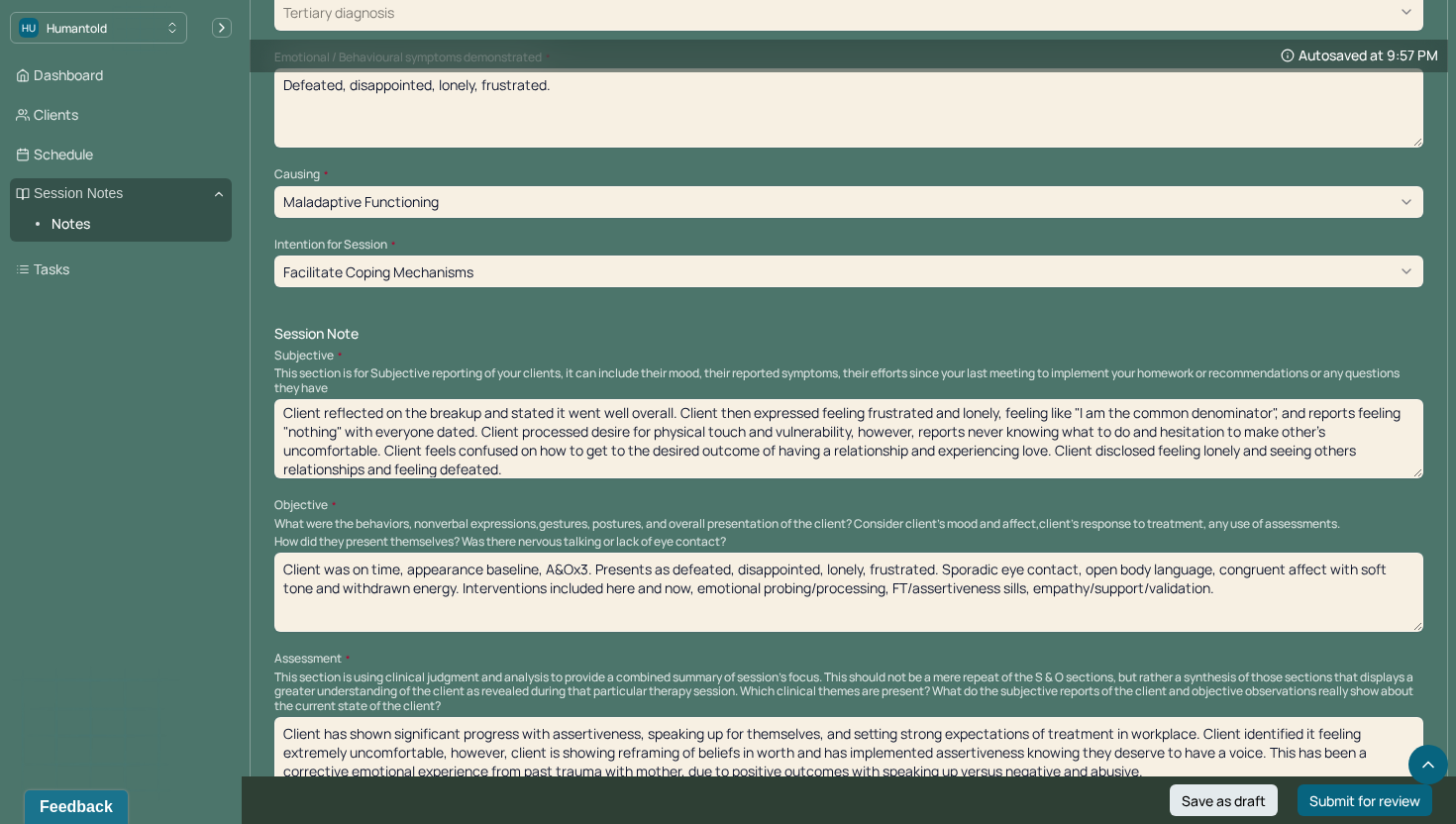 scroll, scrollTop: 904, scrollLeft: 0, axis: vertical 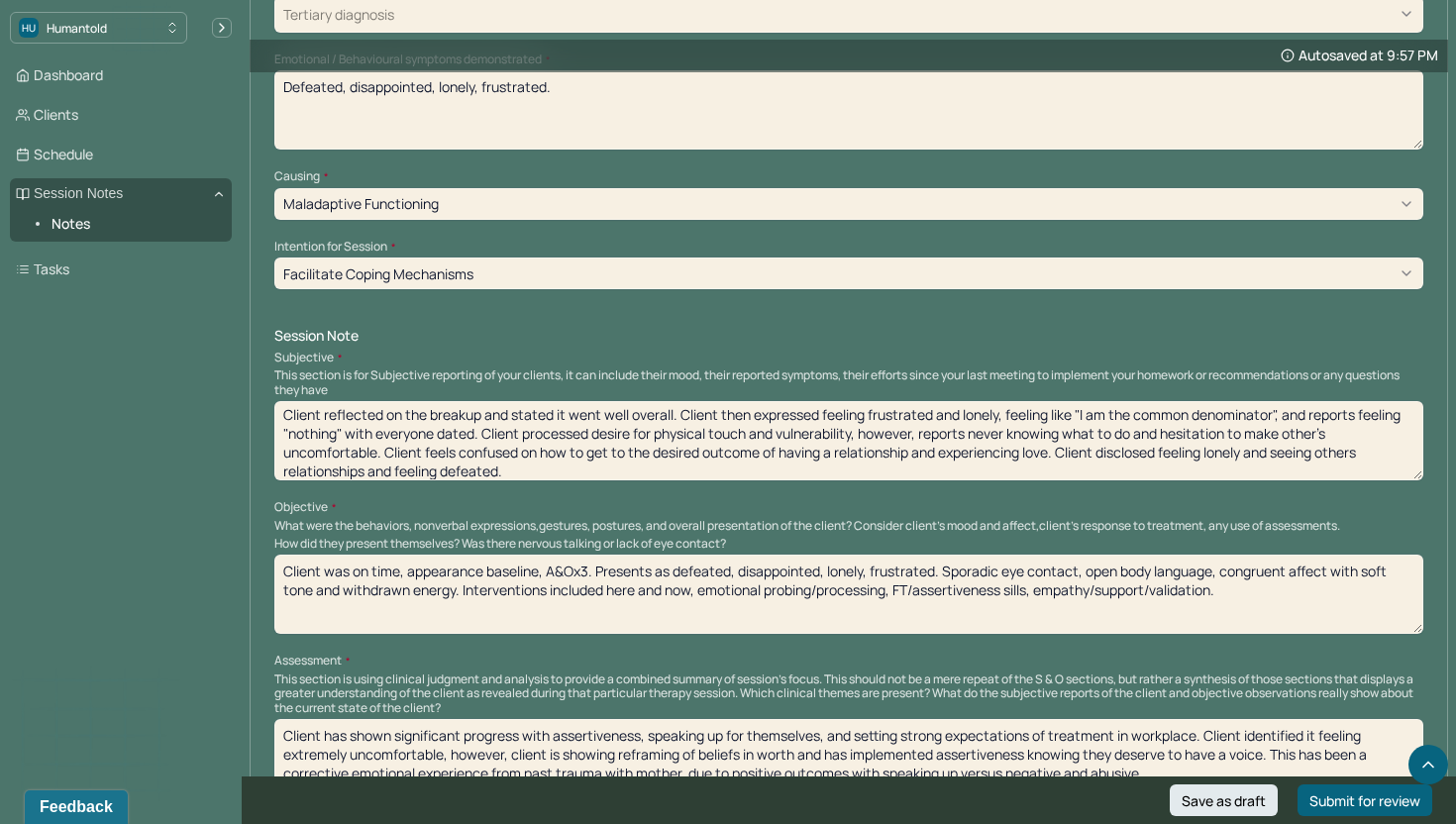 click on "Client was on time, appearance baseline, A&Ox3. Presents as defeated, disappointed, lonely, frustrated. .Sporadic eye contact, open body language, congruent affect with soft tone and withdrawn energy. Interventions included here and now, emotional probing/processing, FT/assertiveness sills, empathy/support/validation." at bounding box center (849, 594) 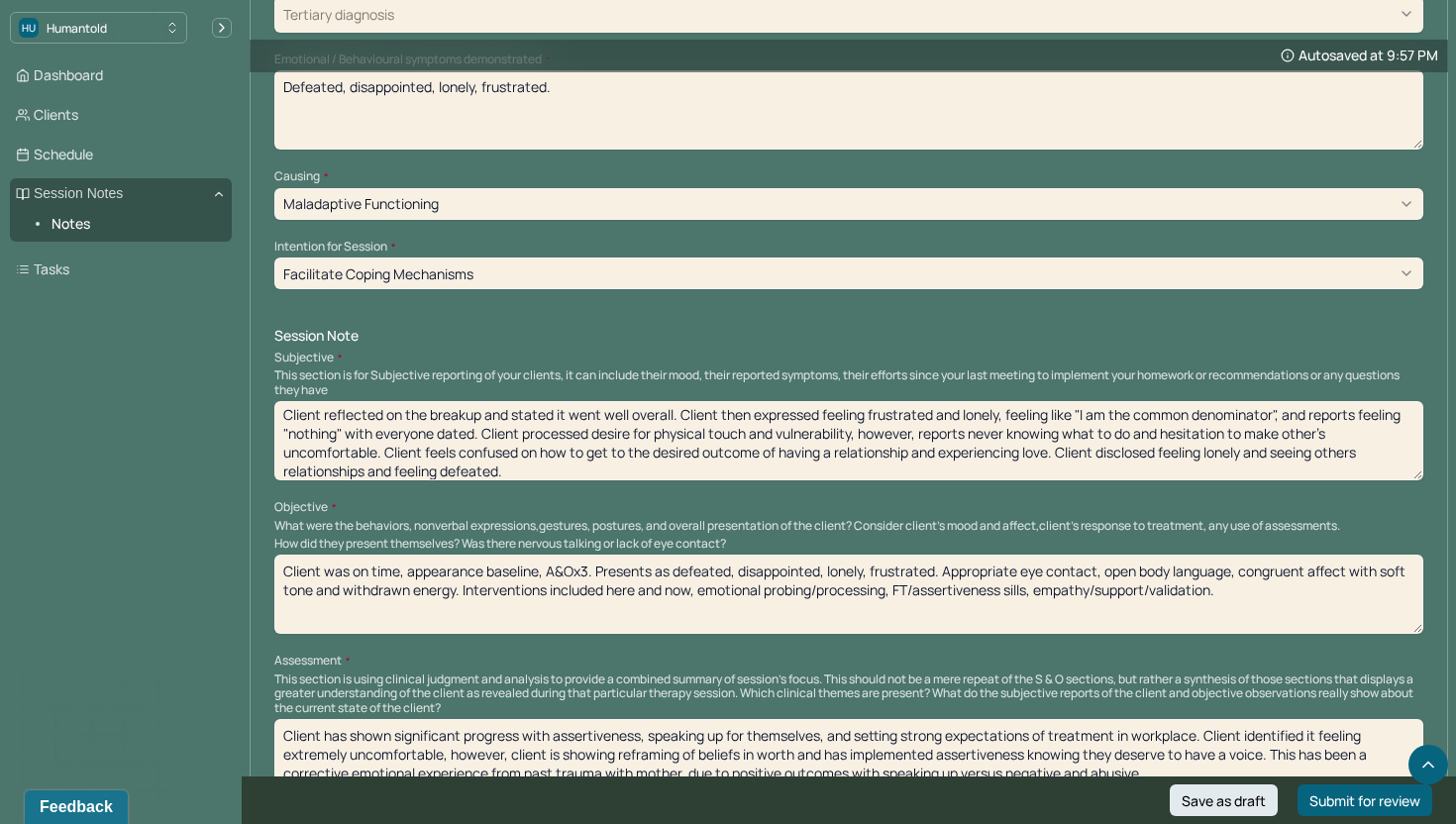 click on "Client was on time, appearance baseline, A&Ox3. Presents as defeated, disappointed, lonely, frustrated. .Sporadic eye contact, open body language, congruent affect with soft tone and withdrawn energy. Interventions included here and now, emotional probing/processing, FT/assertiveness sills, empathy/support/validation." at bounding box center (849, 594) 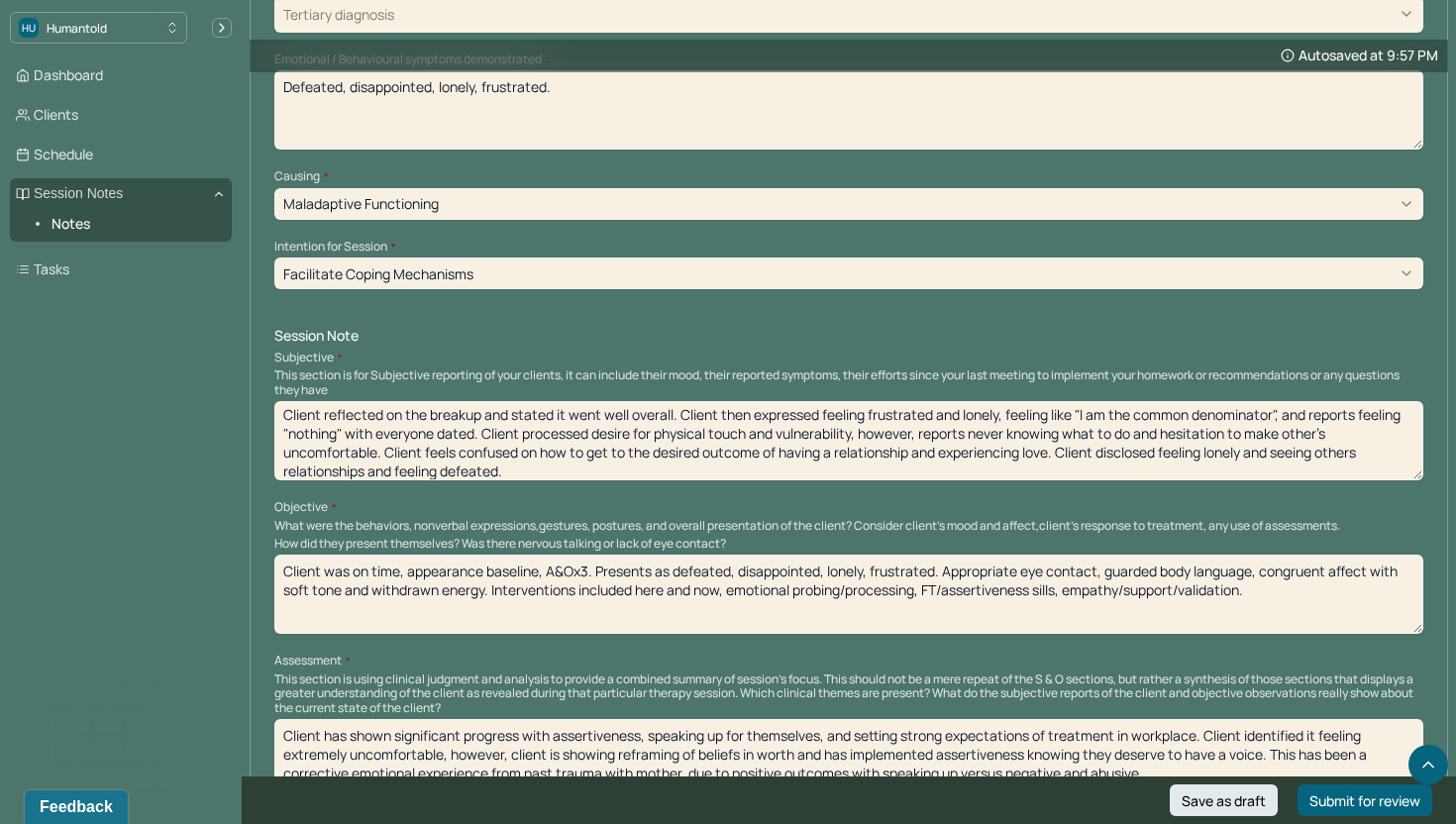 click on "Client was on time, appearance baseline, A&Ox3. Presents as defeated, disappointed, lonely, frustrated. Appropriate eye contact, guarded body language, congruent affect with soft tone and withdrawn energy. Interventions included here and now, emotional probing/processing, FT/assertiveness sills, empathy/support/validation." at bounding box center [849, 594] 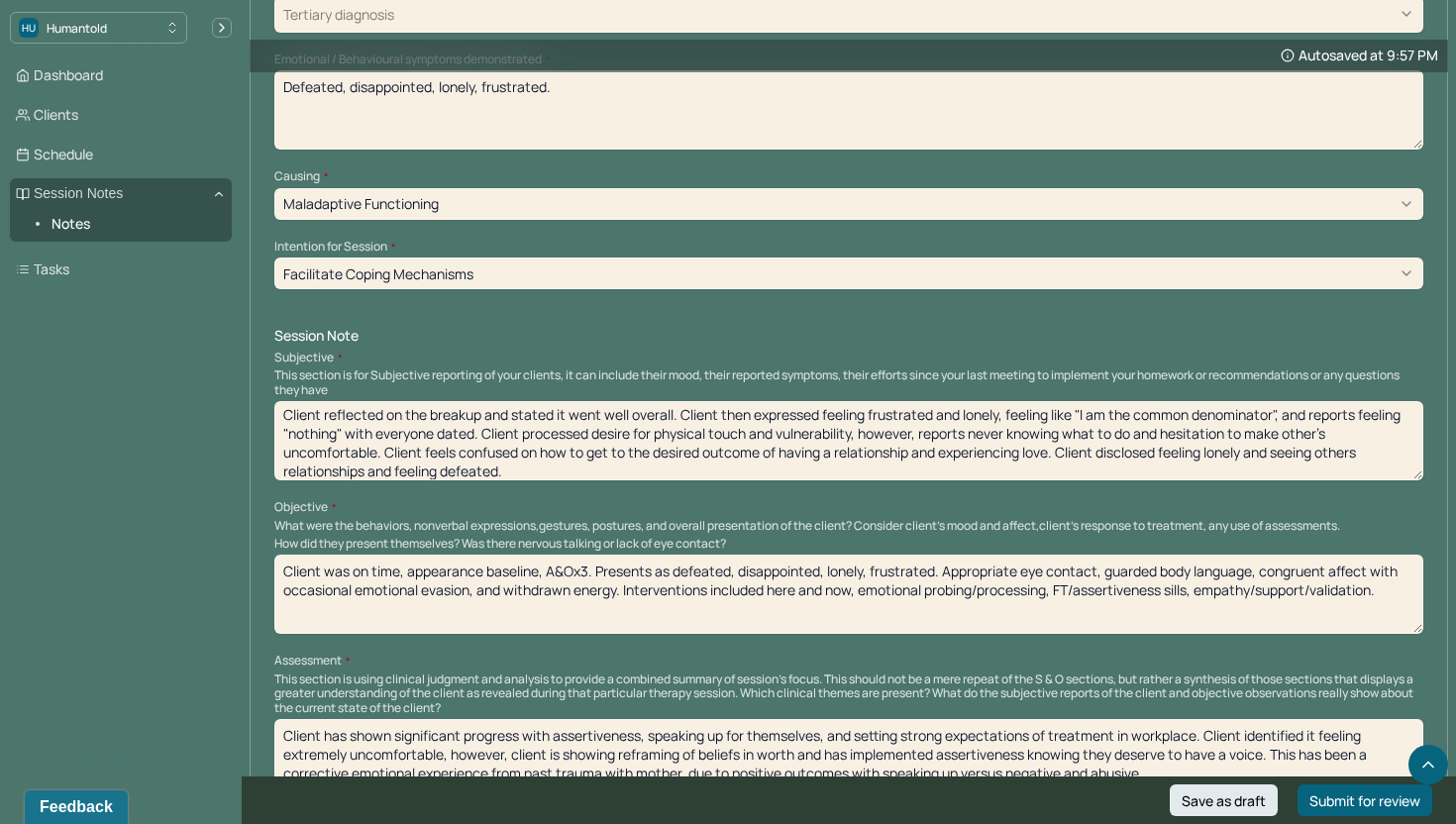 drag, startPoint x: 863, startPoint y: 567, endPoint x: 742, endPoint y: 526, distance: 127.75758 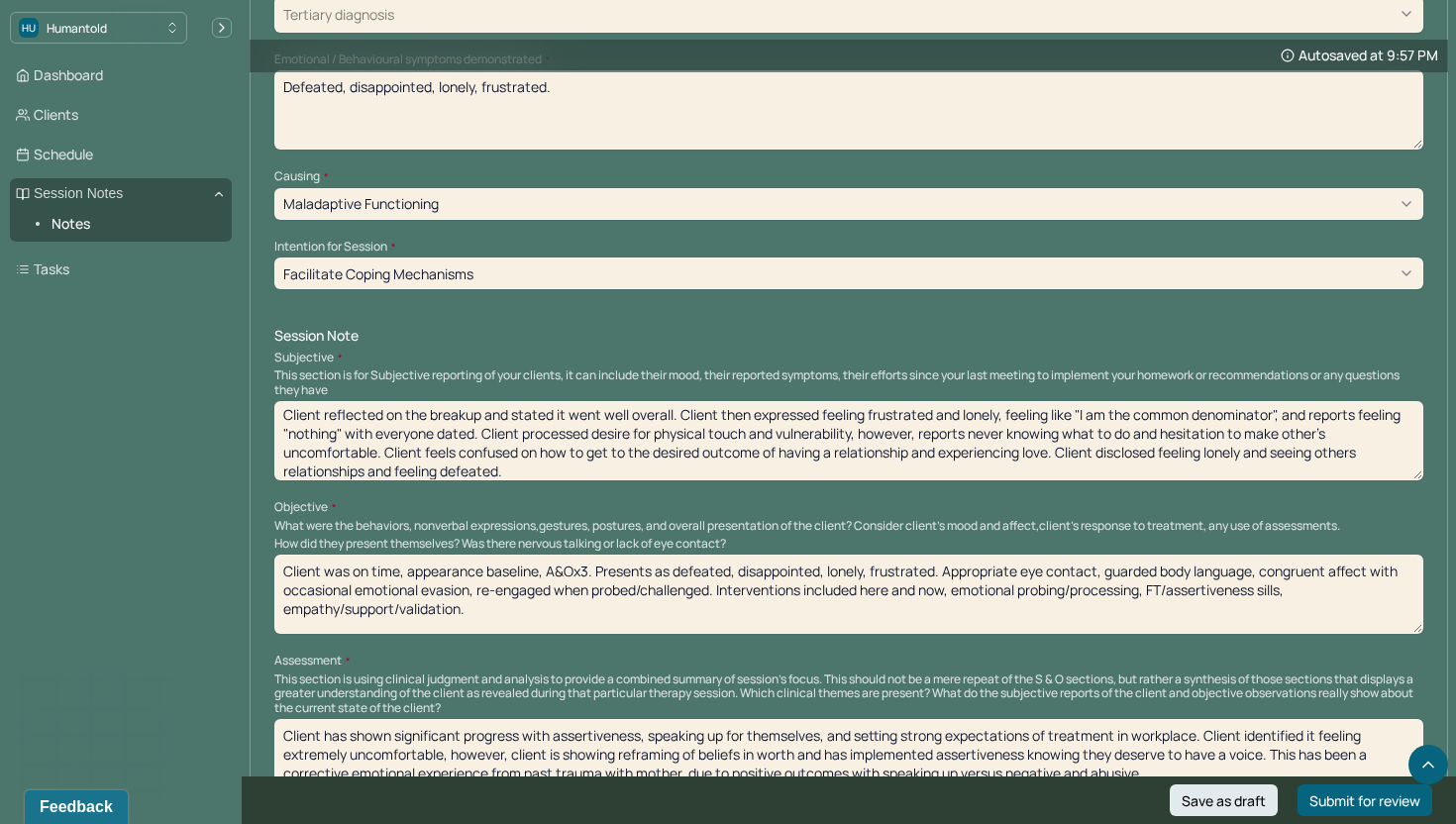 click on "Client was on time, appearance baseline, A&Ox3. Presents as defeated, disappointed, lonely, frustrated. Appropriate eye contact, guarded body language, congruent affect with occasional emotional evasion, and withdrawn energy. Interventions included here and now, emotional probing/processing, FT/assertiveness sills, empathy/support/validation." at bounding box center (849, 594) 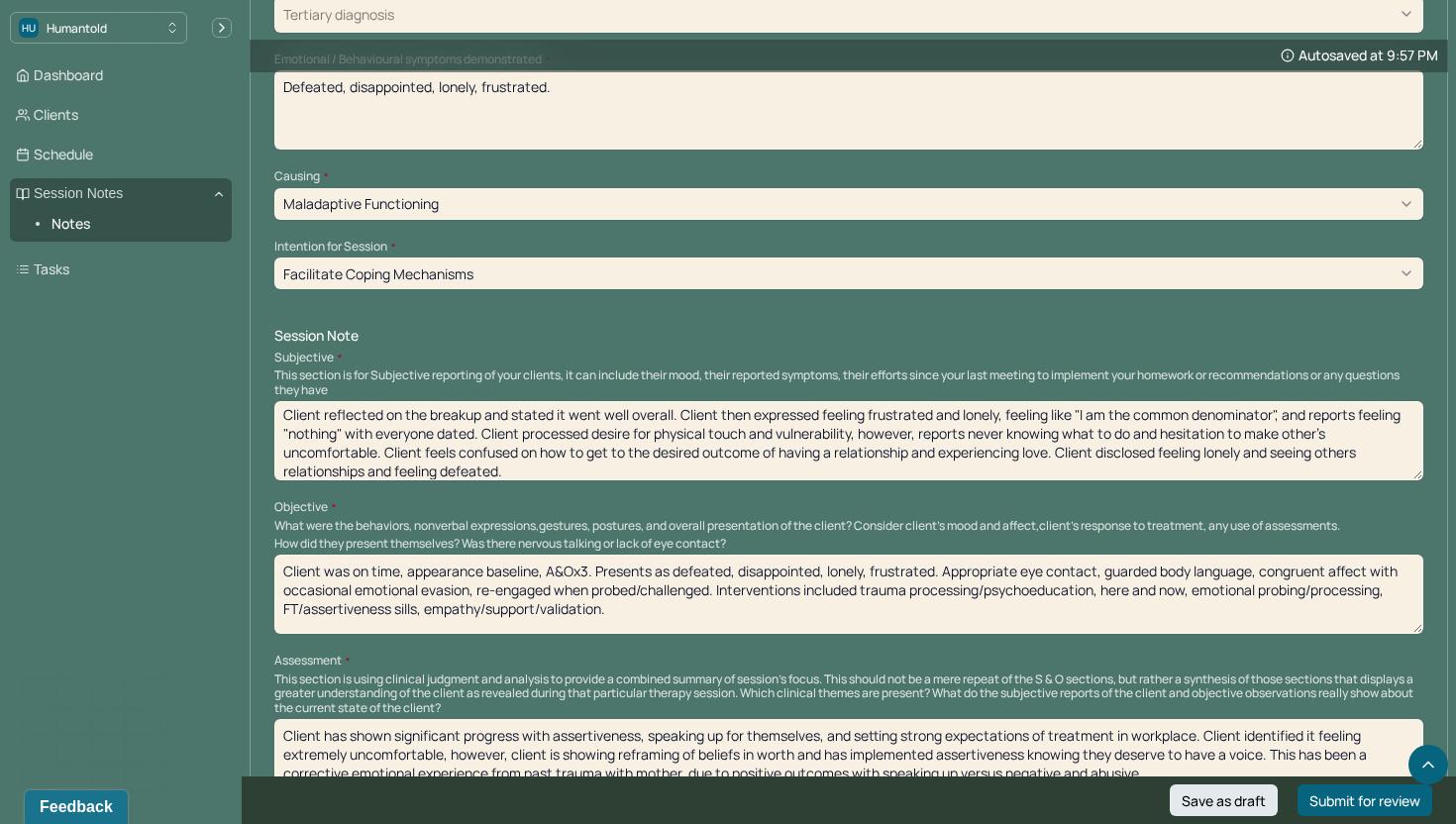 click on "Client was on time, appearance baseline, A&Ox3. Presents as defeated, disappointed, lonely, frustrated. Appropriate eye contact, guarded body language, congruent affect with occasional emotional evasion, re-engaged when probed/challenged. Interventions included here and now, emotional probing/processing, FT/assertiveness sills, empathy/support/validation." at bounding box center (849, 594) 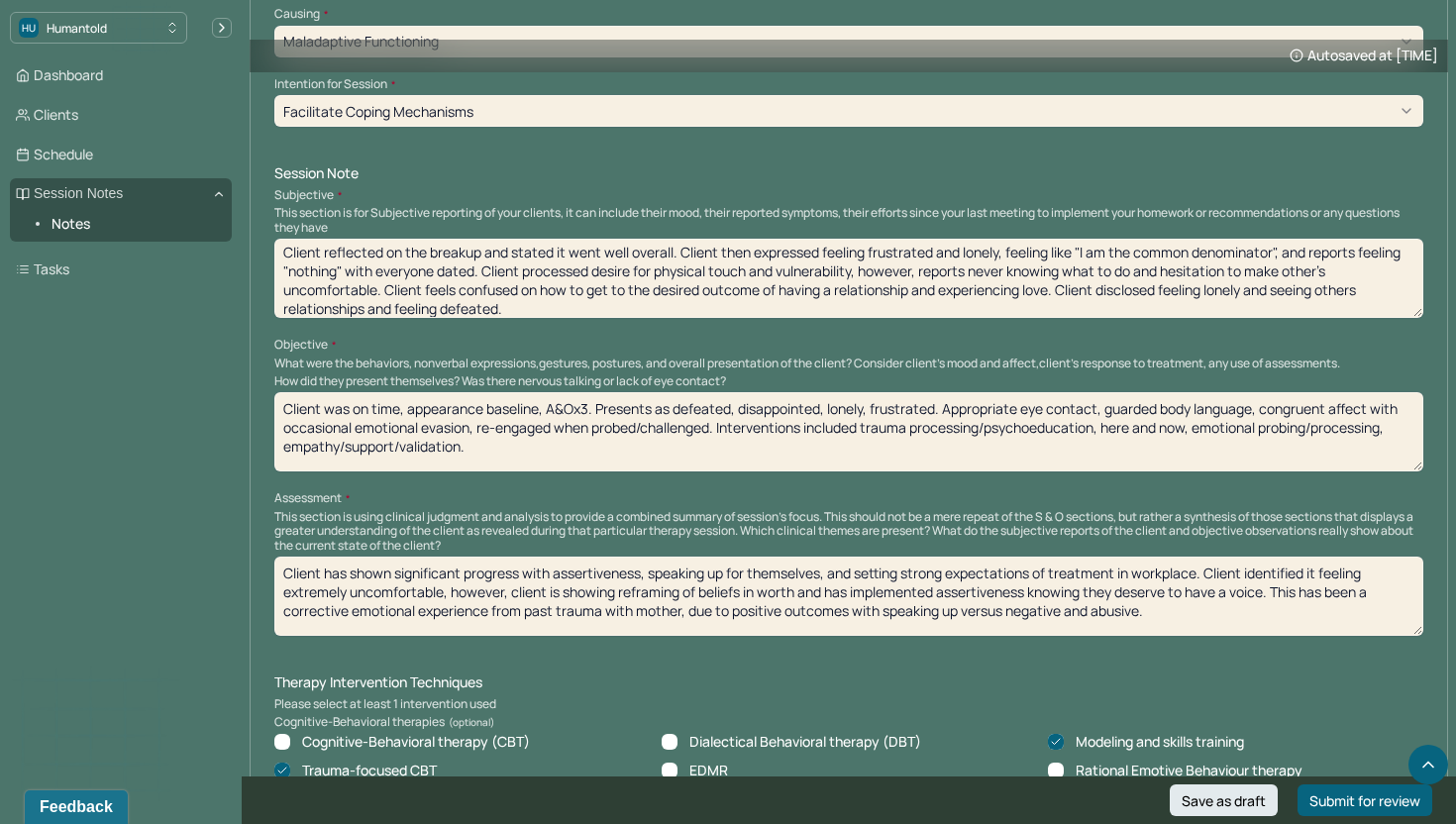 scroll, scrollTop: 1124, scrollLeft: 0, axis: vertical 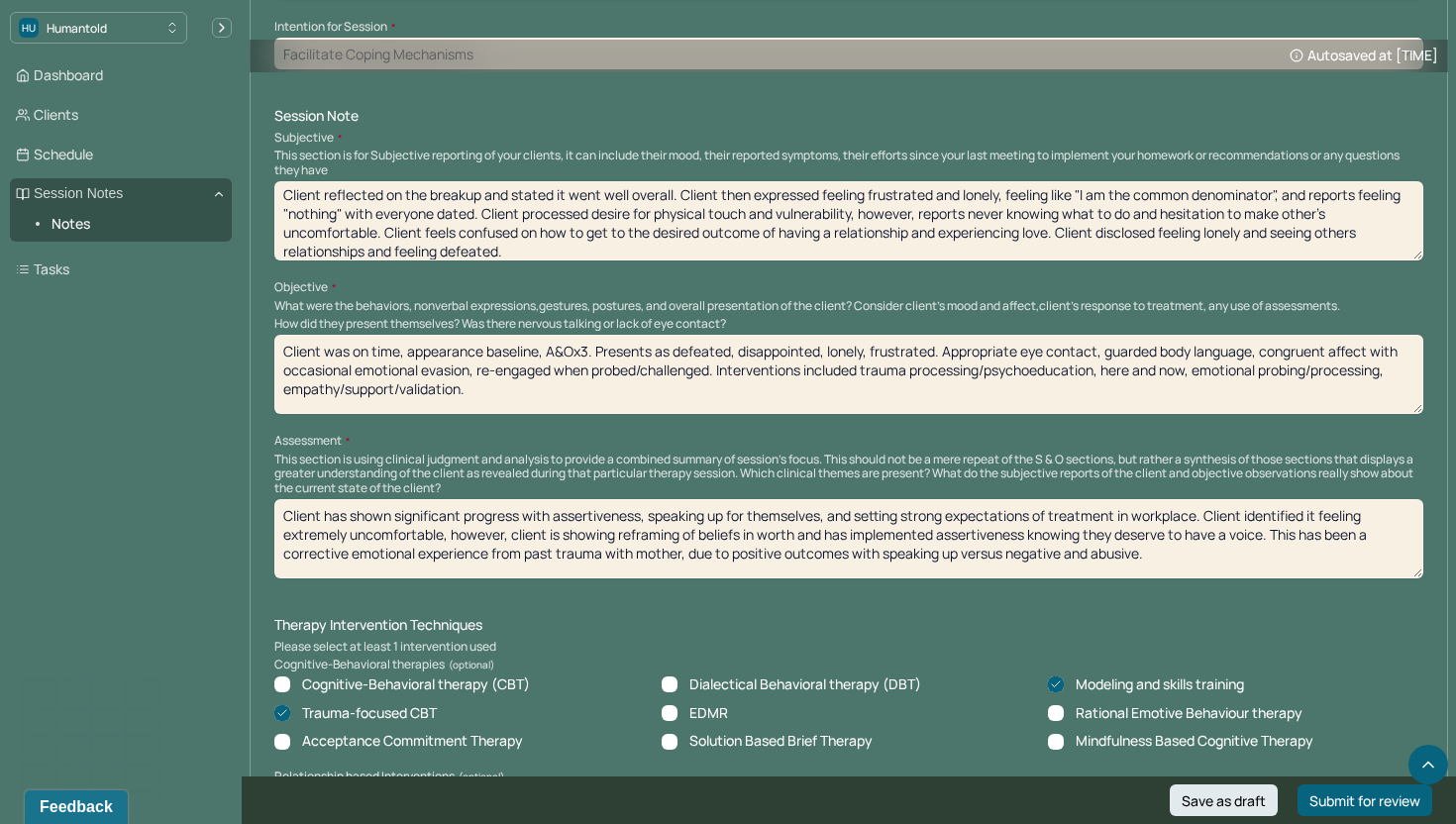 type on "Client was on time, appearance baseline, A&Ox3. Presents as defeated, disappointed, lonely, frustrated. Appropriate eye contact, guarded body language, congruent affect with occasional emotional evasion, re-engaged when probed/challenged. Interventions included trauma processing/psychoeducation, here and now, emotional probing/processing, empathy/support/validation." 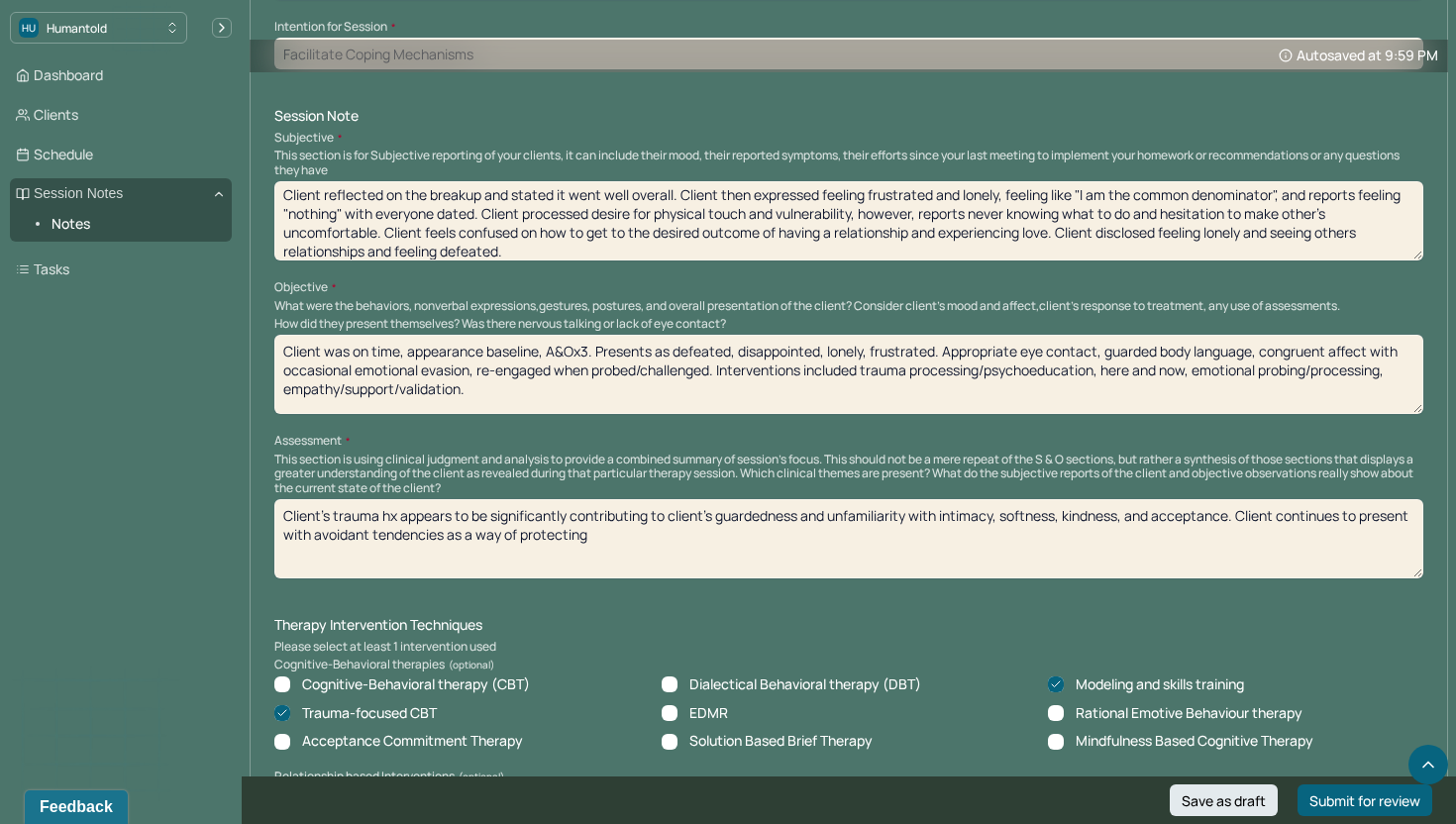 click on "Client's trauma hx appears to be significantly contributing to client's guardedness and unfamiliarity with intimacy, softness, kindness, and acceptance. Client continues to present with avoidant tendencies as a way of protecting" at bounding box center (849, 539) 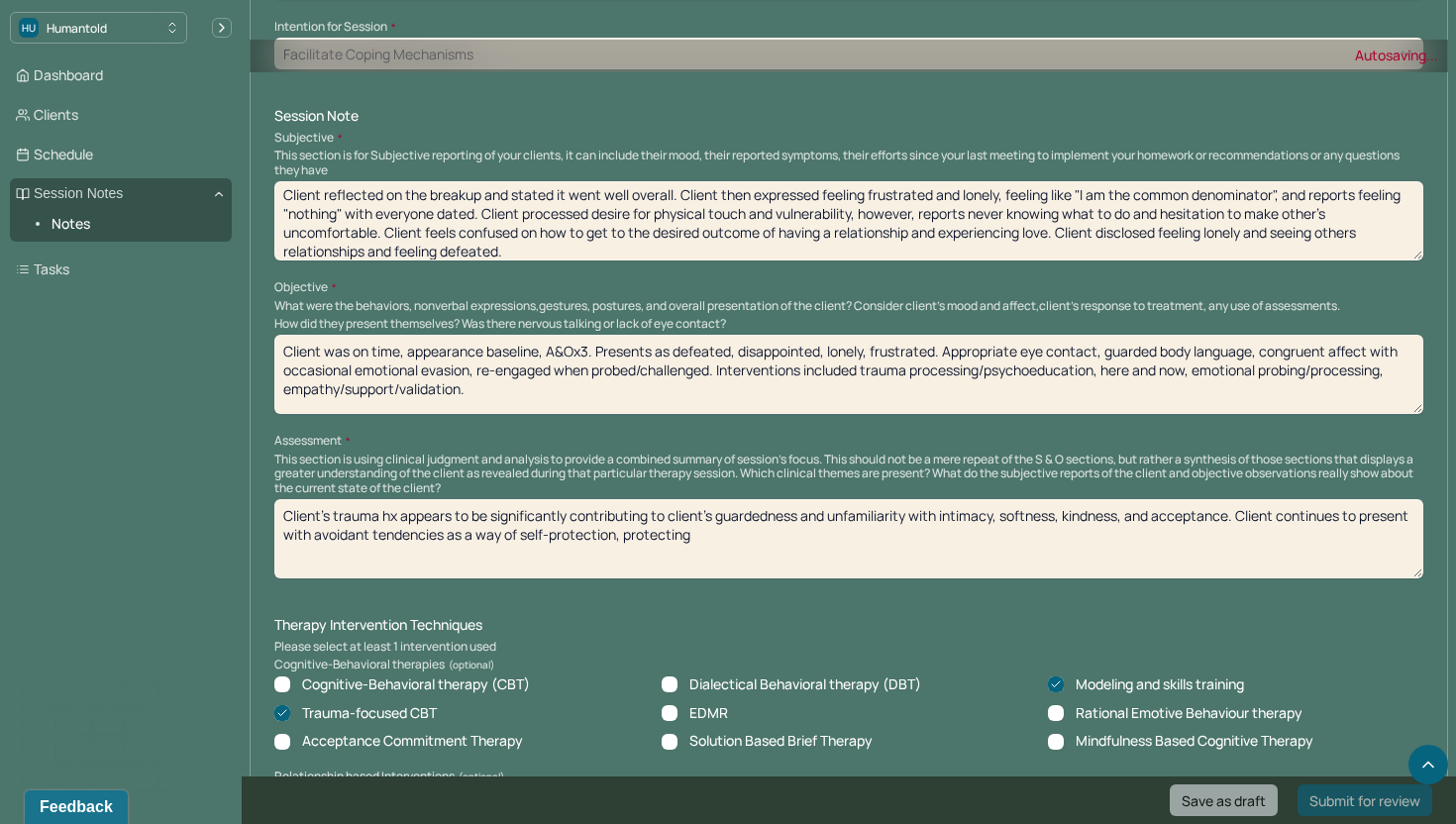 click on "Client's trauma hx appears to be significantly contributing to client's guardedness and unfamiliarity with intimacy, softness, kindness, and acceptance. Client continues to present with avoidant tendencies as a way of protecting" at bounding box center (849, 539) 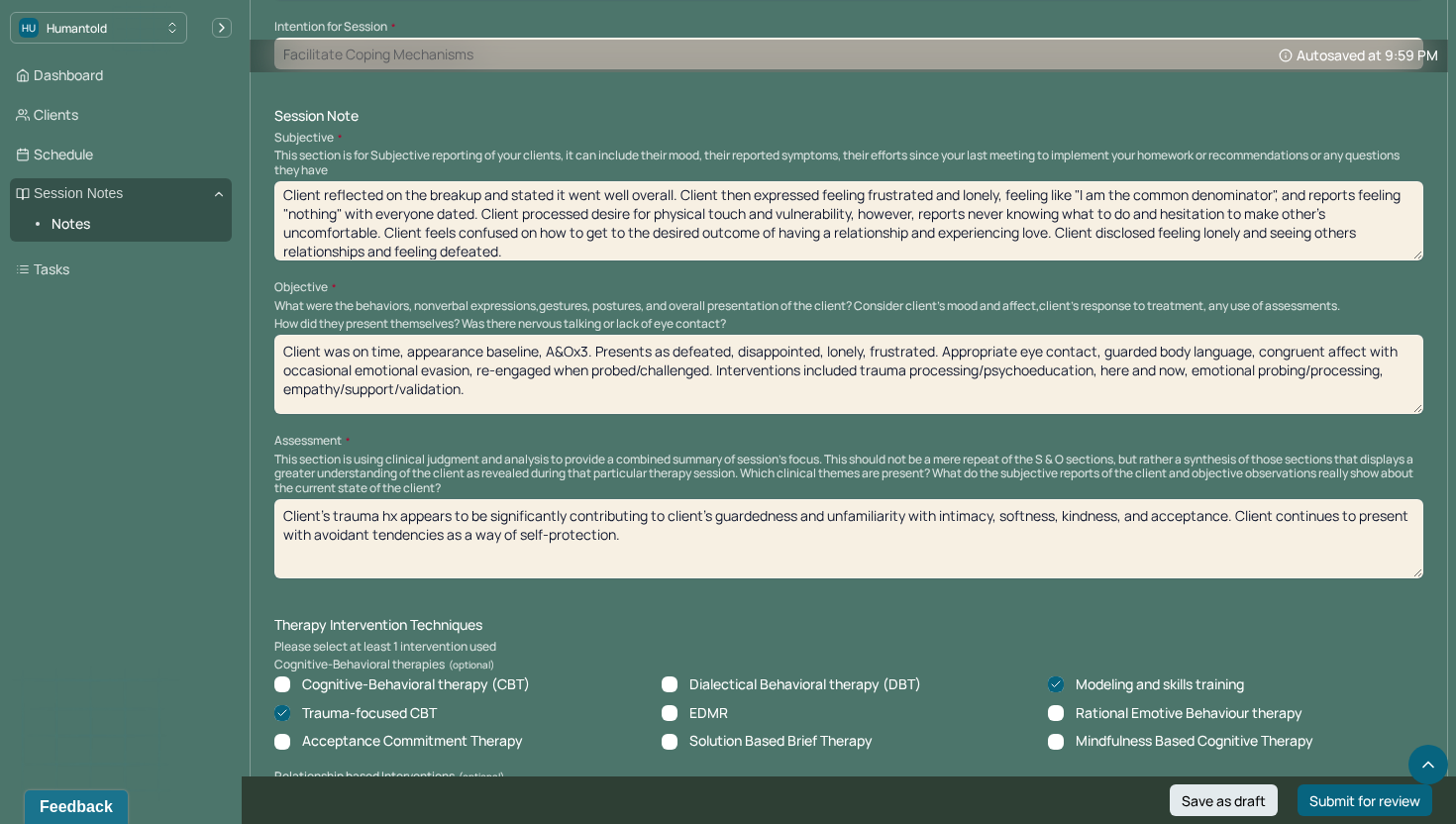 type on "Client's trauma hx appears to be significantly contributing to client's guardedness and unfamiliarity with intimacy, softness, kindness, and acceptance. Client continues to present with avoidant tendencies as a way of self-protection." 